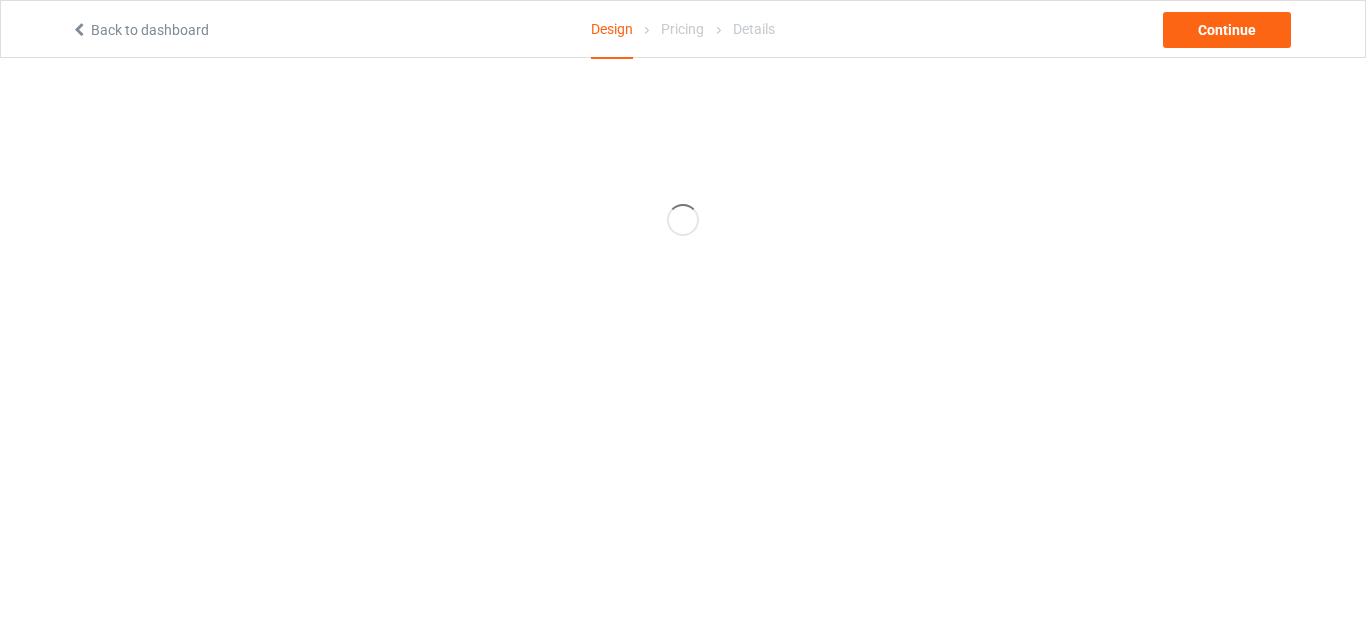 scroll, scrollTop: 0, scrollLeft: 0, axis: both 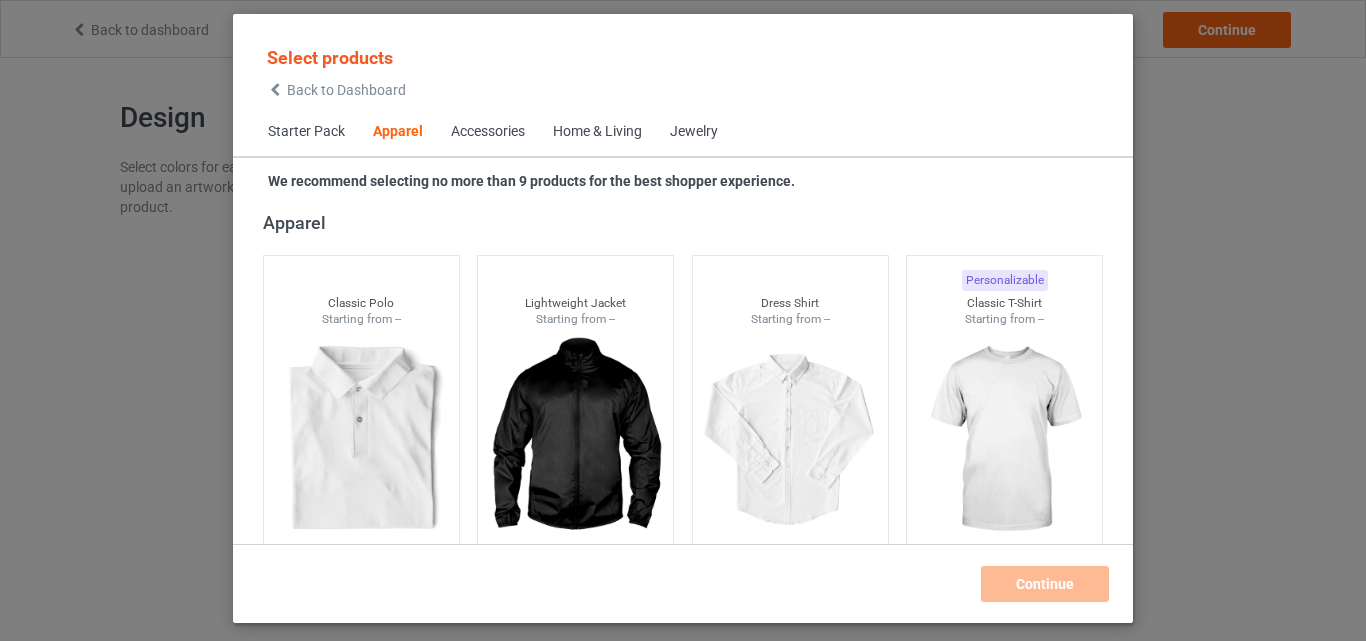 click on "Home & Living" at bounding box center [597, 132] 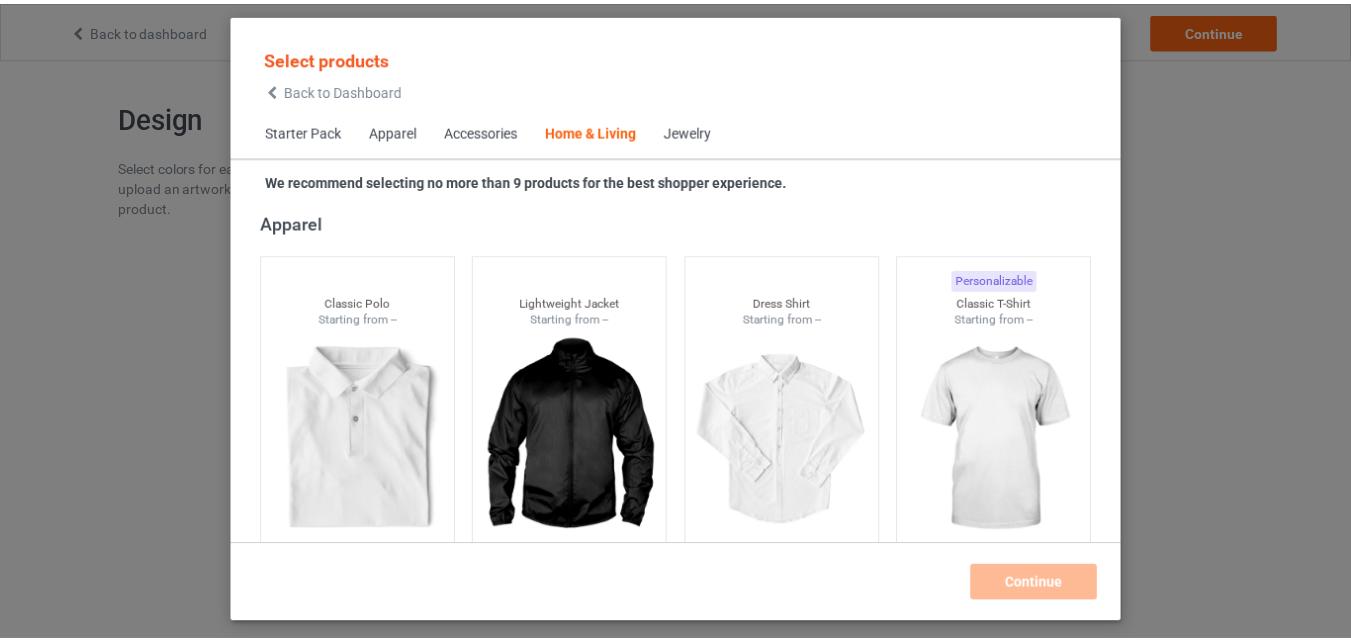 scroll, scrollTop: 9019, scrollLeft: 0, axis: vertical 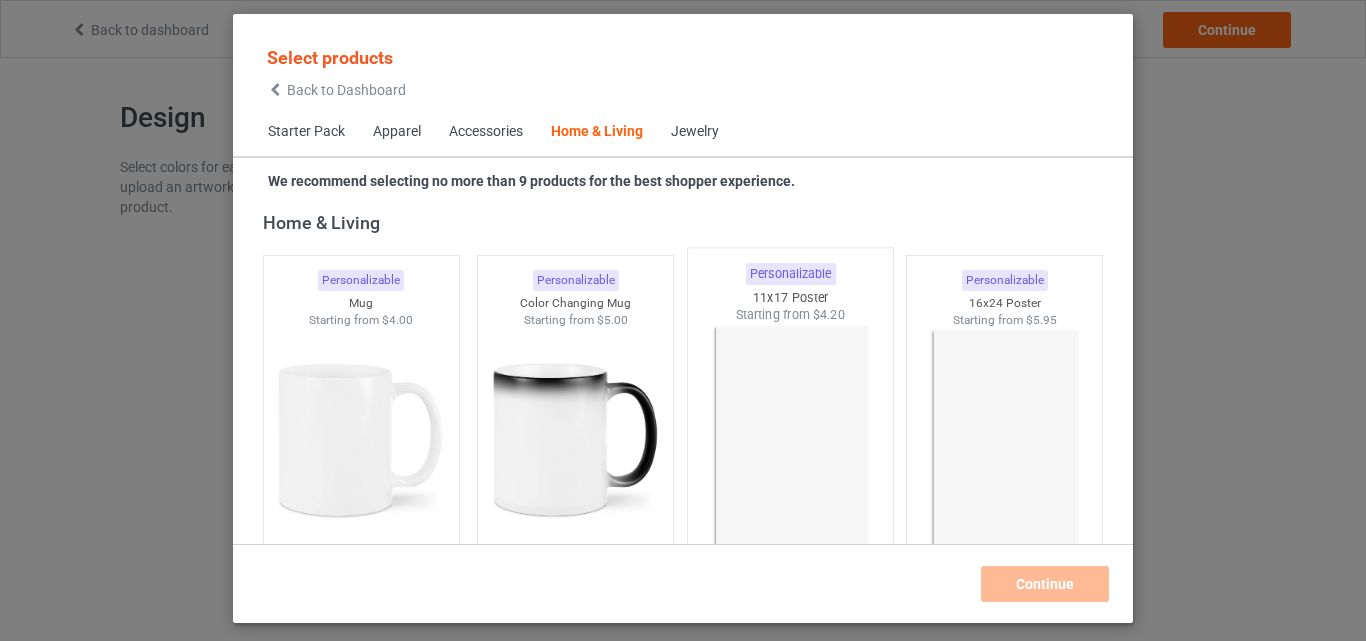 click at bounding box center [790, 441] 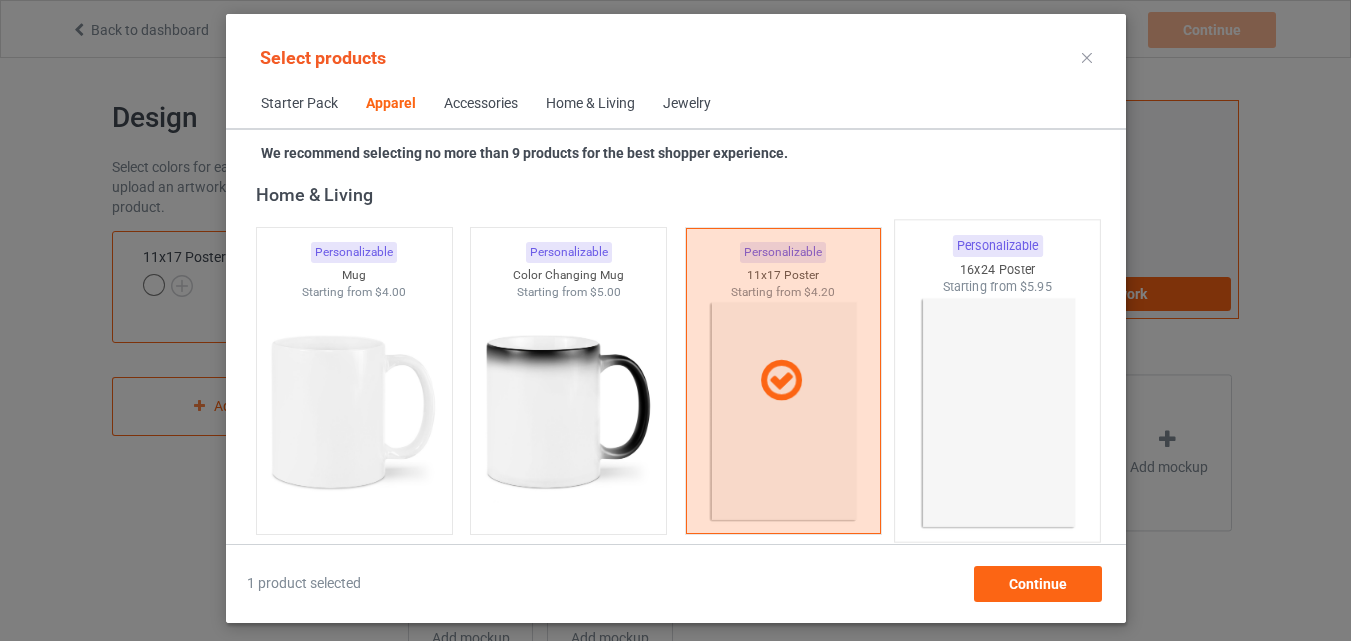 click at bounding box center [997, 413] 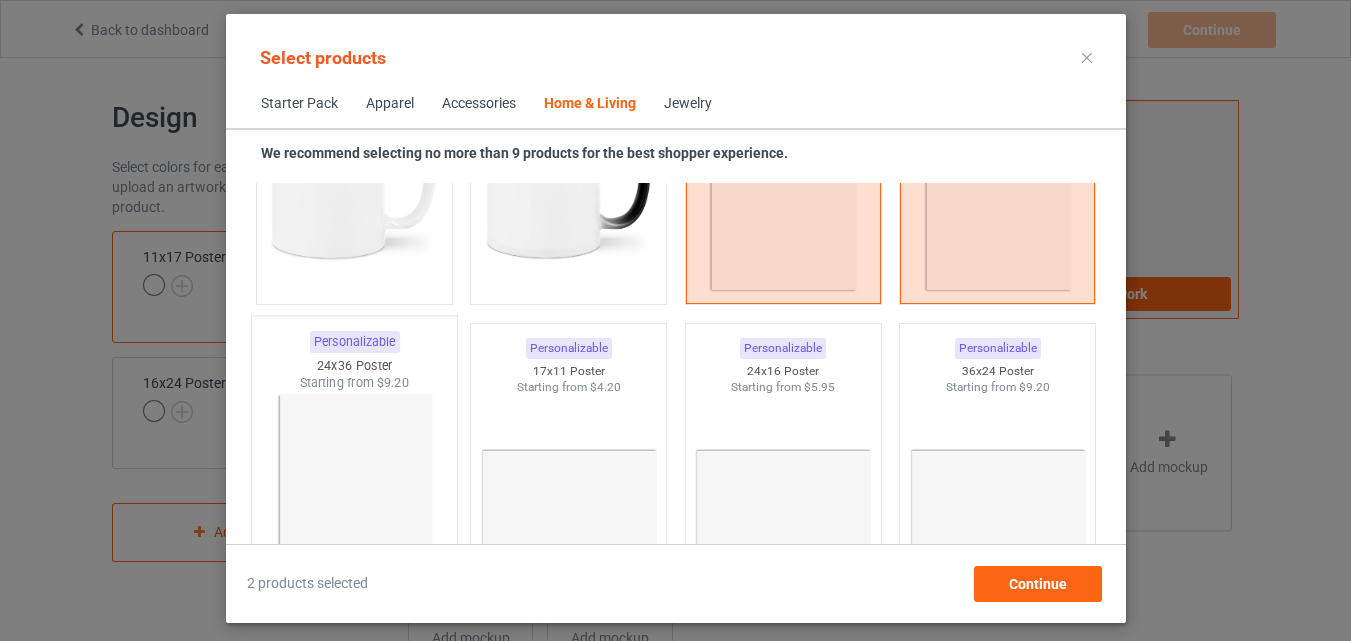 scroll, scrollTop: 9319, scrollLeft: 0, axis: vertical 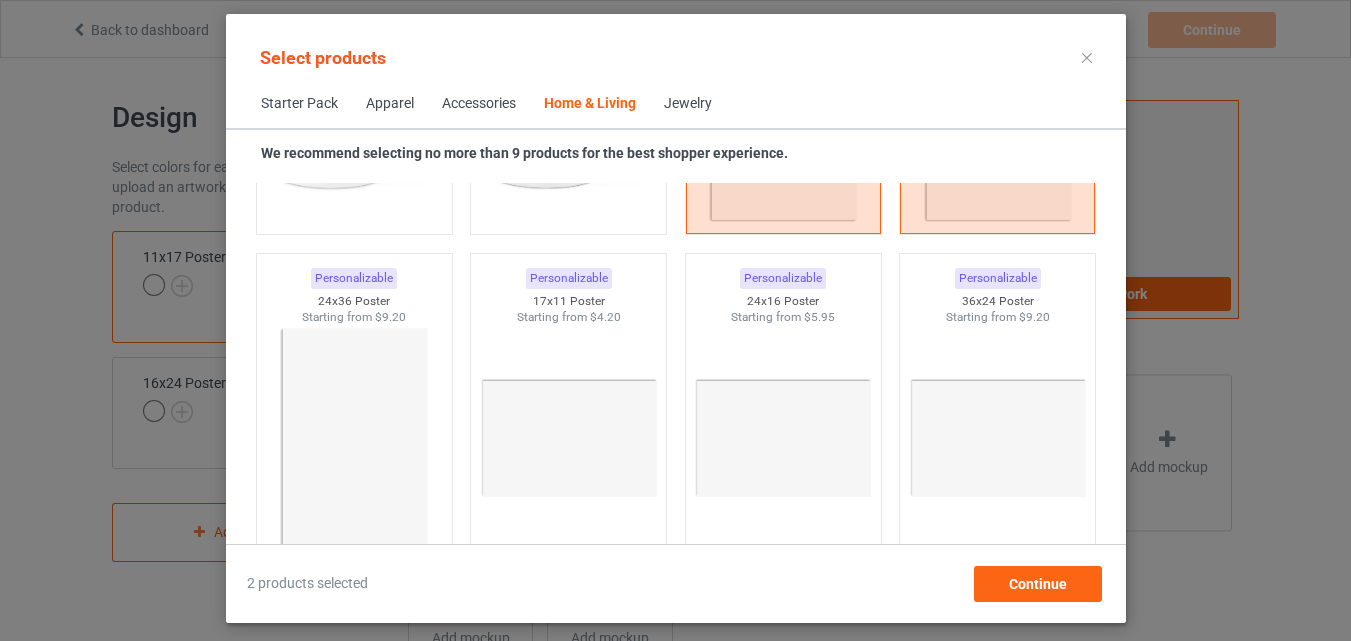 click at bounding box center (353, 438) 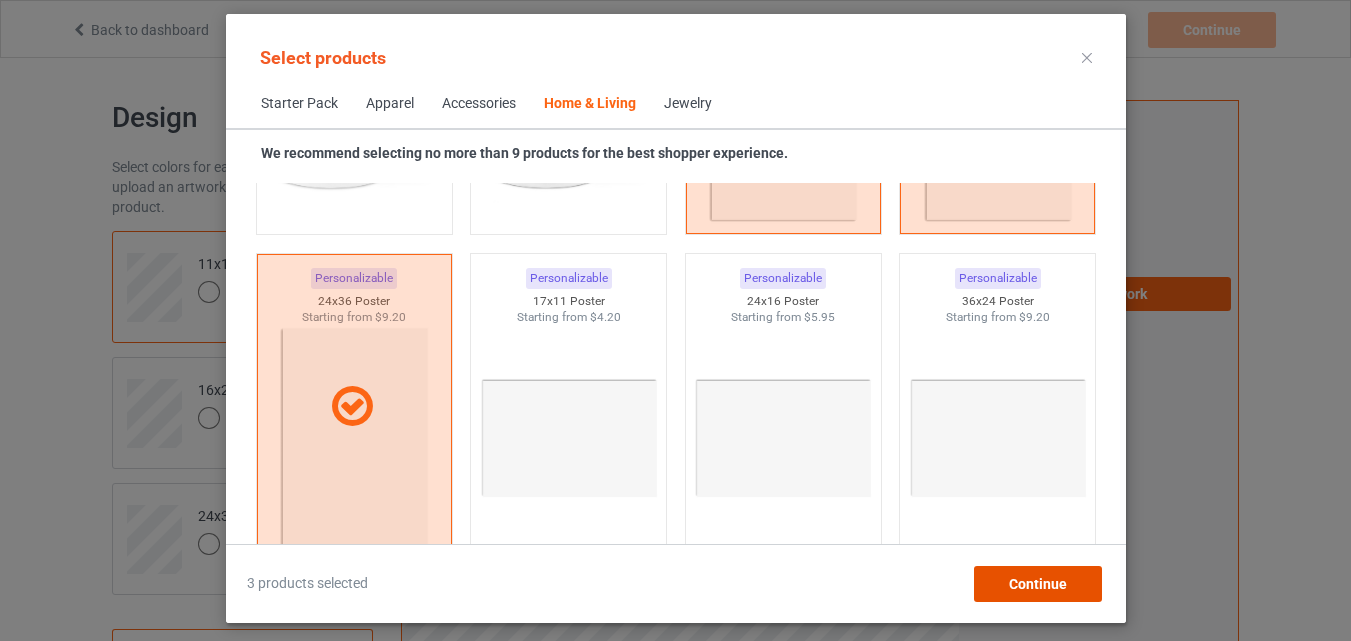 click on "Continue" at bounding box center (1037, 584) 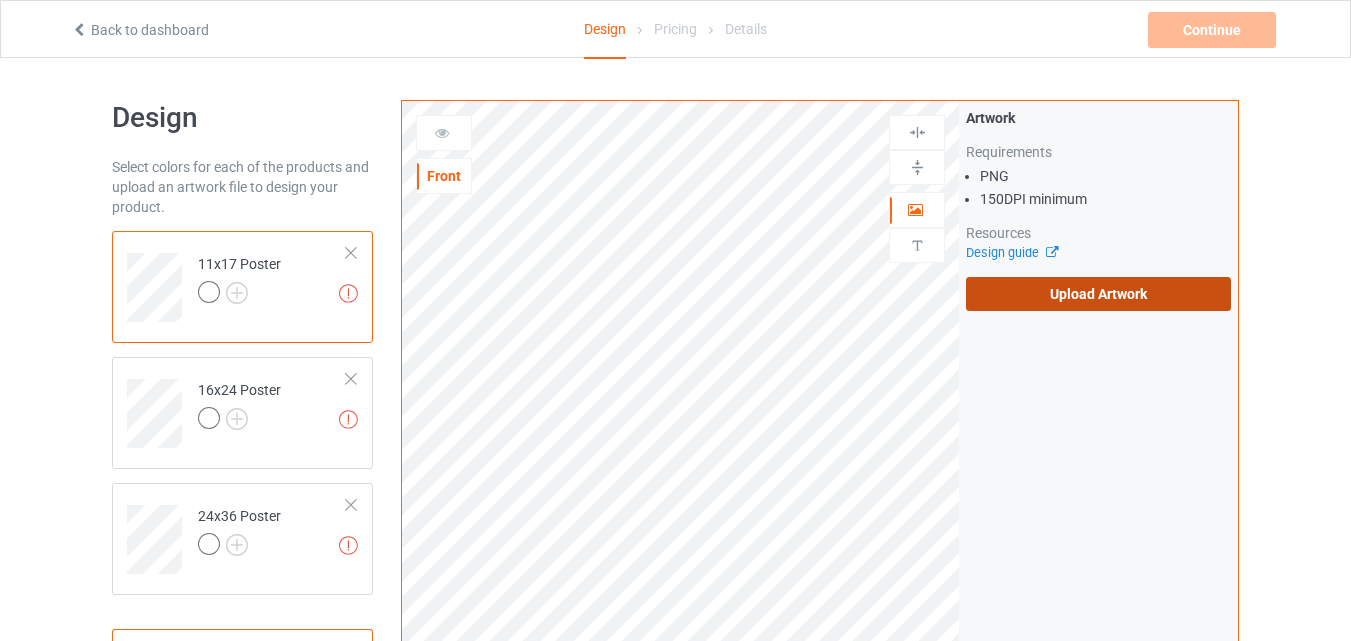 click on "Upload Artwork" at bounding box center (1098, 294) 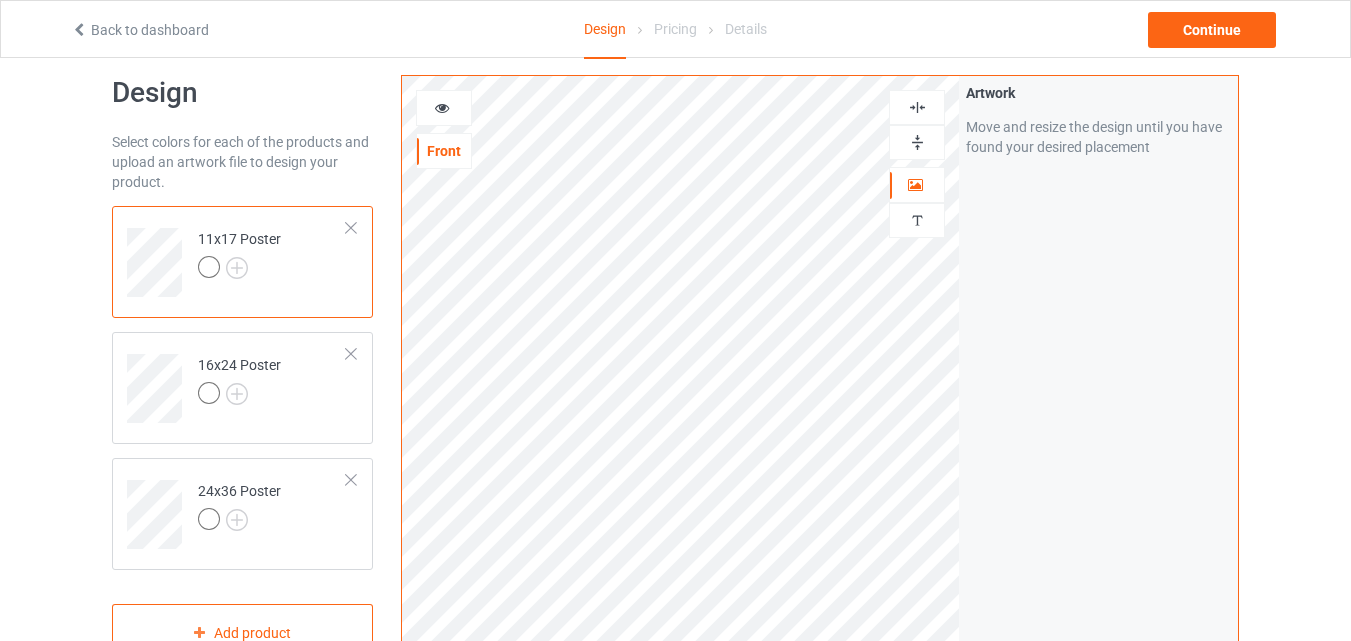scroll, scrollTop: 0, scrollLeft: 0, axis: both 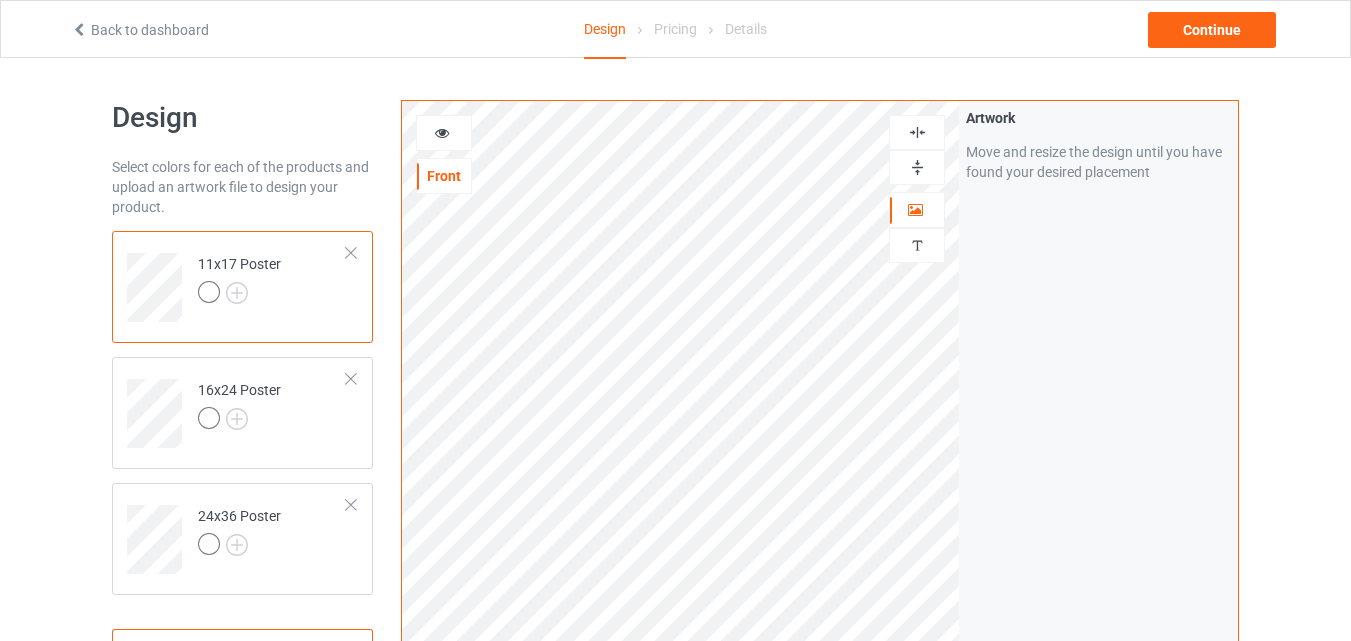 click at bounding box center (917, 132) 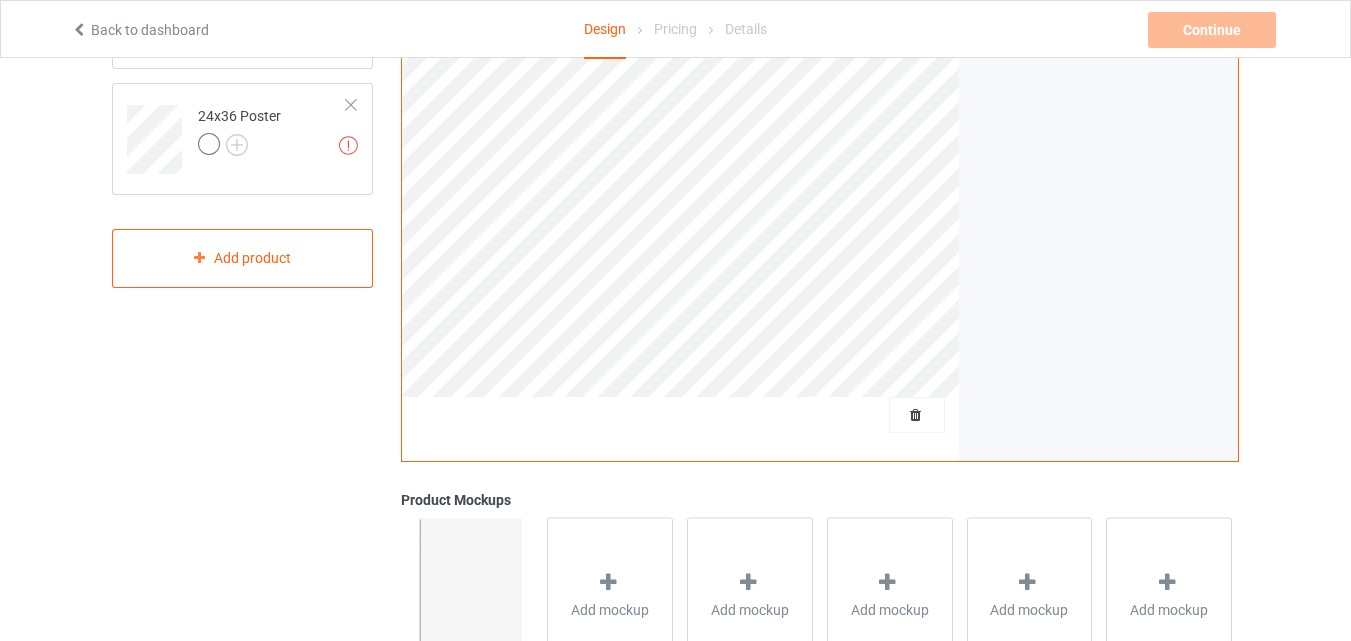 scroll, scrollTop: 0, scrollLeft: 0, axis: both 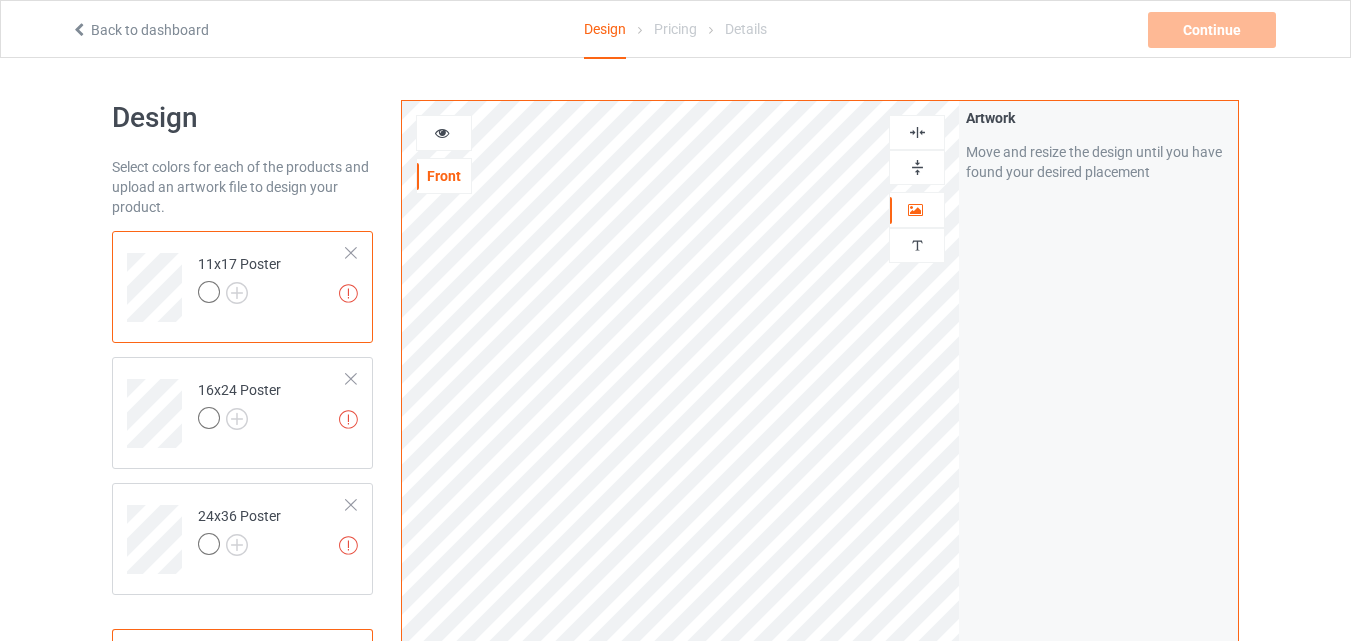 click at bounding box center (917, 132) 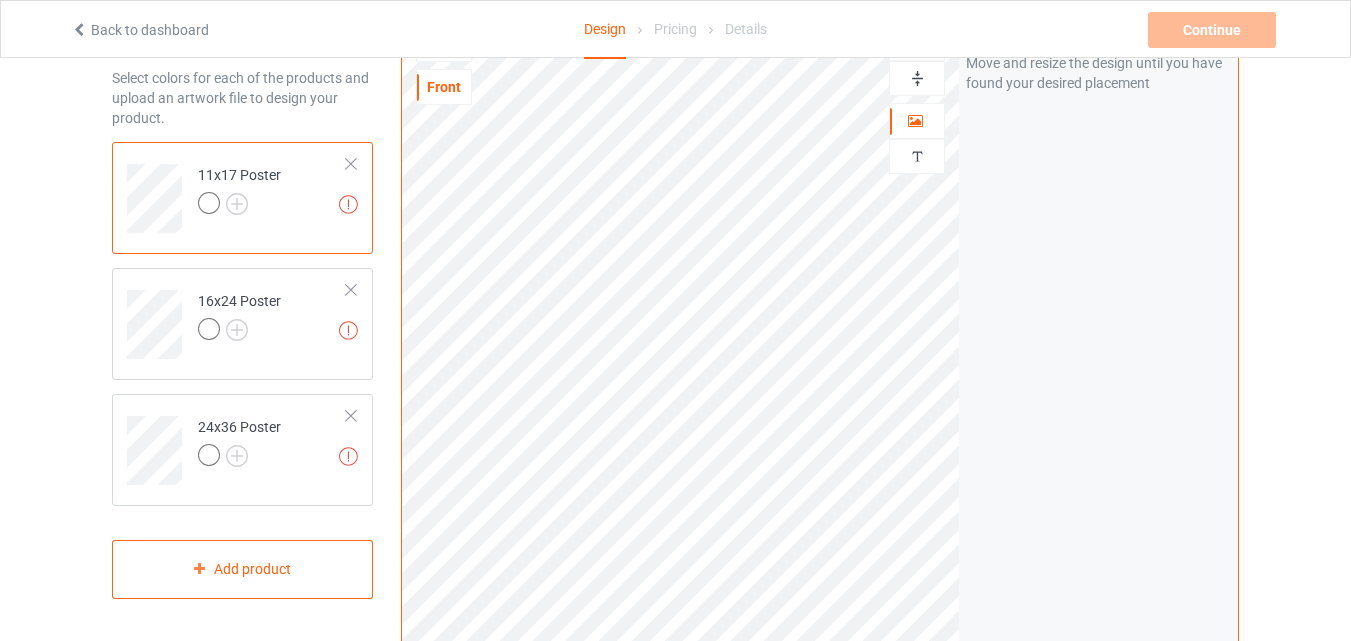 scroll, scrollTop: 0, scrollLeft: 0, axis: both 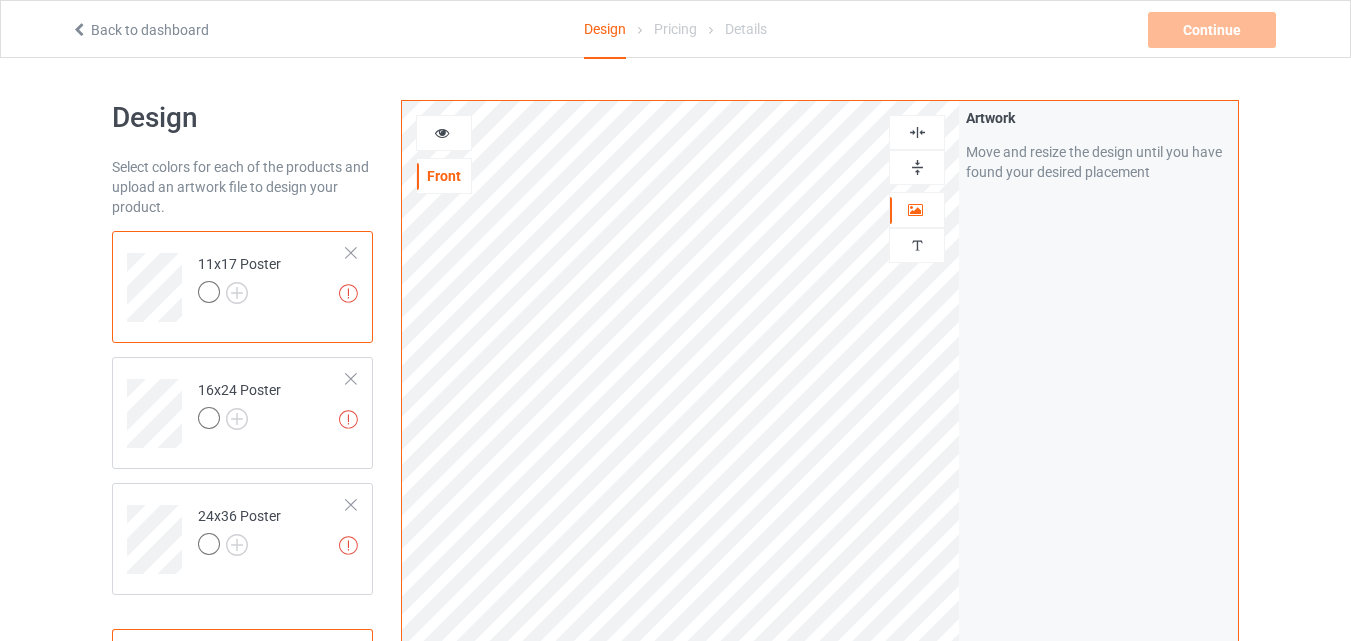 click at bounding box center [917, 132] 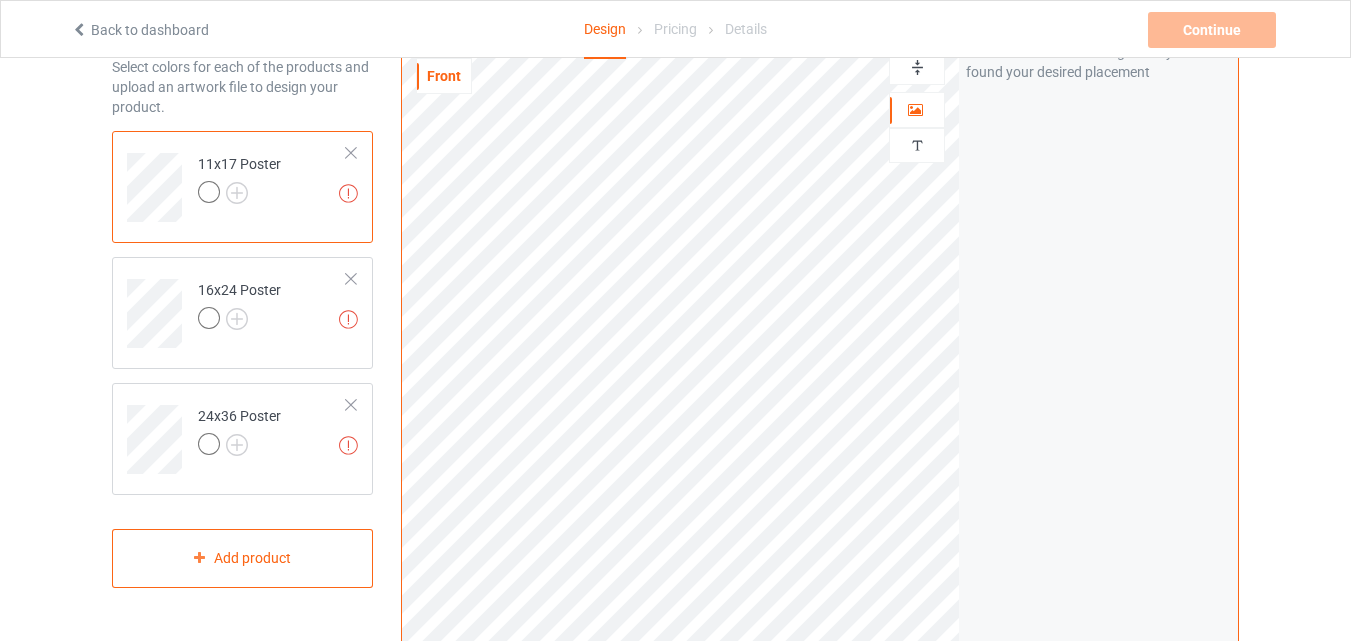 scroll, scrollTop: 0, scrollLeft: 0, axis: both 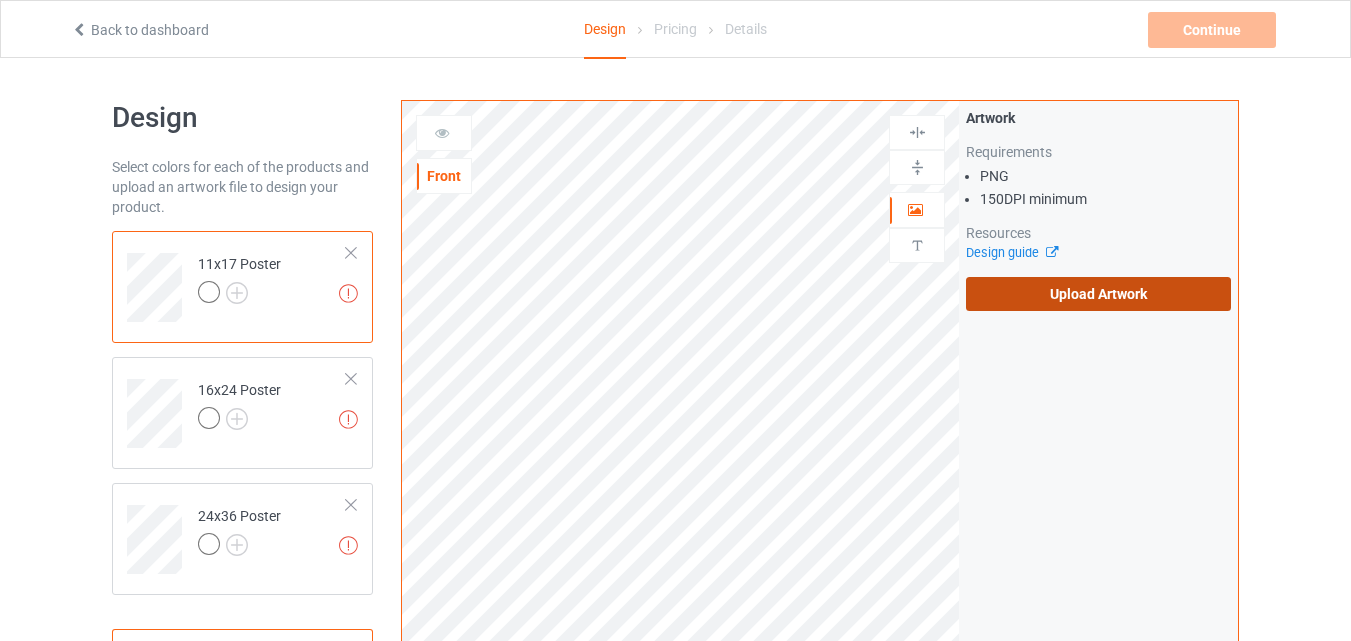 click on "Upload Artwork" at bounding box center (1098, 294) 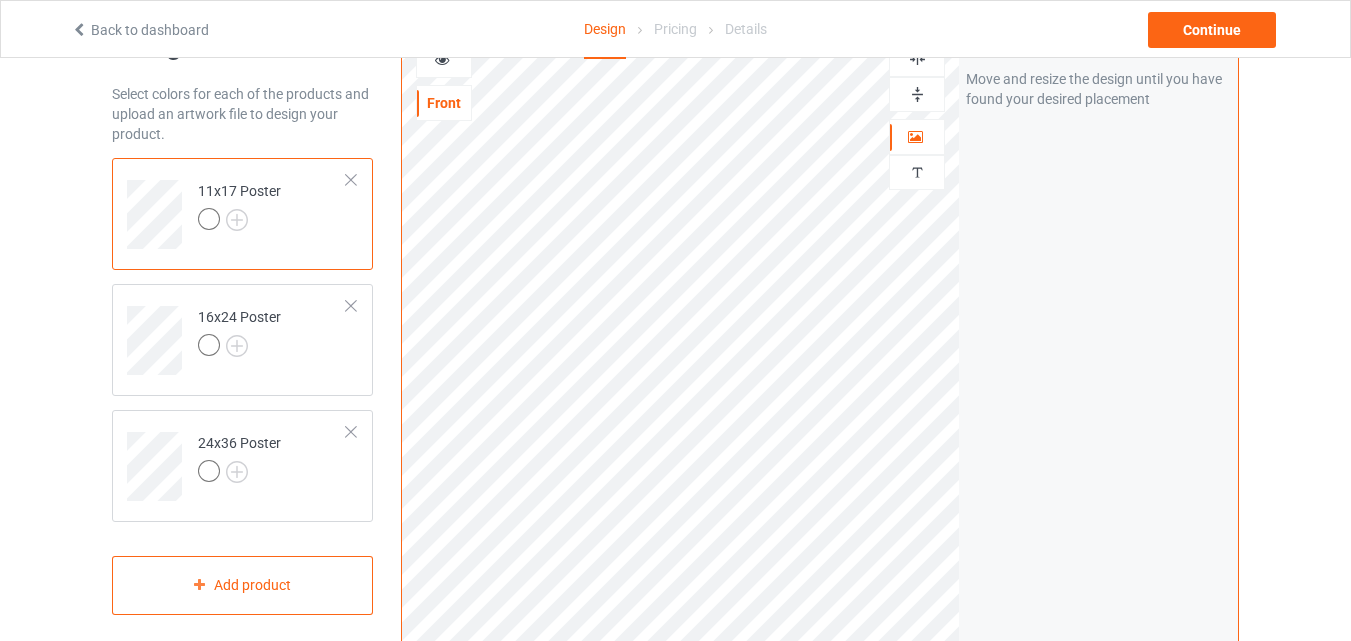 scroll, scrollTop: 0, scrollLeft: 0, axis: both 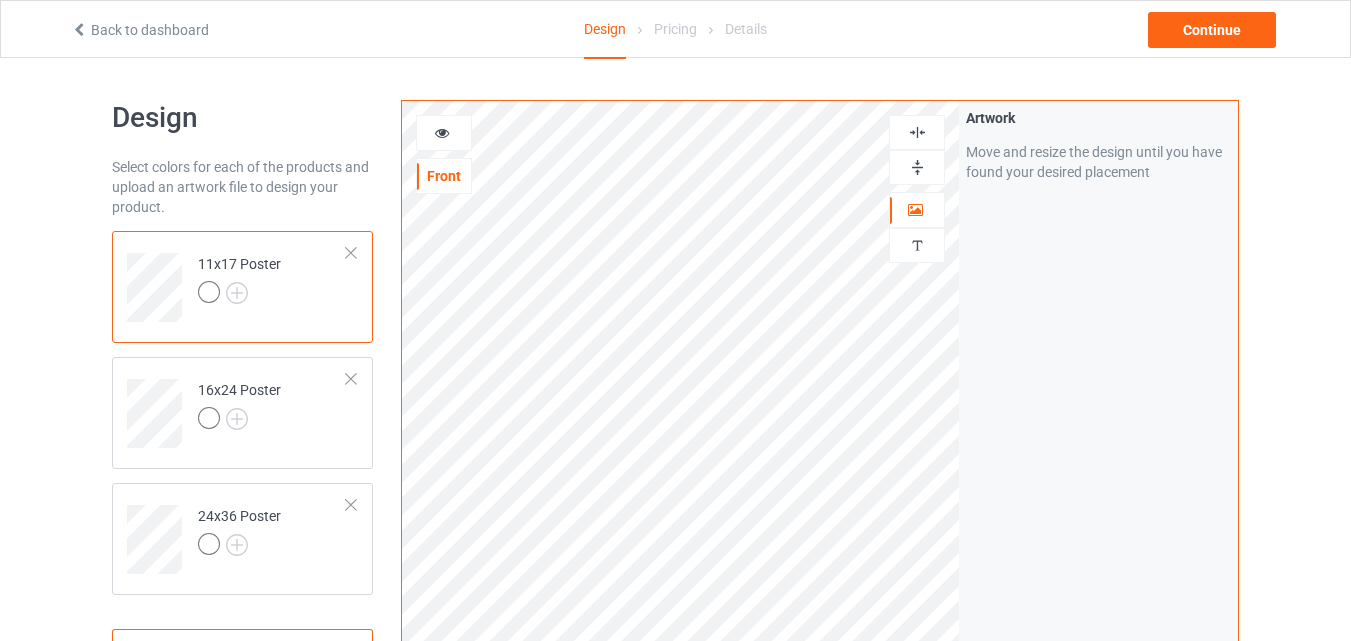 click at bounding box center [917, 132] 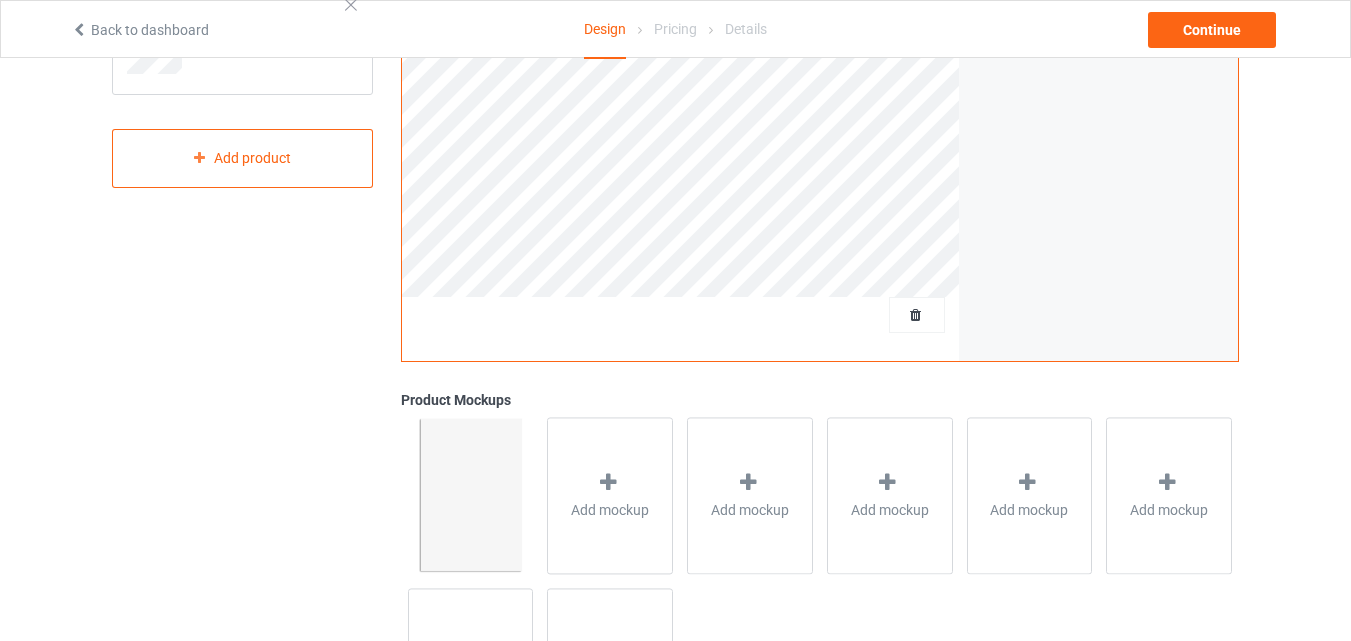 scroll, scrollTop: 0, scrollLeft: 0, axis: both 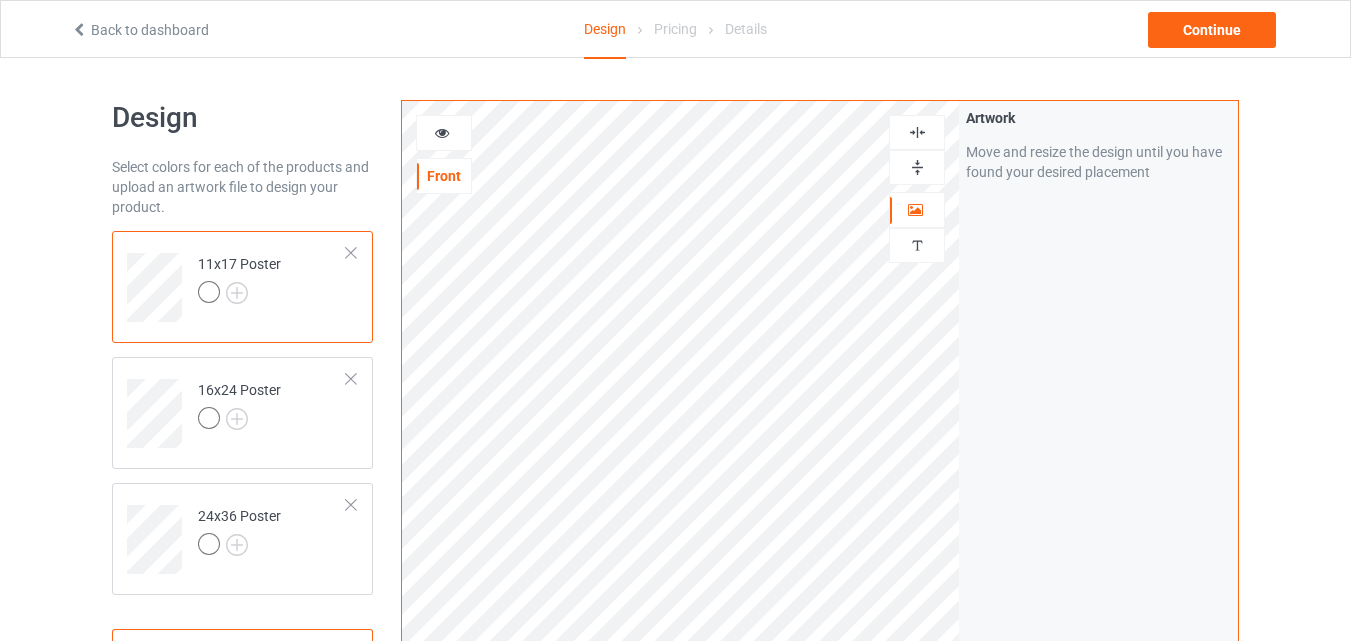 click at bounding box center [917, 132] 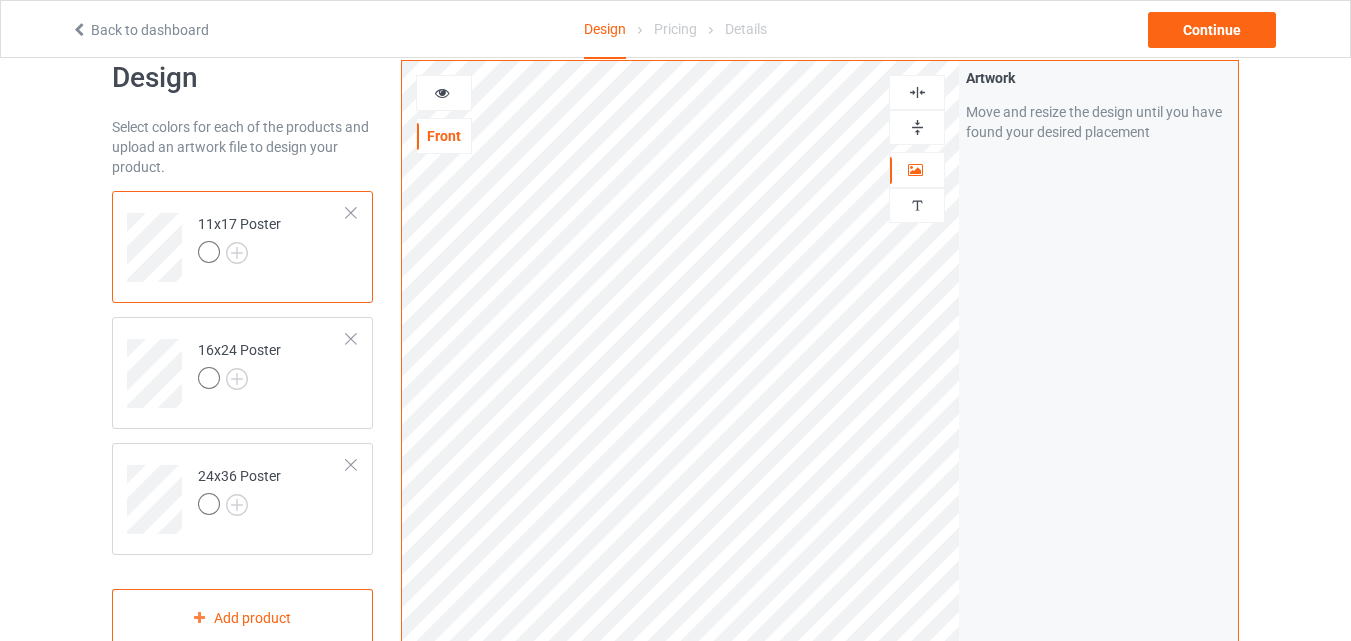 scroll, scrollTop: 0, scrollLeft: 0, axis: both 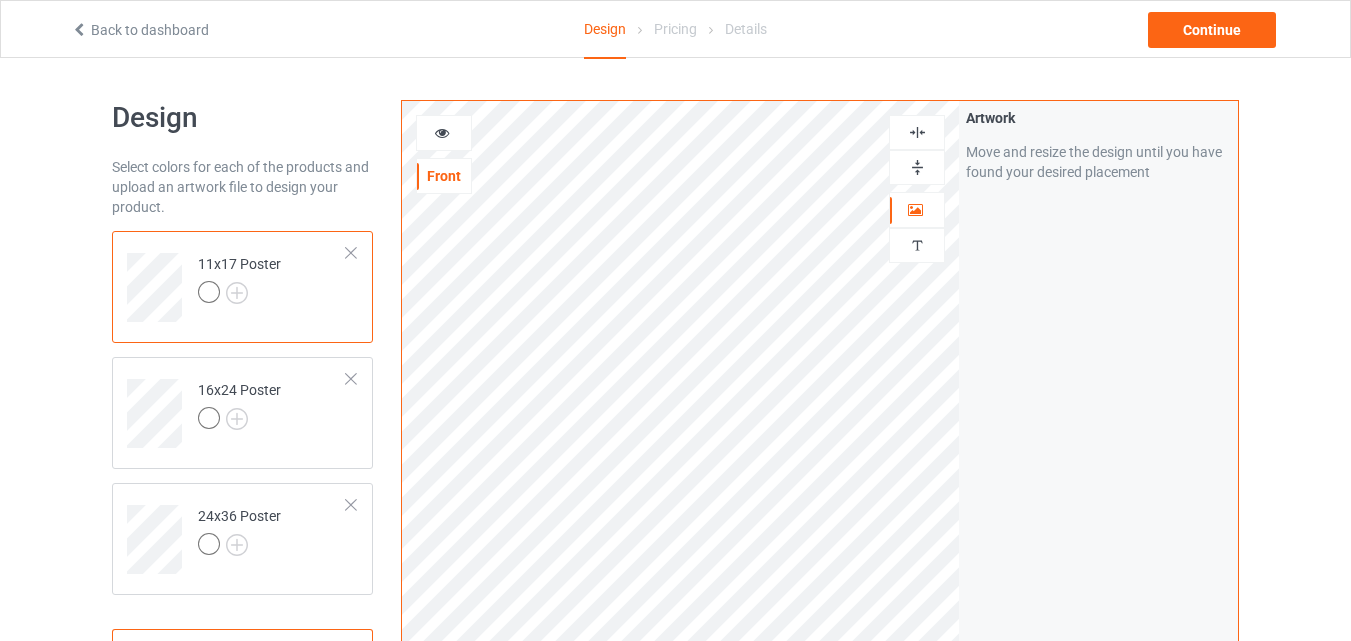 click at bounding box center [442, 130] 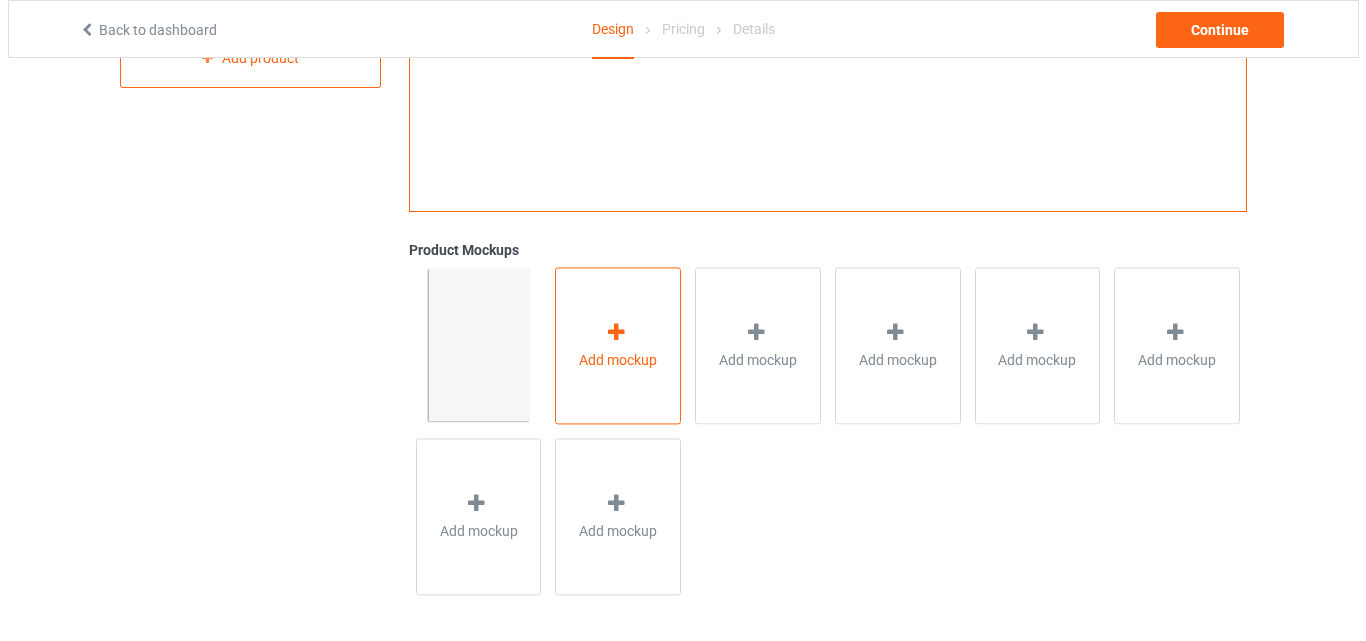 scroll, scrollTop: 604, scrollLeft: 0, axis: vertical 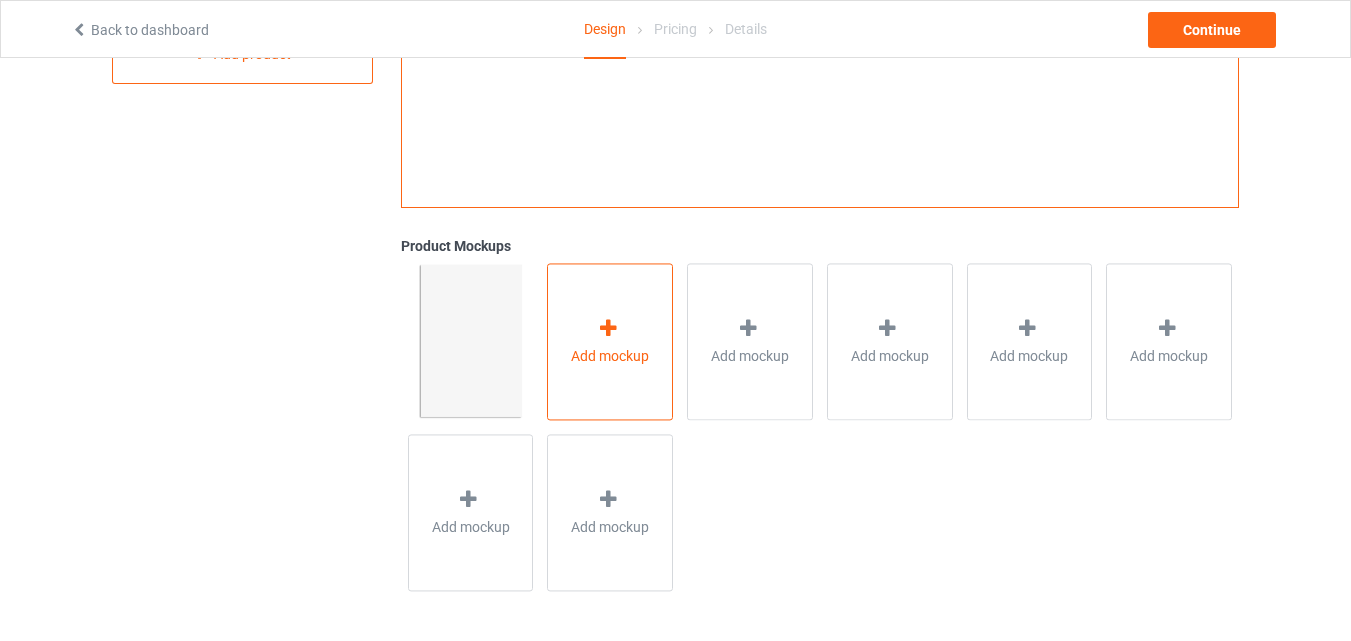 click on "Add mockup" at bounding box center (610, 341) 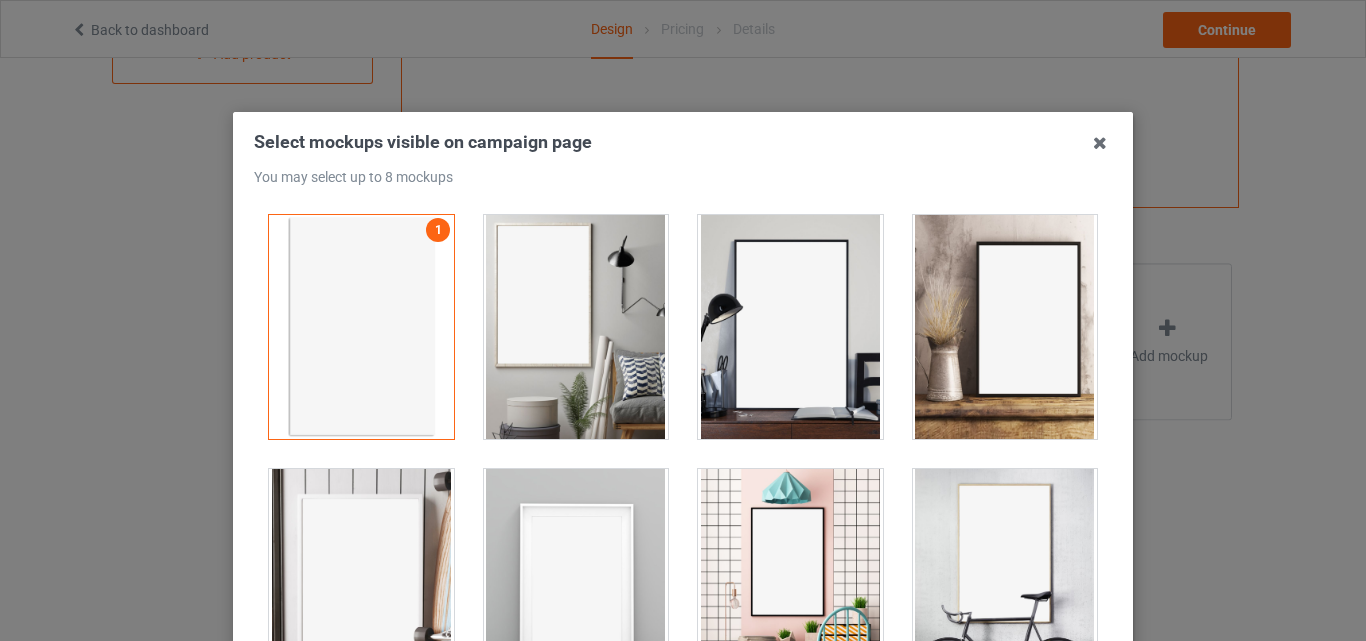 click at bounding box center [576, 327] 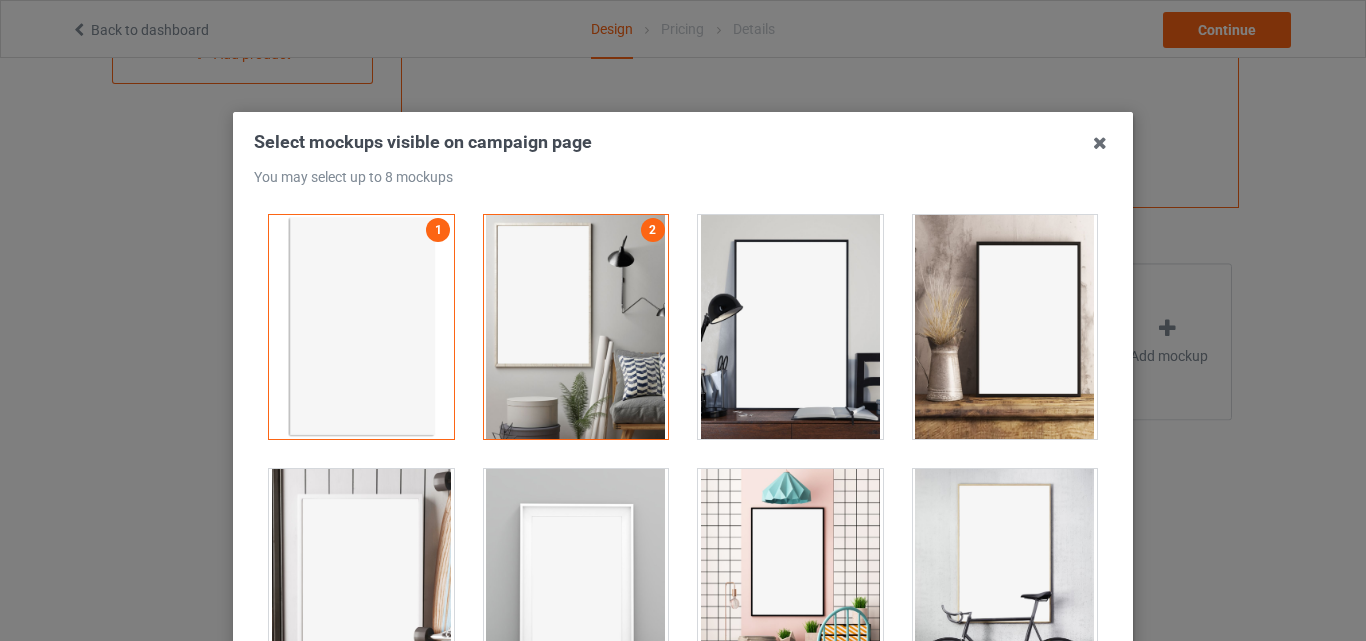 drag, startPoint x: 757, startPoint y: 350, endPoint x: 974, endPoint y: 354, distance: 217.03687 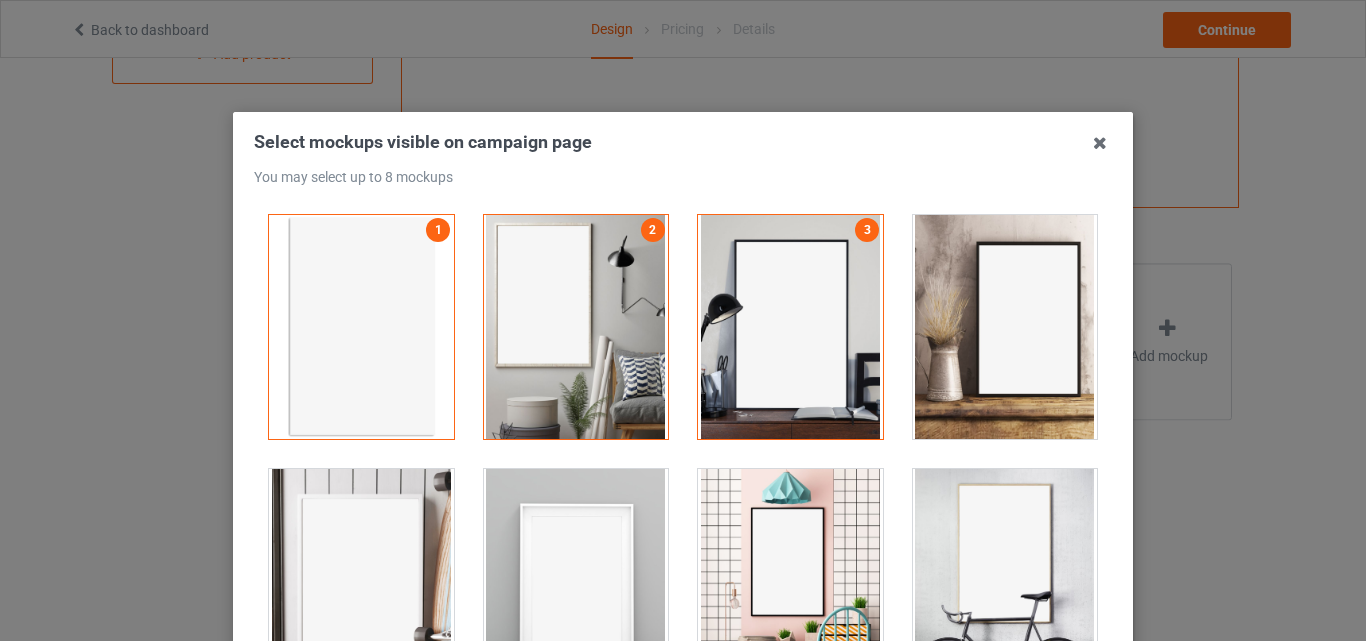 drag, startPoint x: 974, startPoint y: 354, endPoint x: 428, endPoint y: 570, distance: 587.1729 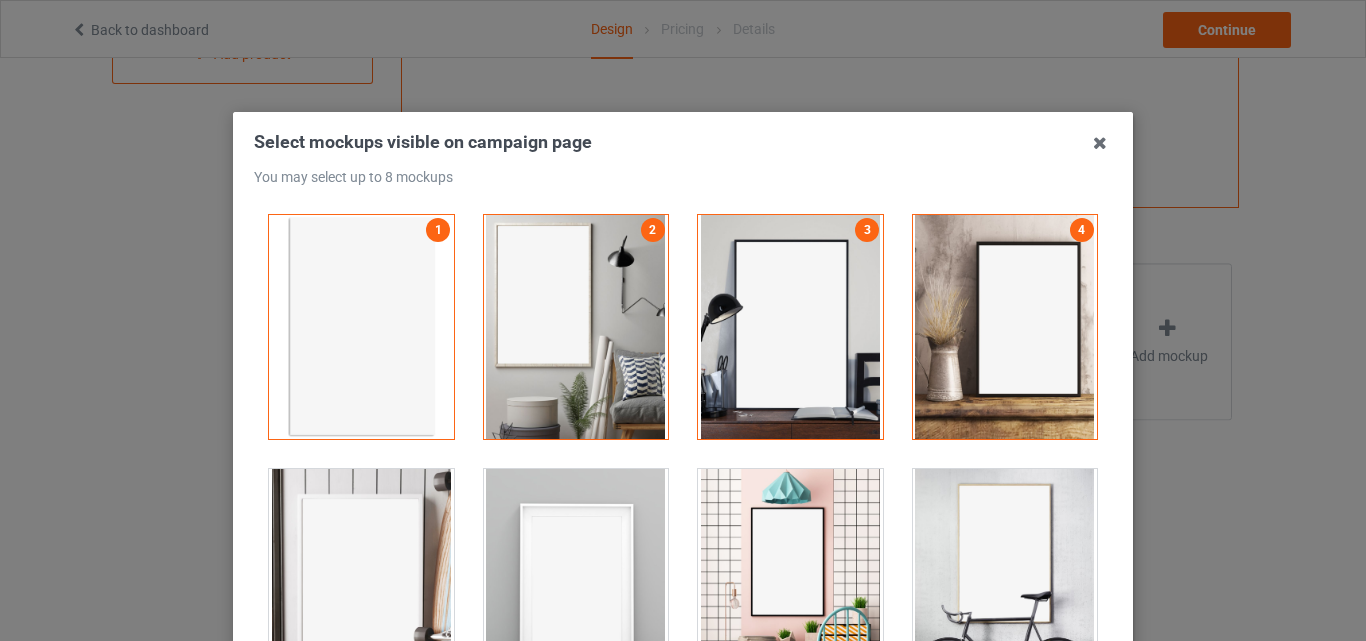 click at bounding box center (361, 581) 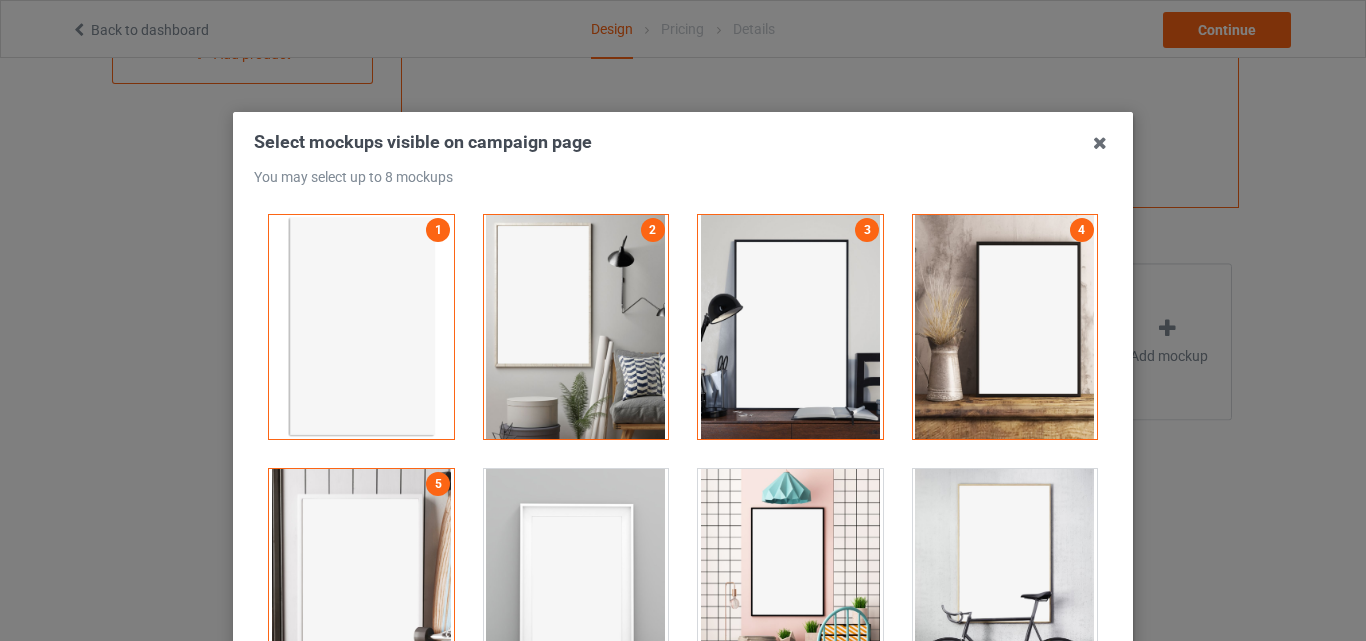 click at bounding box center [576, 581] 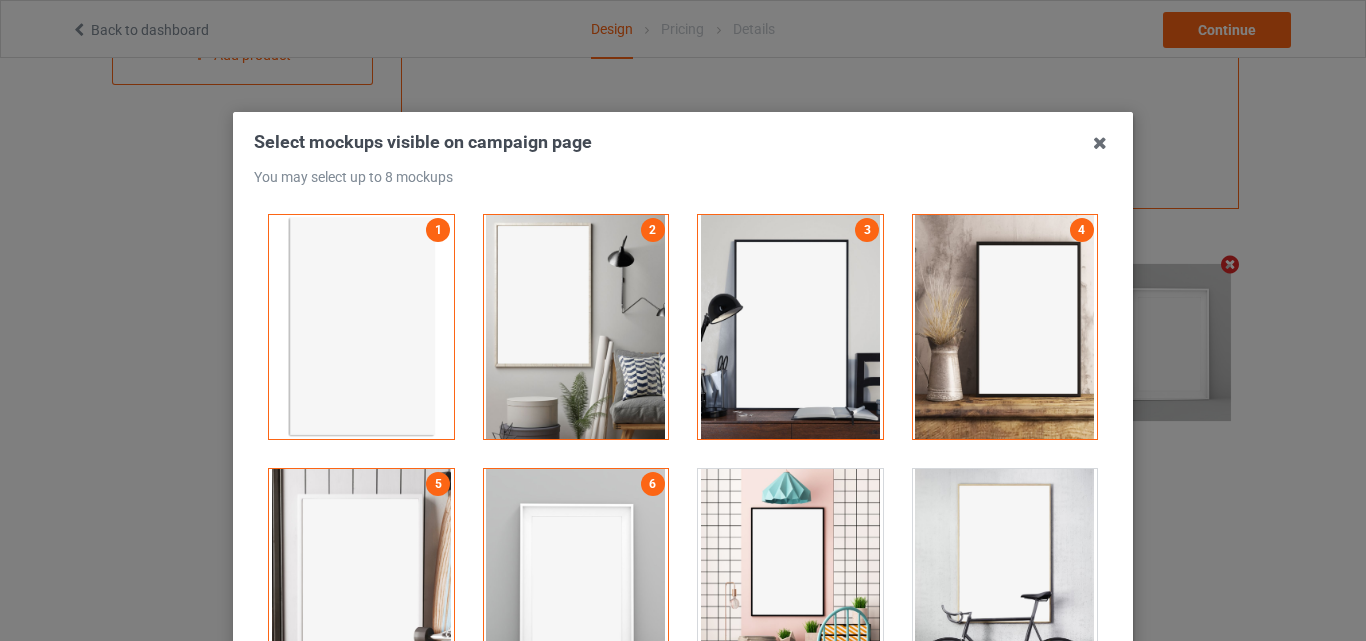 scroll, scrollTop: 603, scrollLeft: 0, axis: vertical 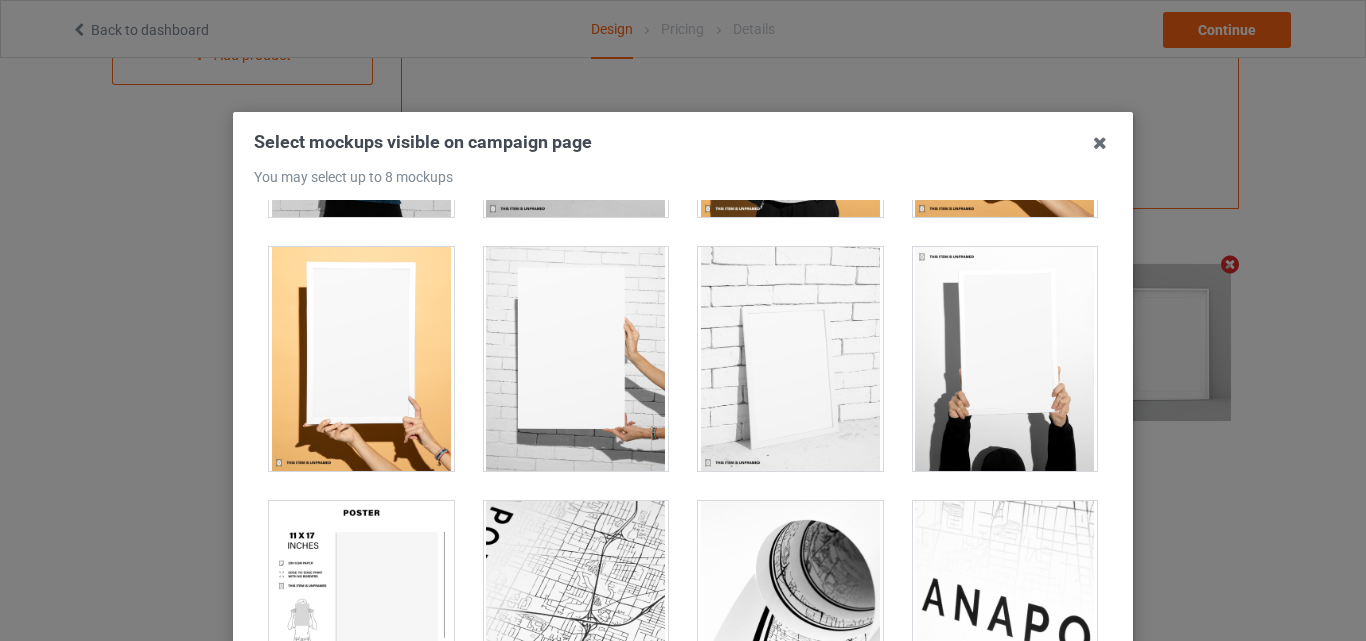 click at bounding box center (361, 359) 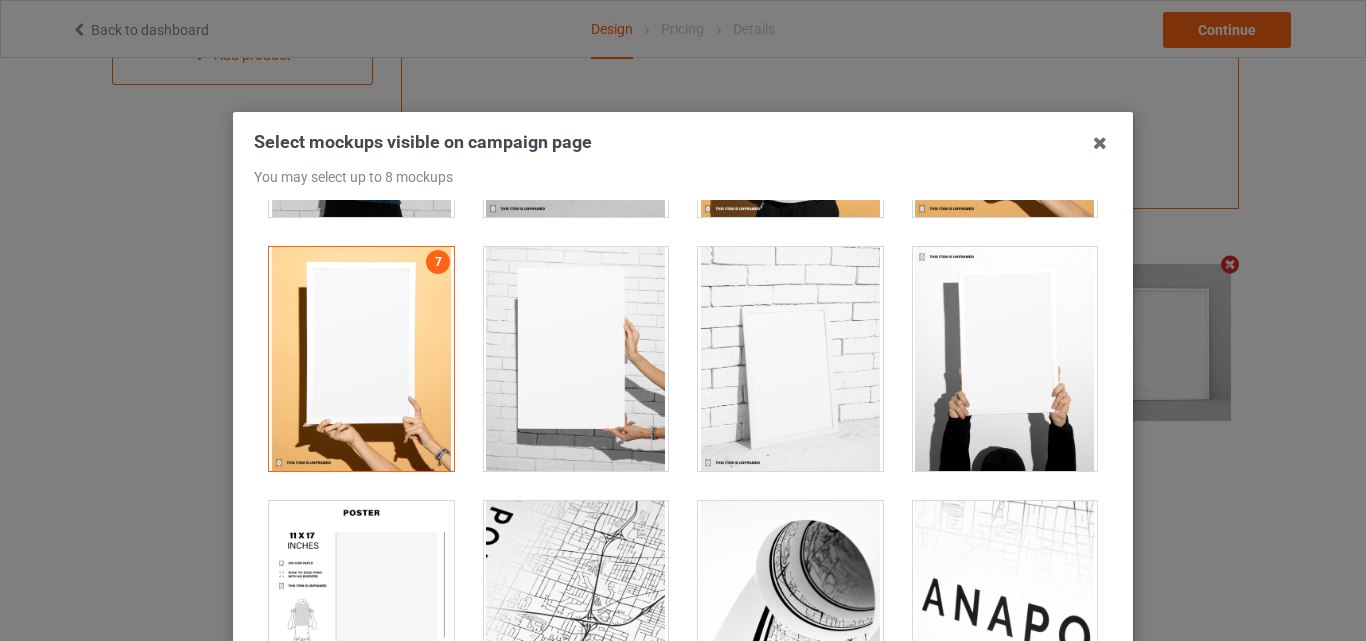 click at bounding box center [361, 613] 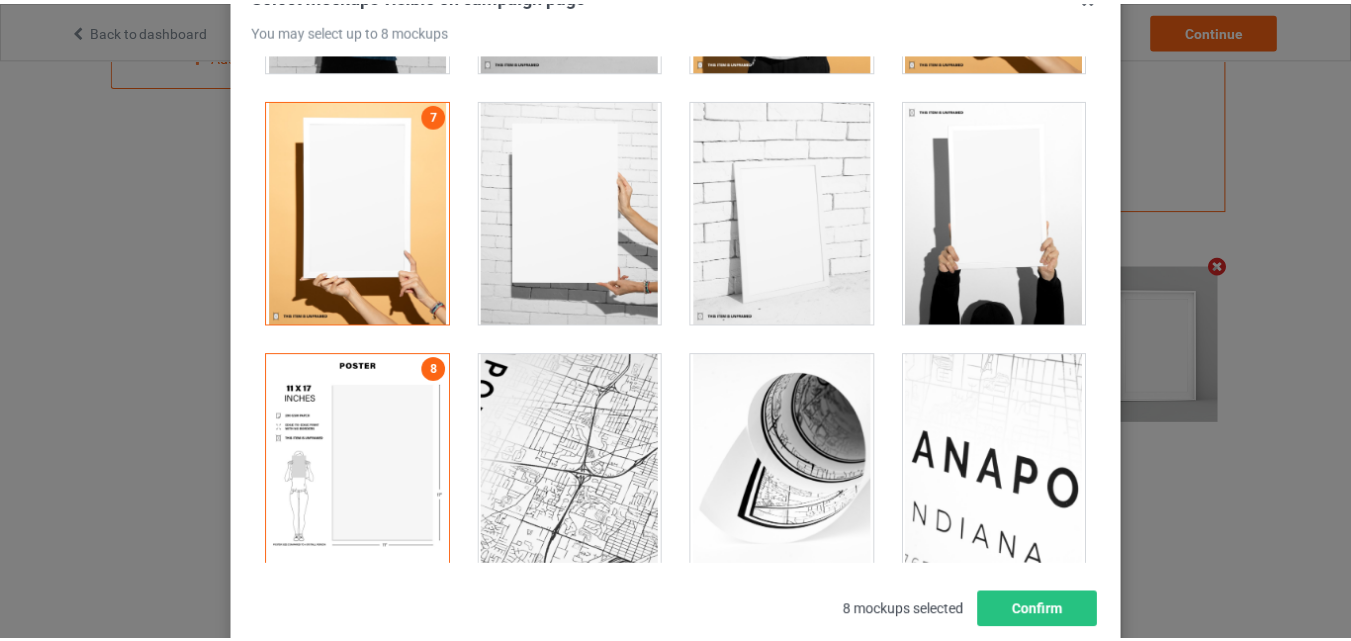 scroll, scrollTop: 275, scrollLeft: 0, axis: vertical 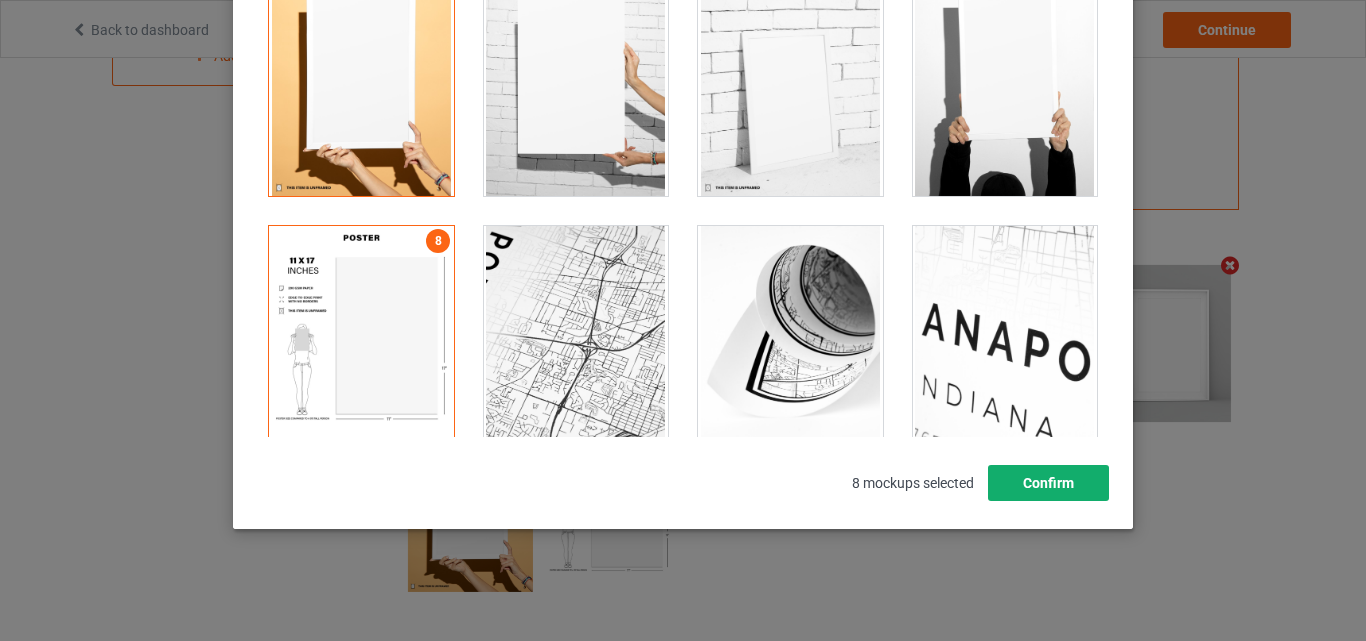 click on "Confirm" at bounding box center [1048, 483] 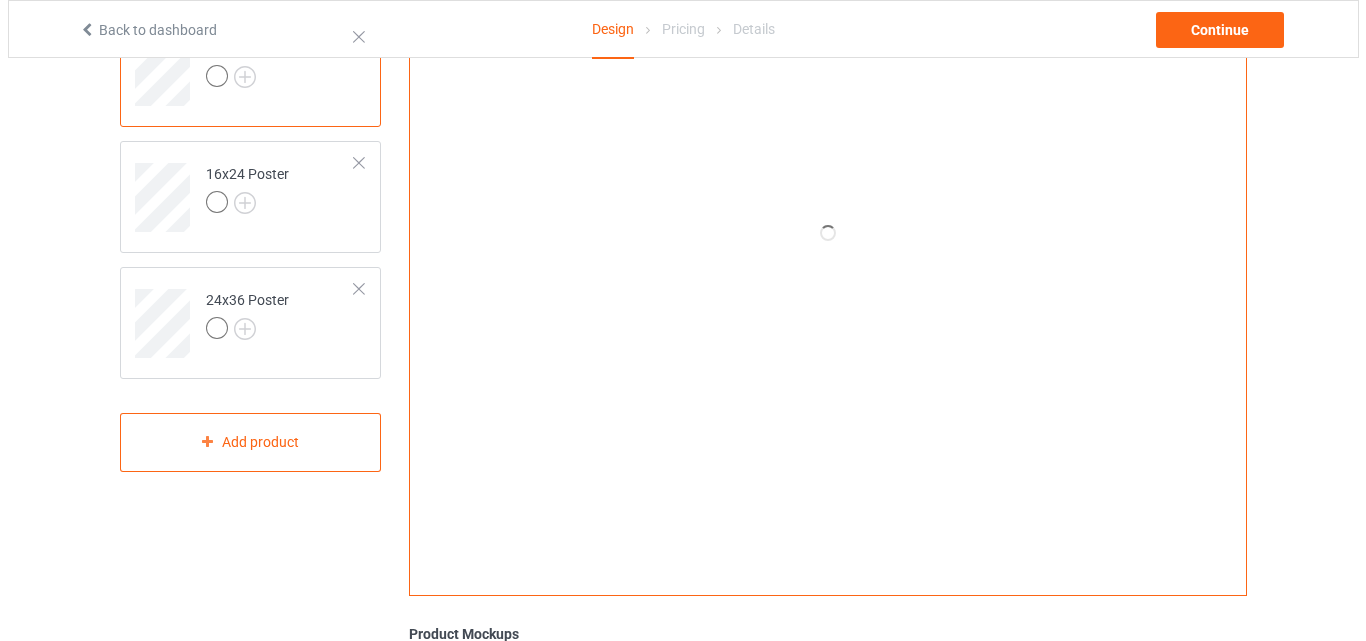 scroll, scrollTop: 2, scrollLeft: 0, axis: vertical 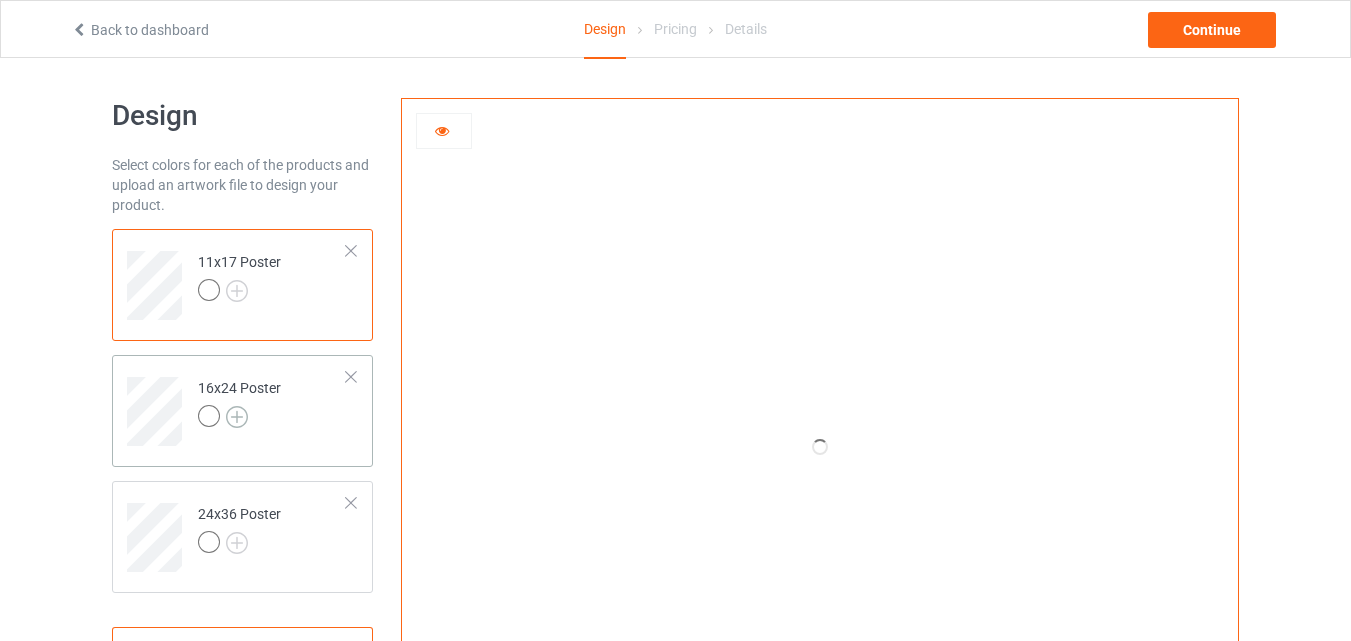 click at bounding box center [237, 417] 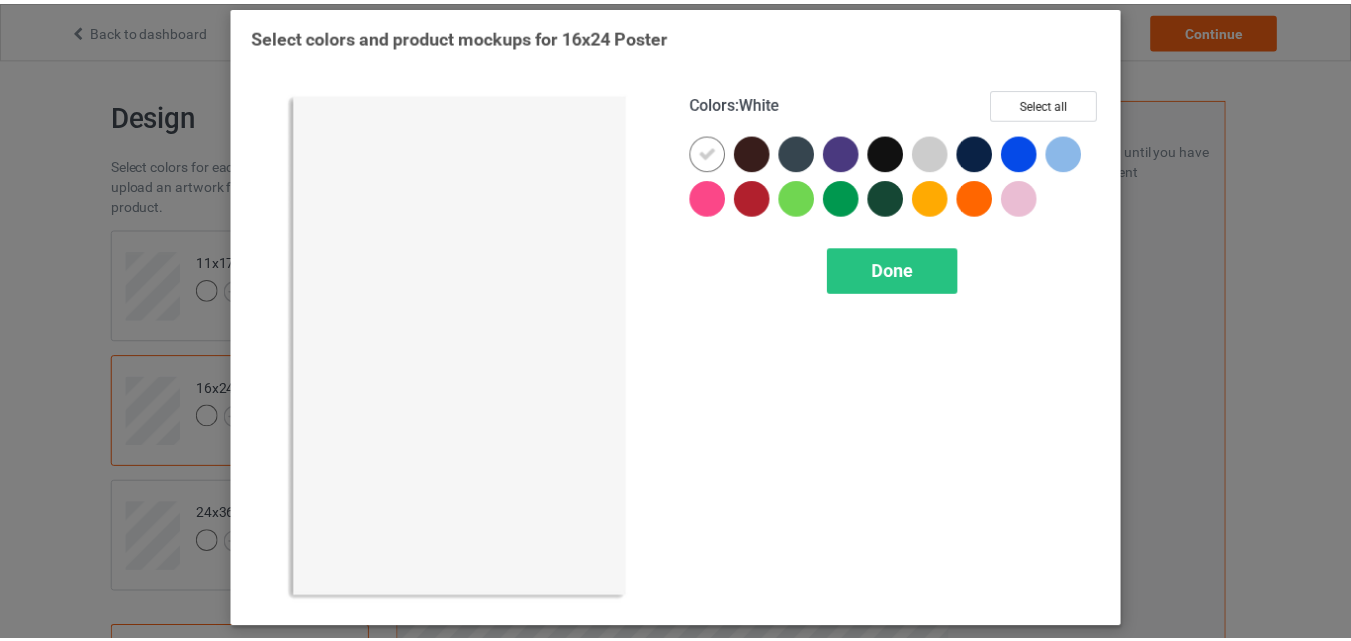 scroll, scrollTop: 9, scrollLeft: 0, axis: vertical 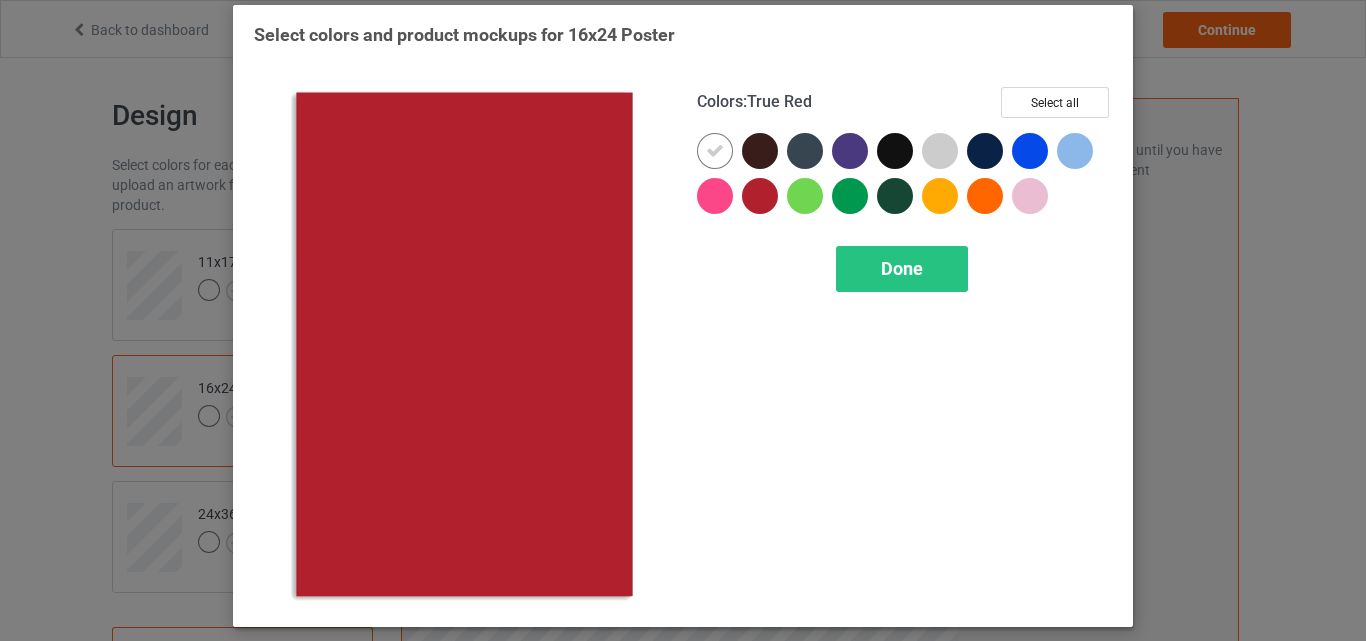 click on "Select colors and product mockups for 16x24 Poster Colors :  True Red Select all Done" at bounding box center [683, 320] 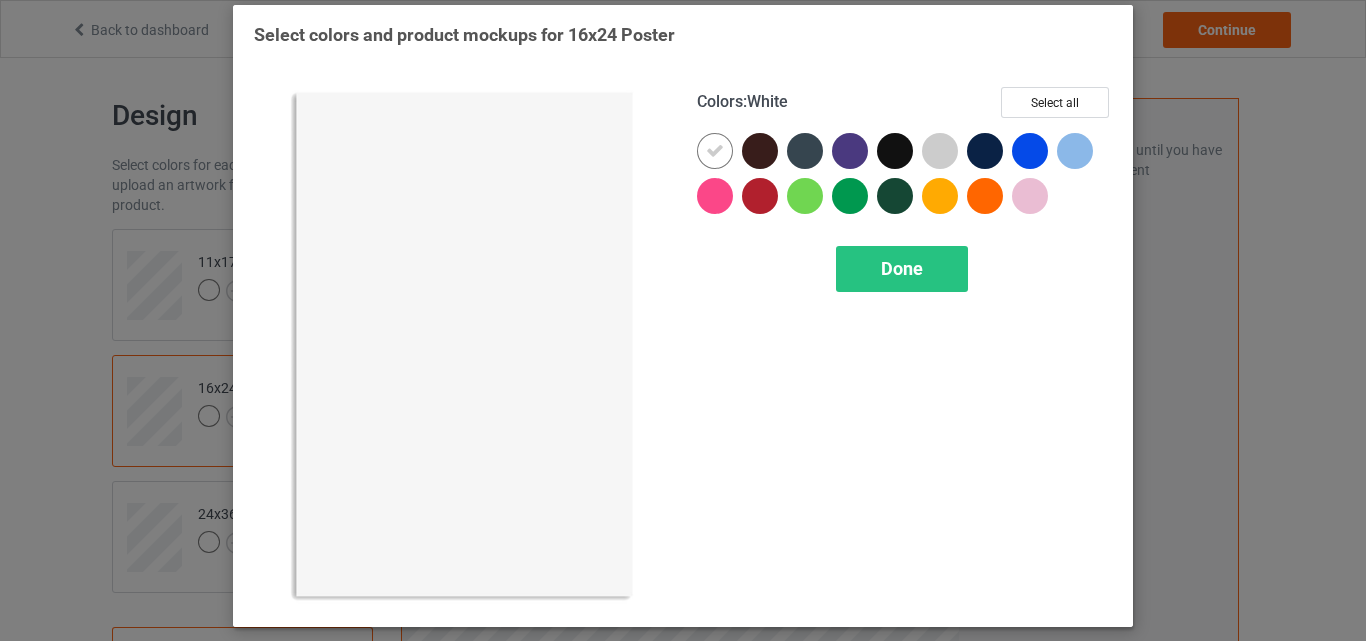 click at bounding box center (715, 151) 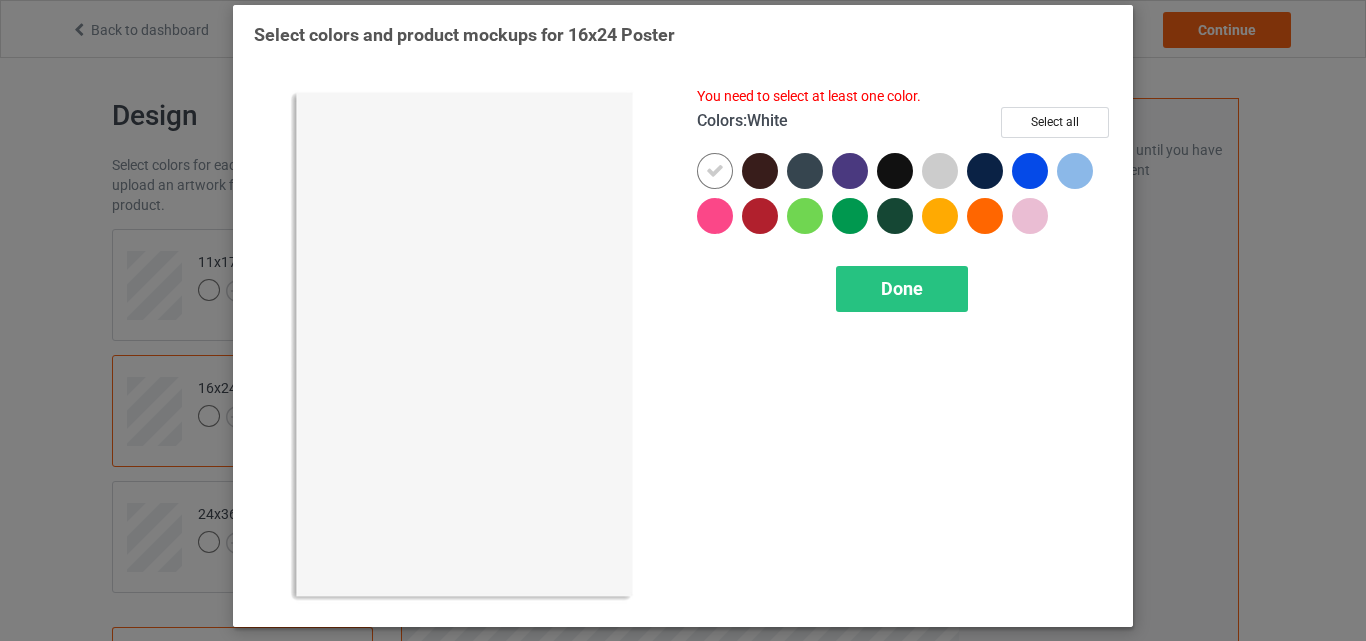 click at bounding box center (715, 171) 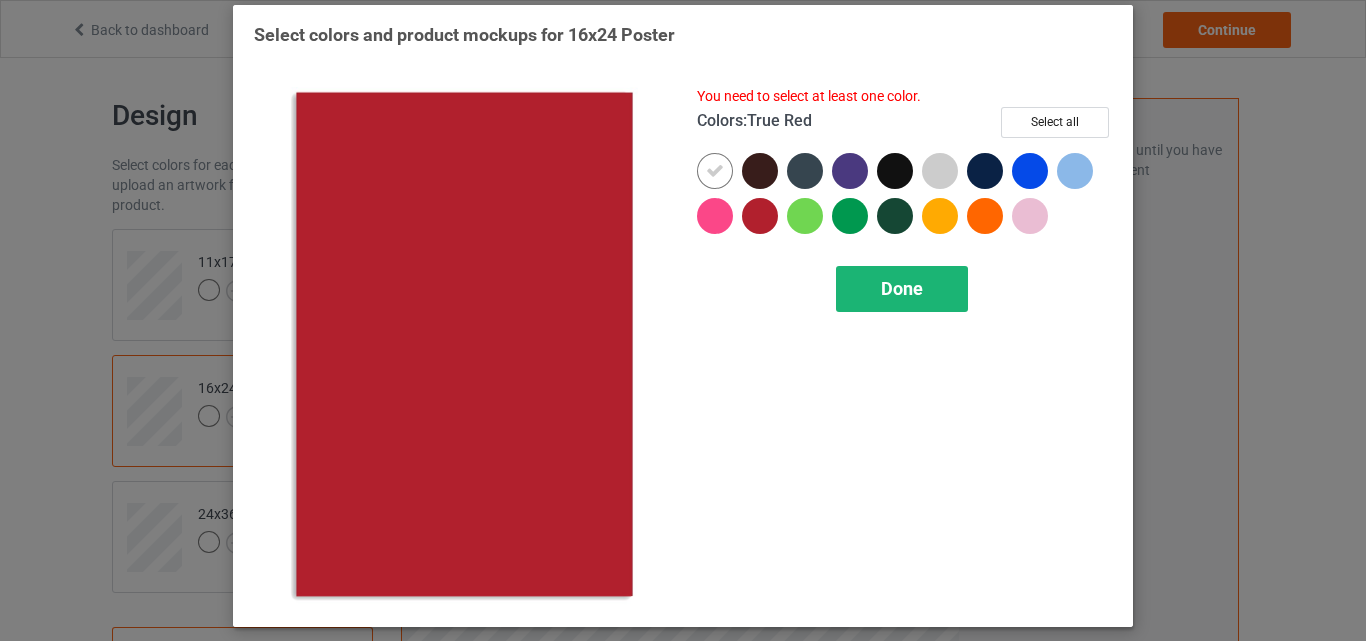 click on "Done" at bounding box center [902, 289] 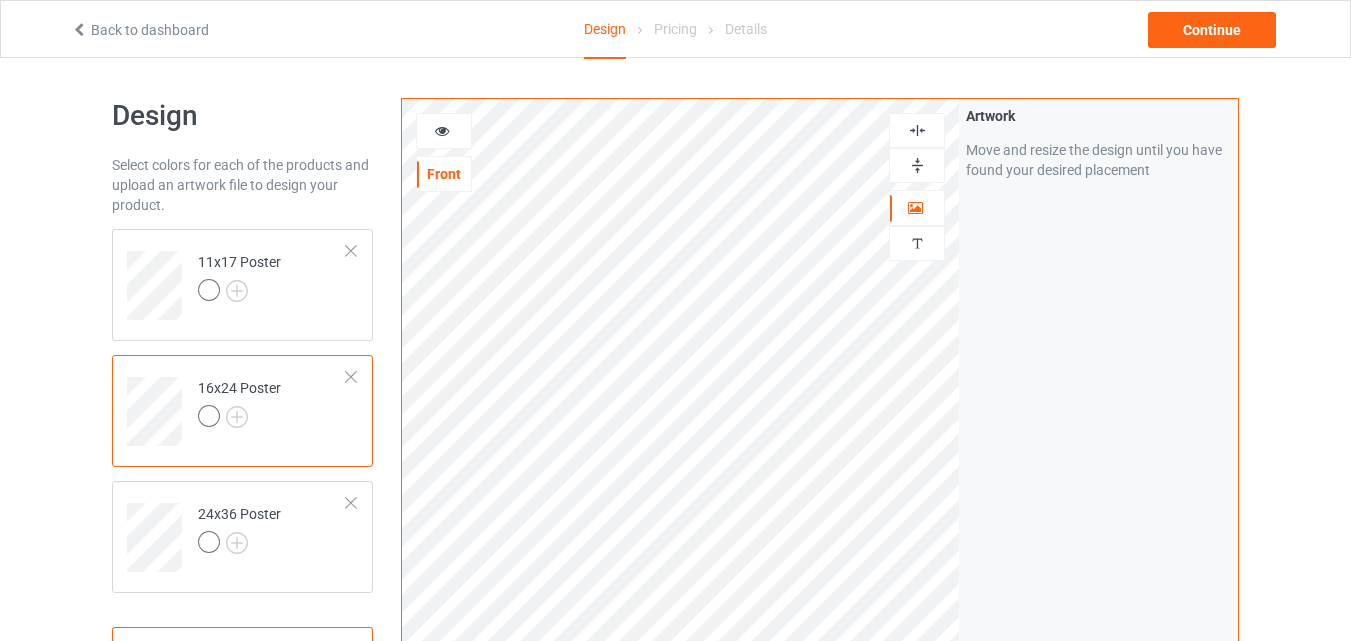 click at bounding box center (239, 419) 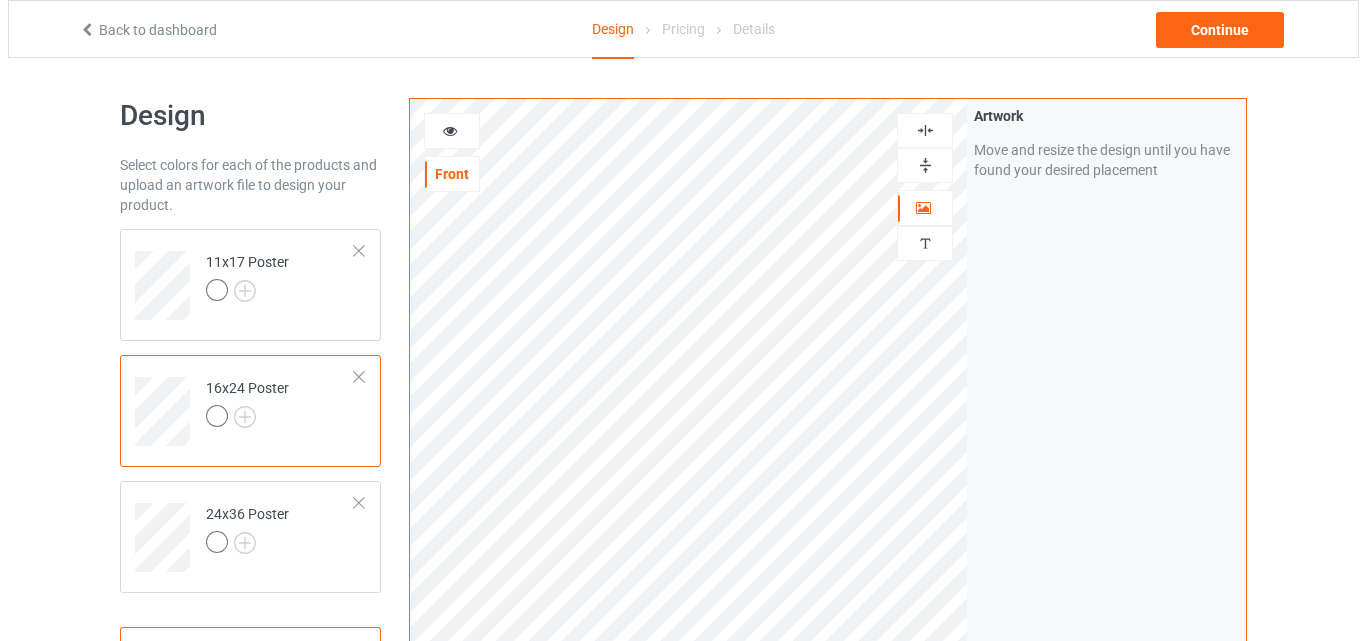 scroll, scrollTop: 602, scrollLeft: 0, axis: vertical 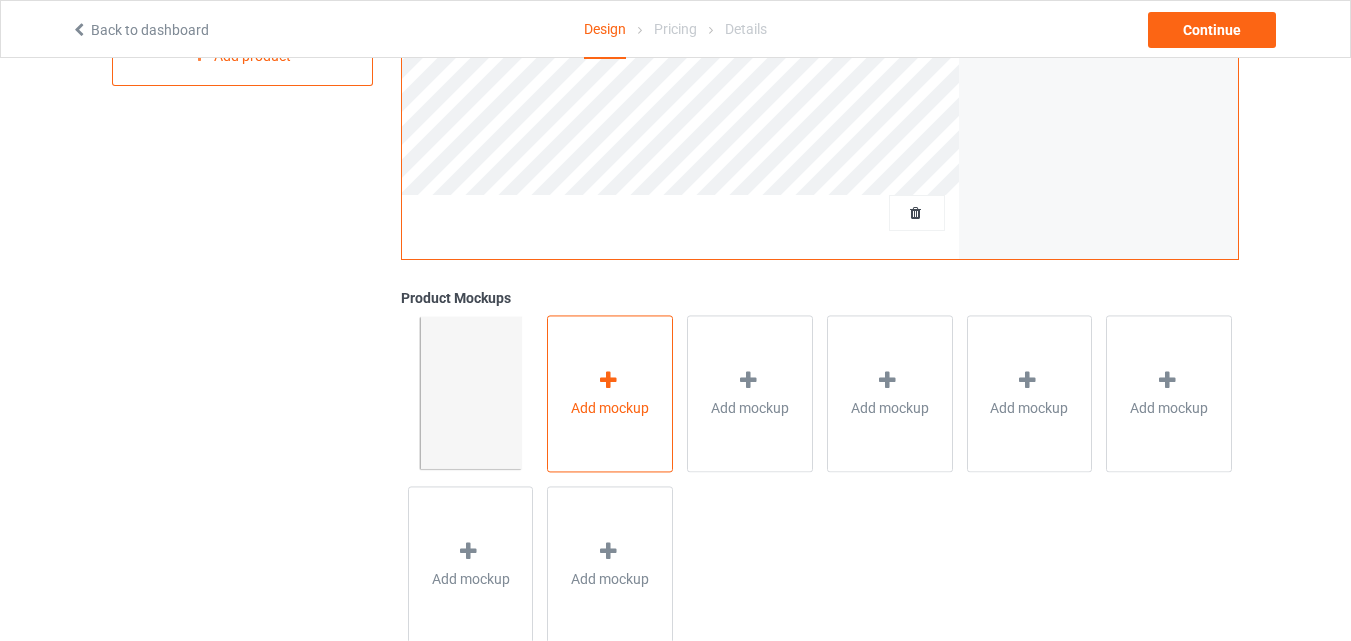 click at bounding box center [608, 380] 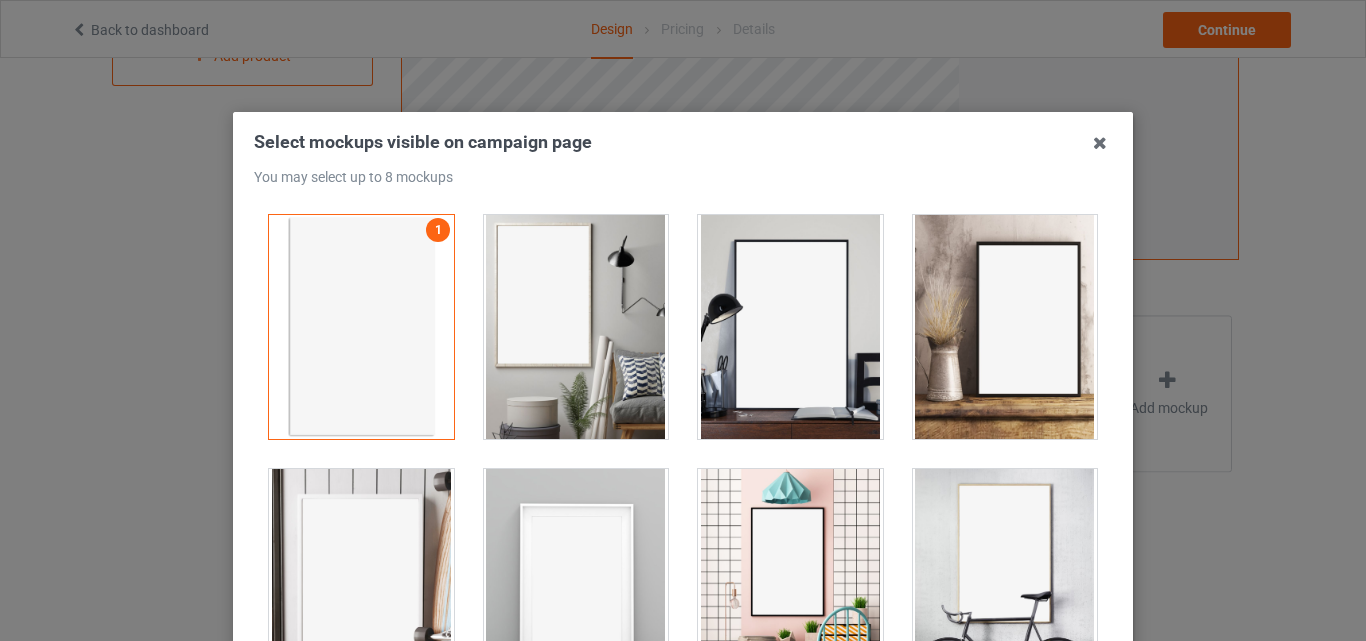 click at bounding box center (576, 327) 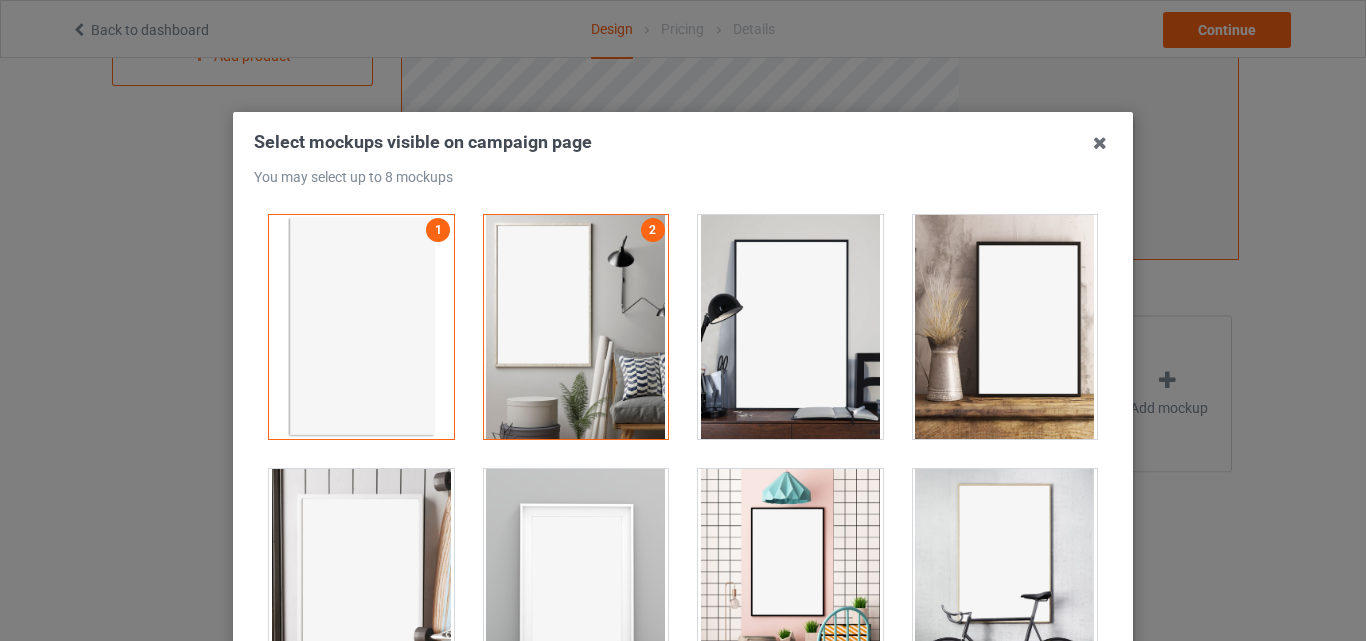 click at bounding box center [790, 327] 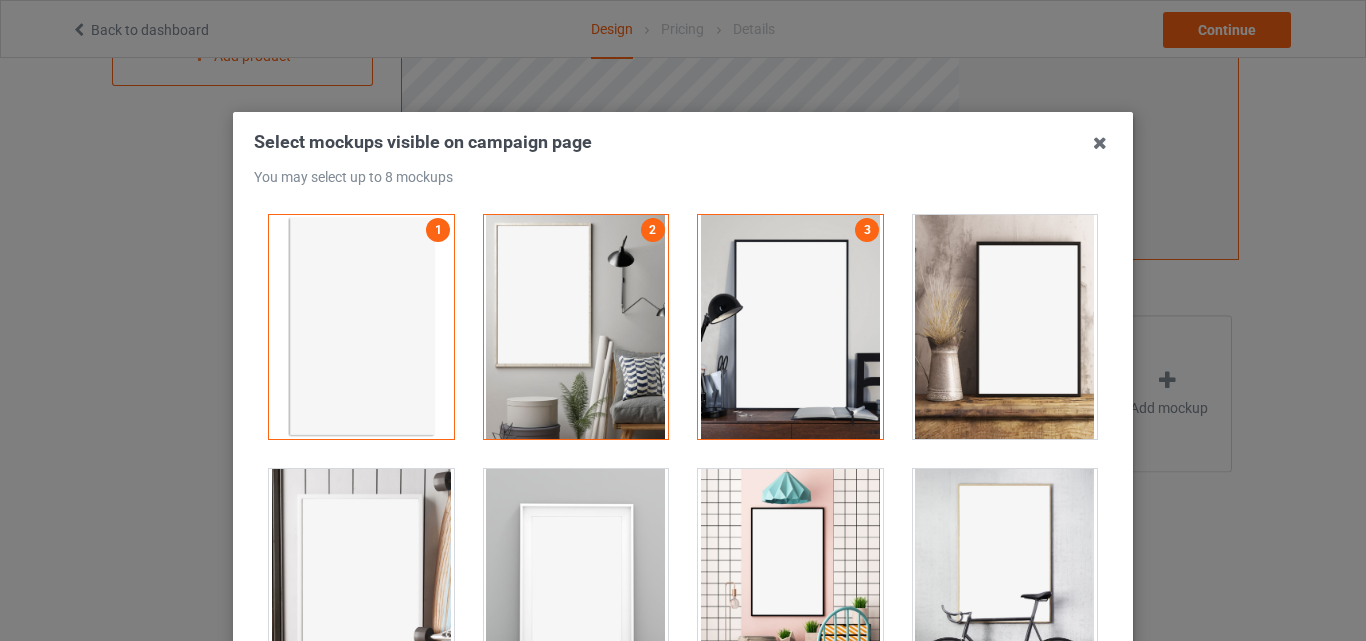 drag, startPoint x: 1049, startPoint y: 363, endPoint x: 574, endPoint y: 539, distance: 506.55798 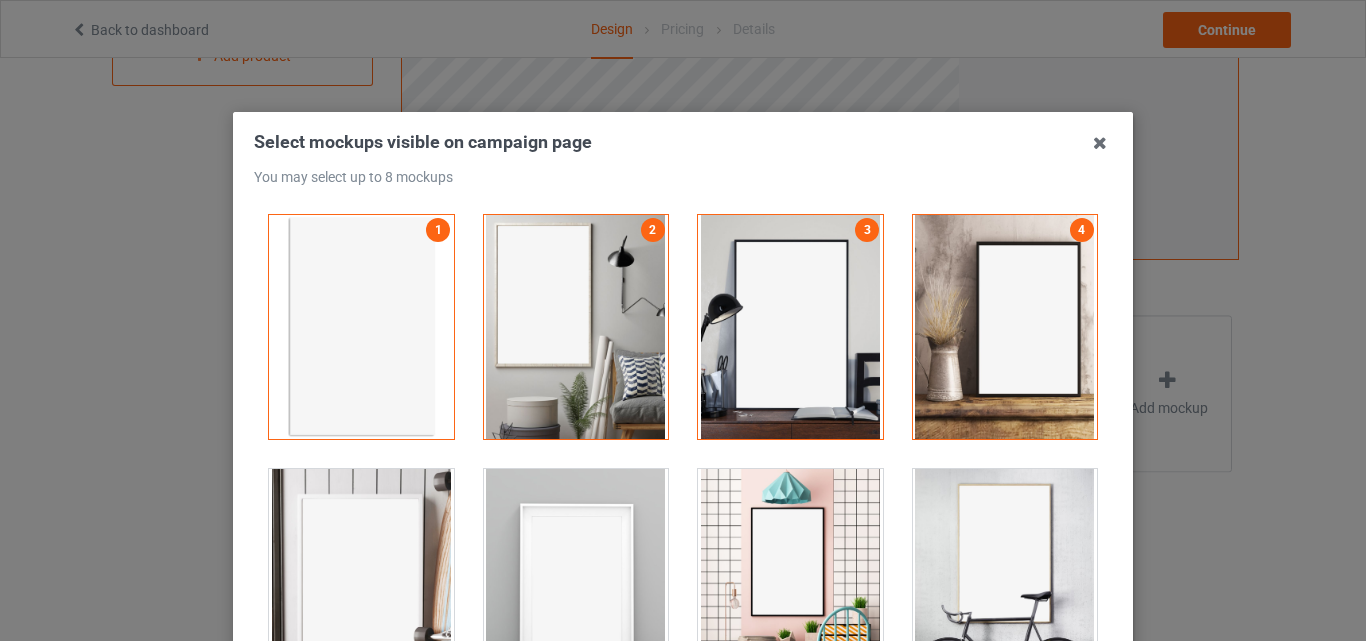 drag, startPoint x: 290, startPoint y: 536, endPoint x: 308, endPoint y: 537, distance: 18.027756 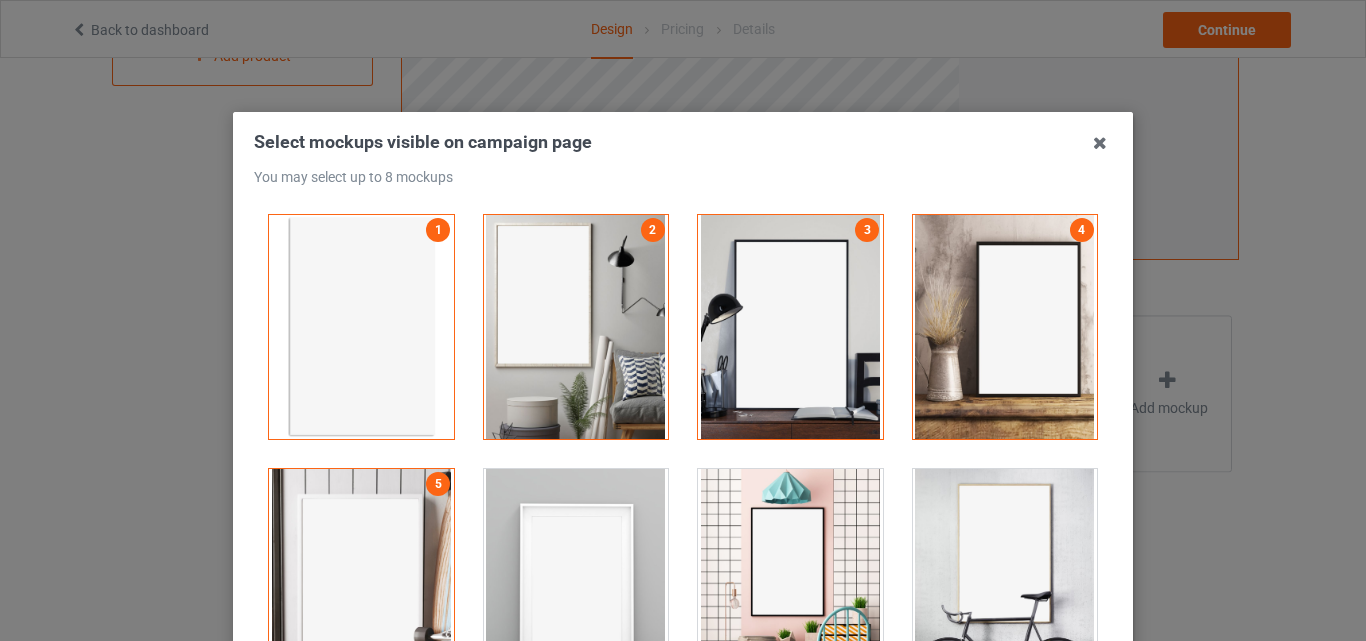 click at bounding box center (576, 581) 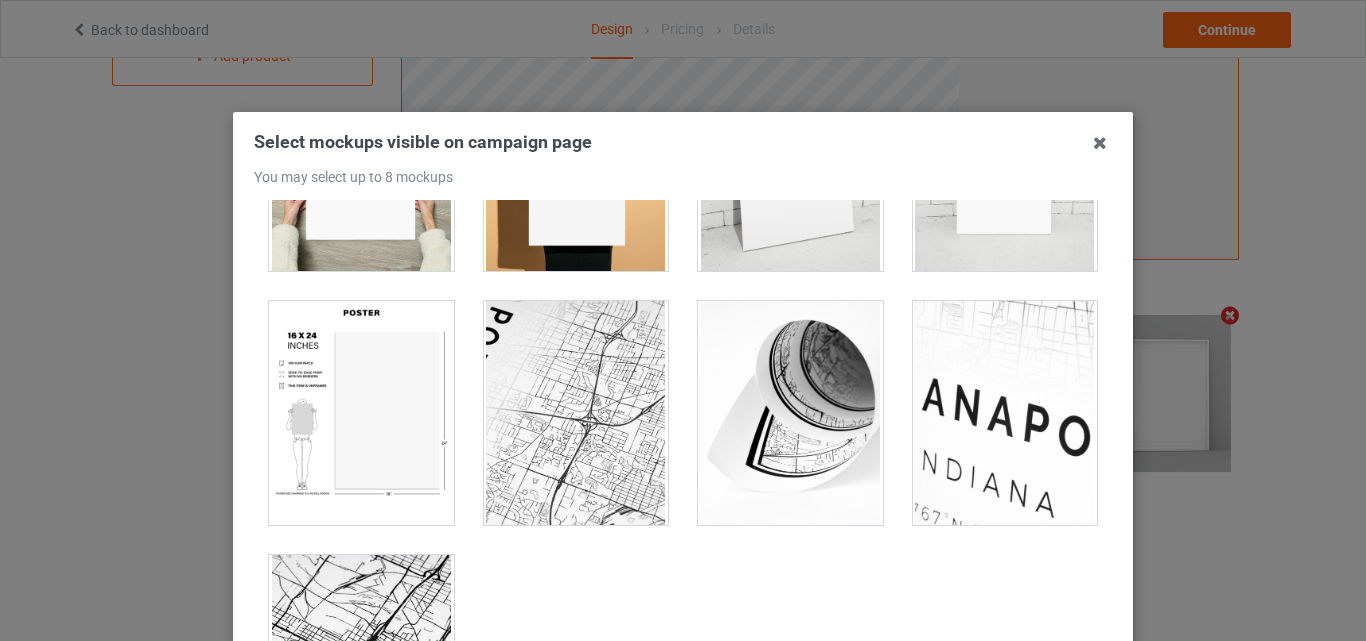 click at bounding box center (361, 413) 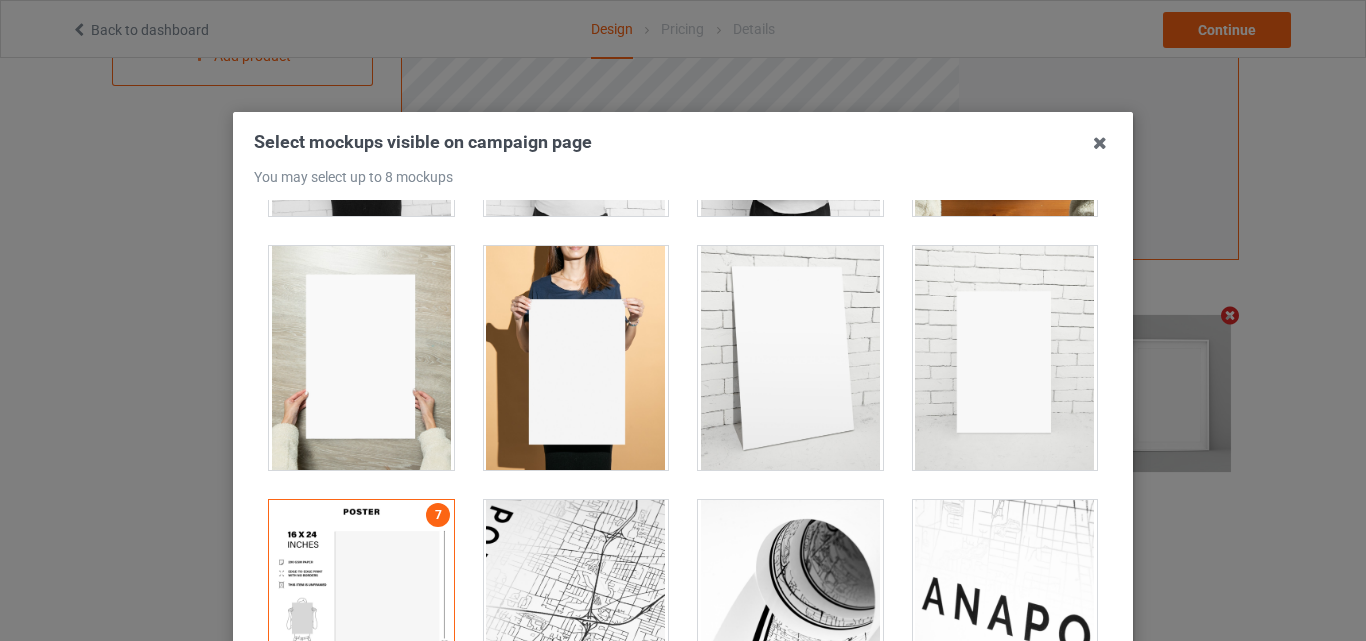 scroll, scrollTop: 2000, scrollLeft: 0, axis: vertical 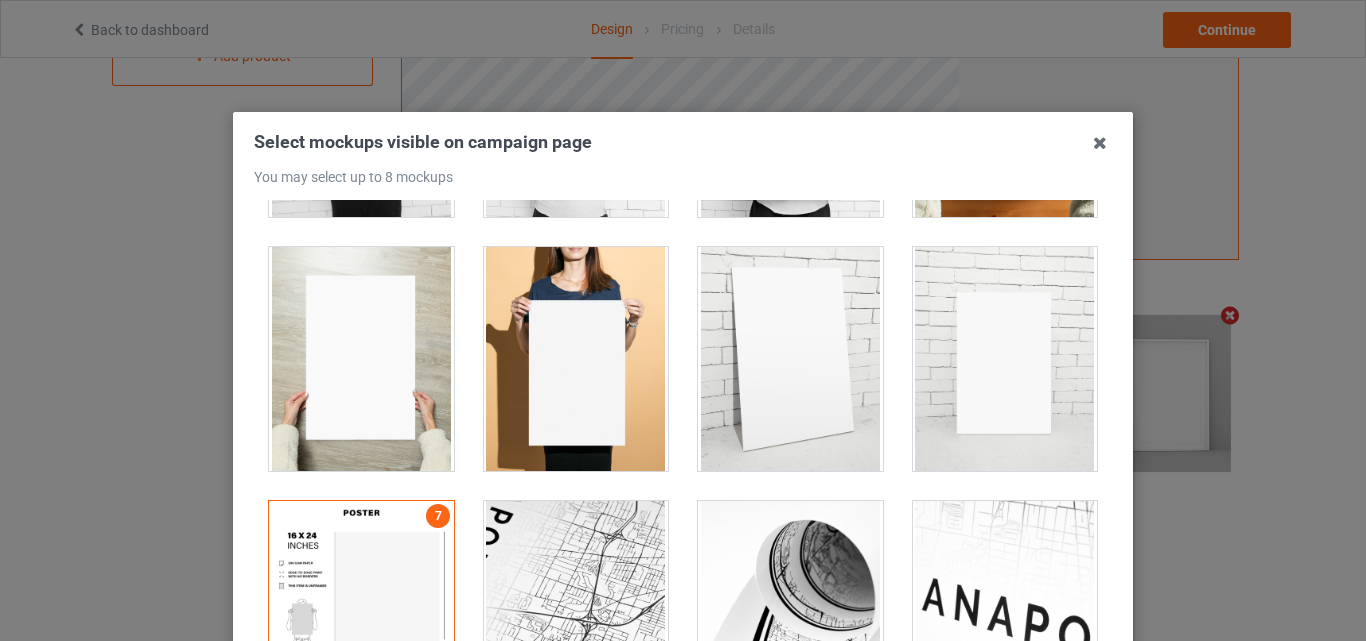 click at bounding box center (576, 359) 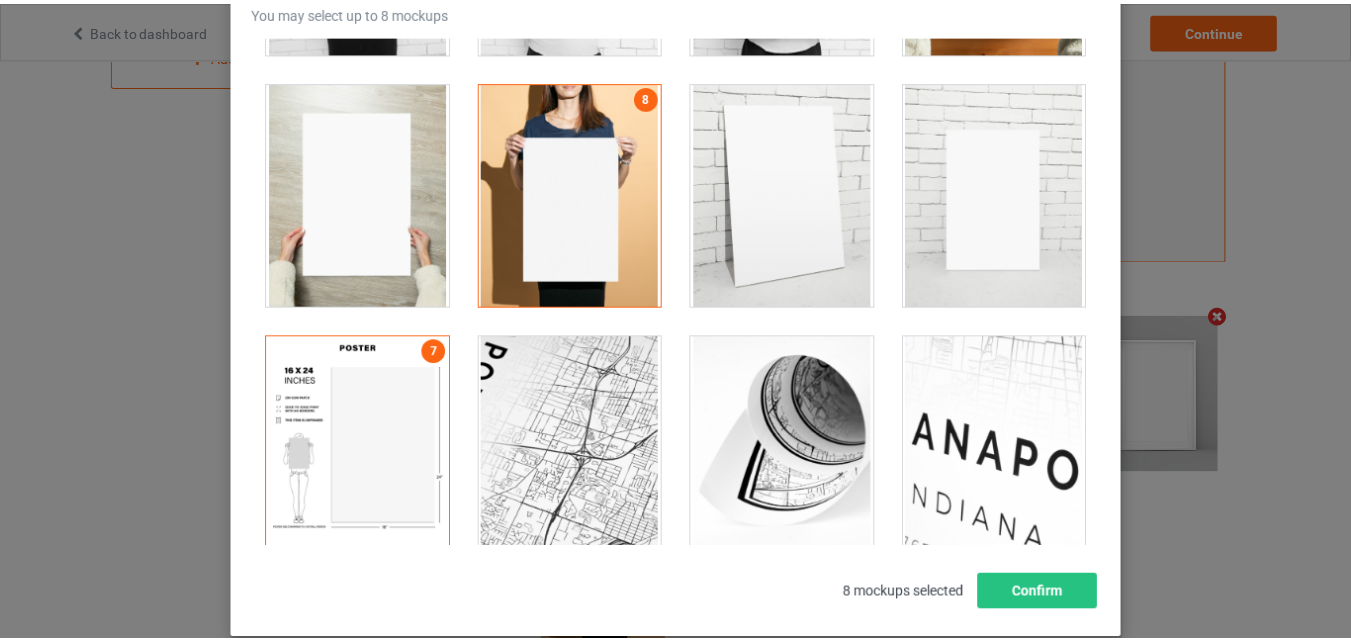 scroll, scrollTop: 275, scrollLeft: 0, axis: vertical 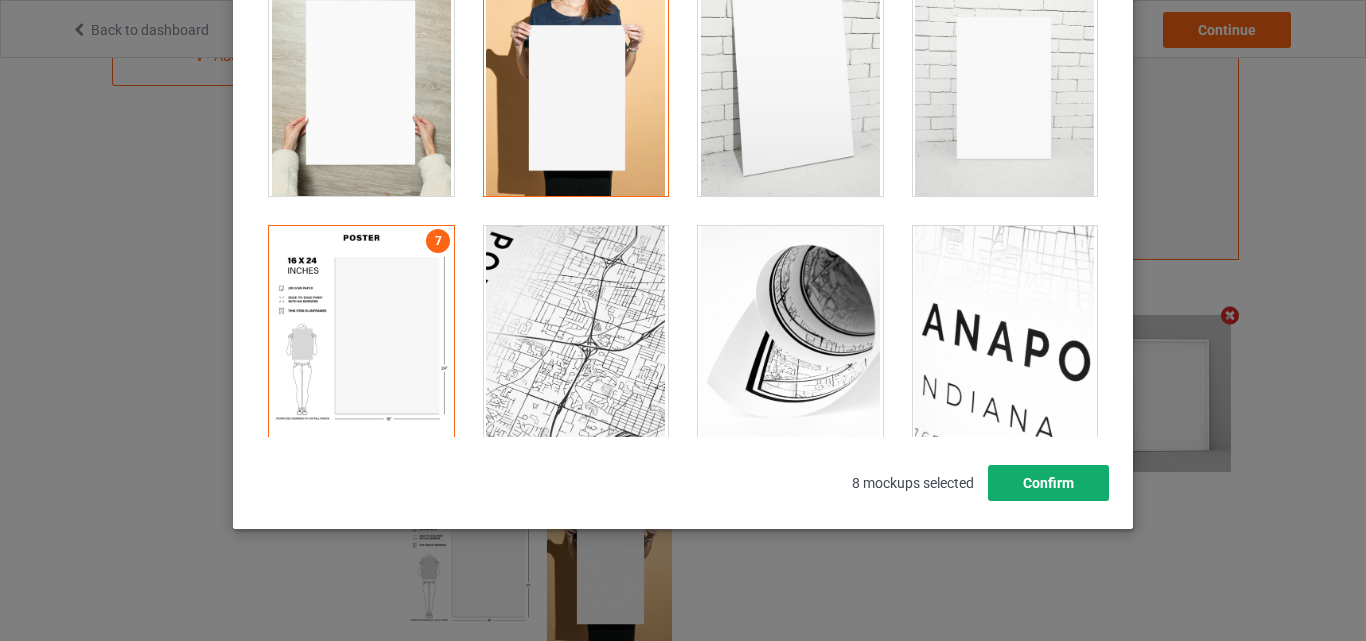 click on "Confirm" at bounding box center [1048, 483] 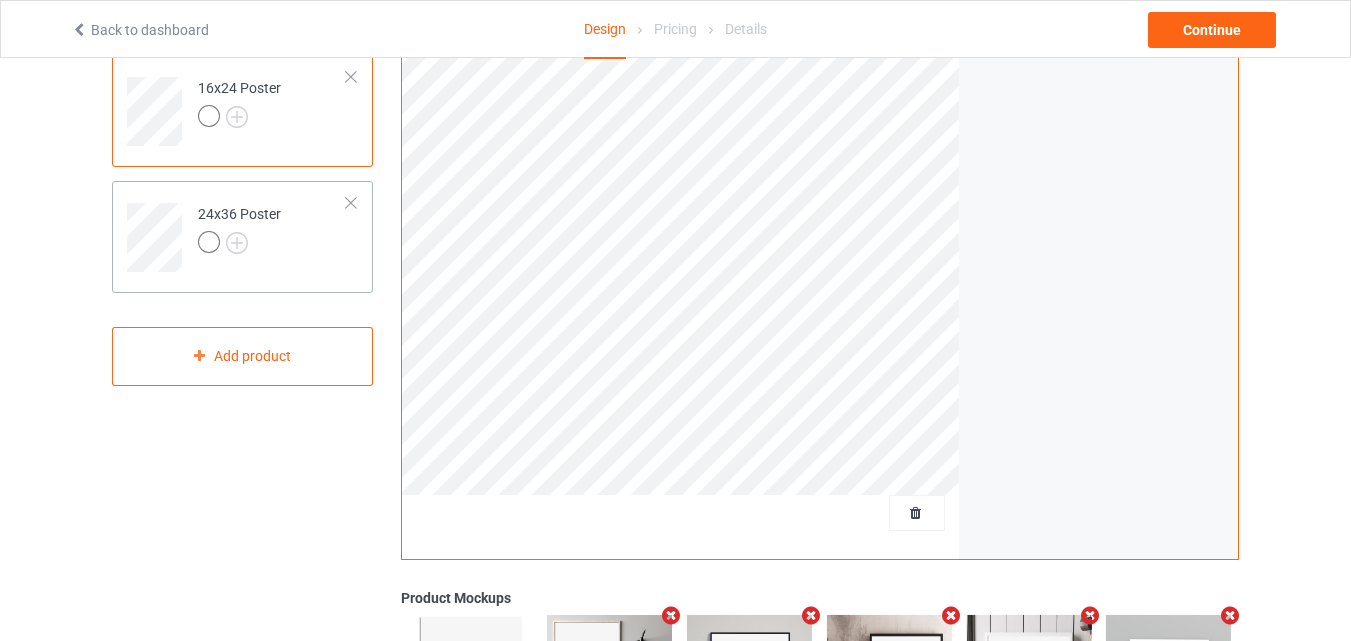 click on "24x36 Poster" at bounding box center (272, 230) 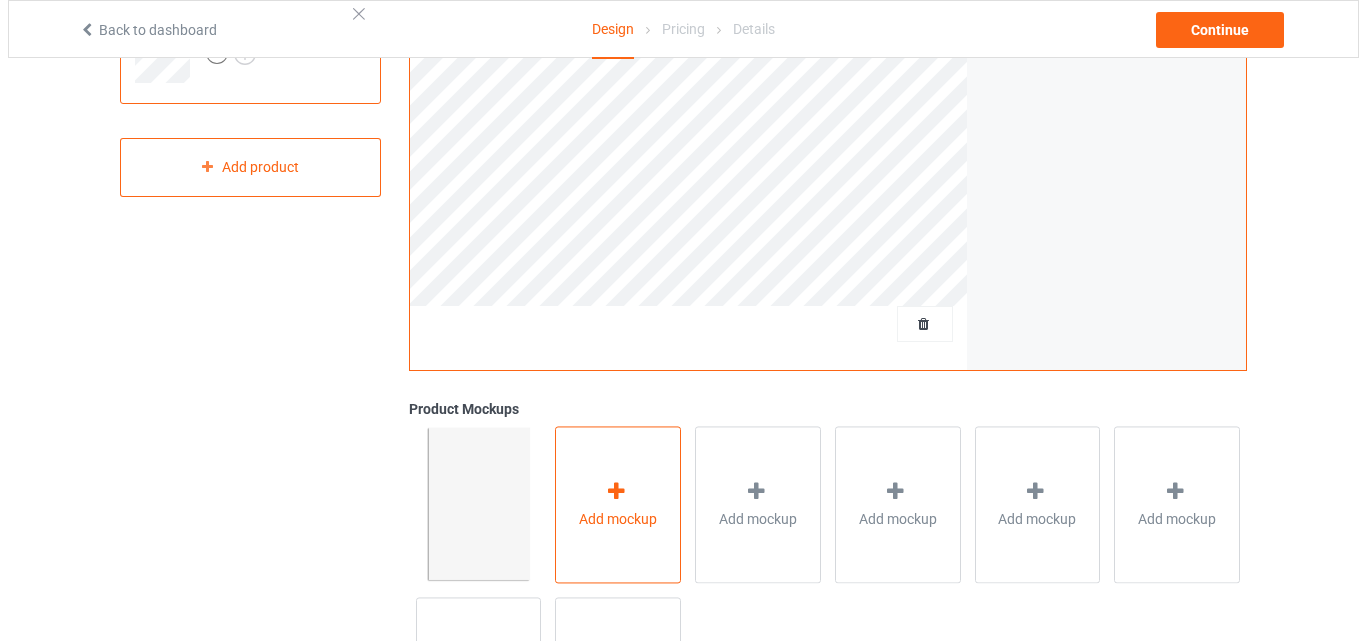 scroll, scrollTop: 655, scrollLeft: 0, axis: vertical 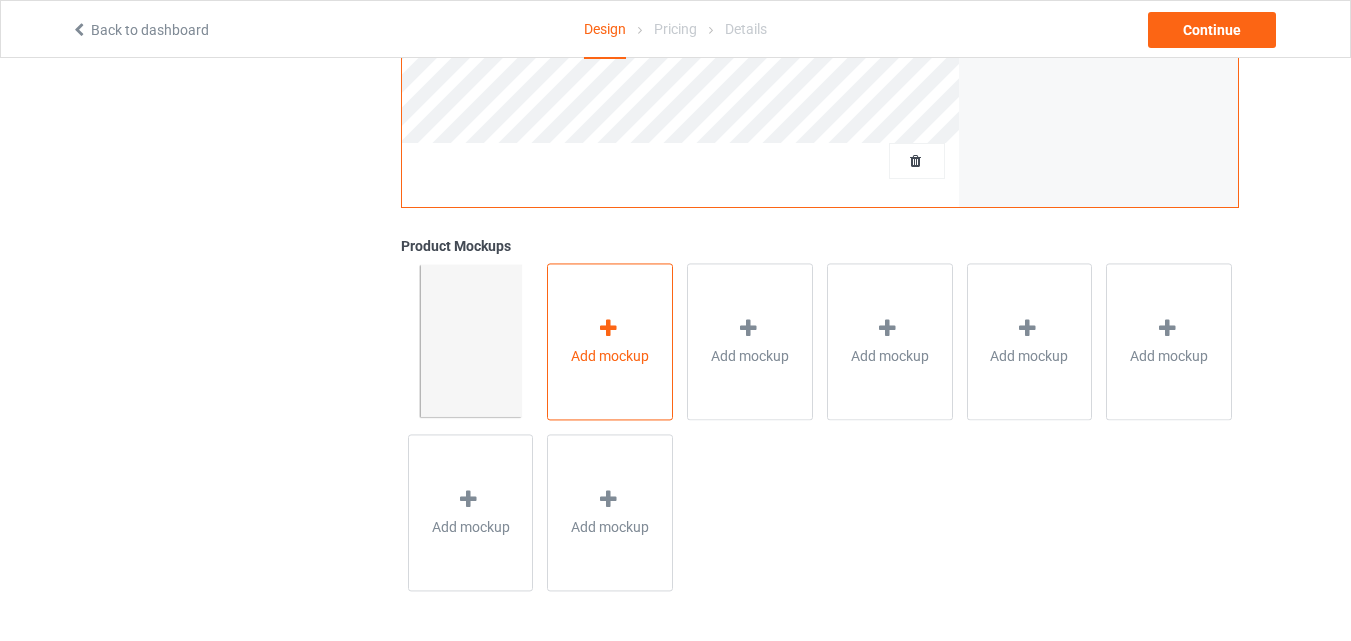click on "Add mockup" at bounding box center (610, 341) 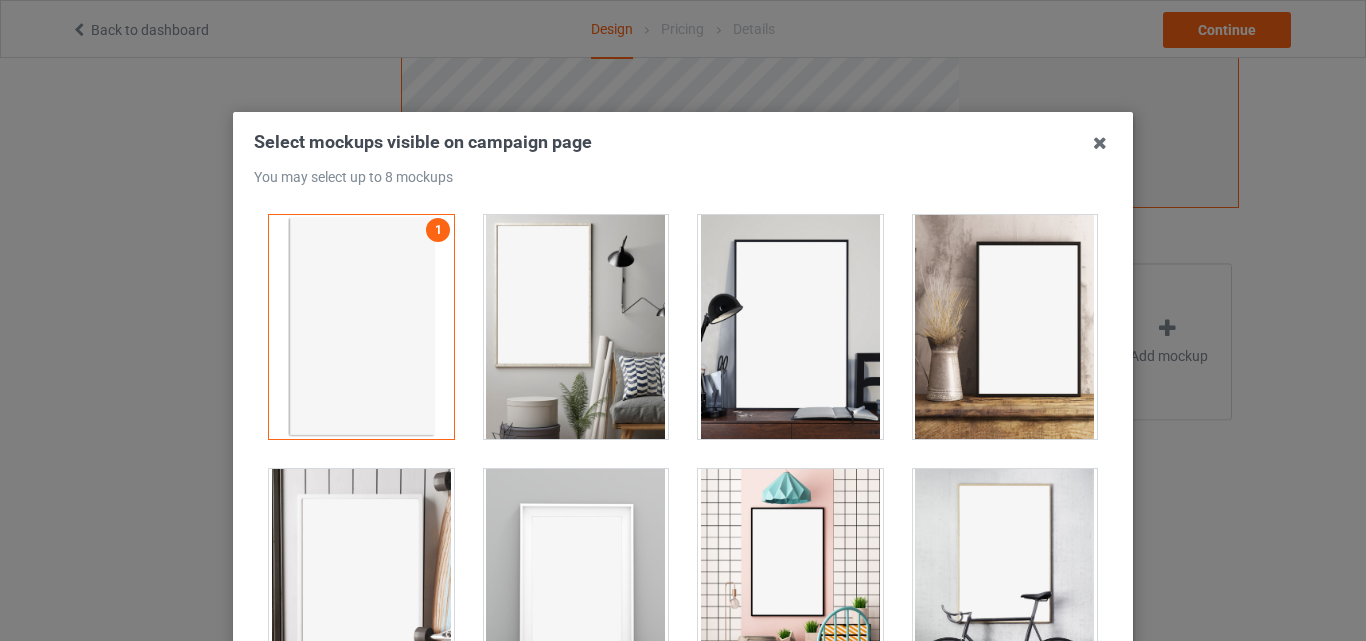 drag, startPoint x: 556, startPoint y: 308, endPoint x: 770, endPoint y: 339, distance: 216.23367 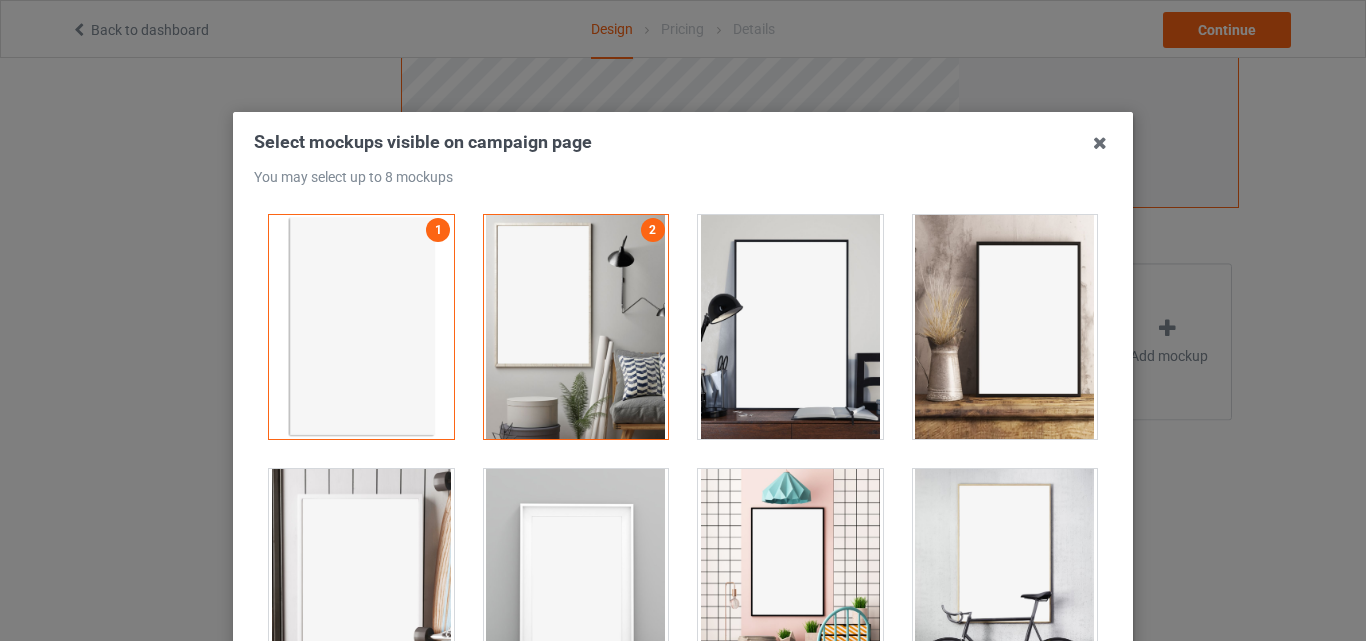 click at bounding box center (790, 327) 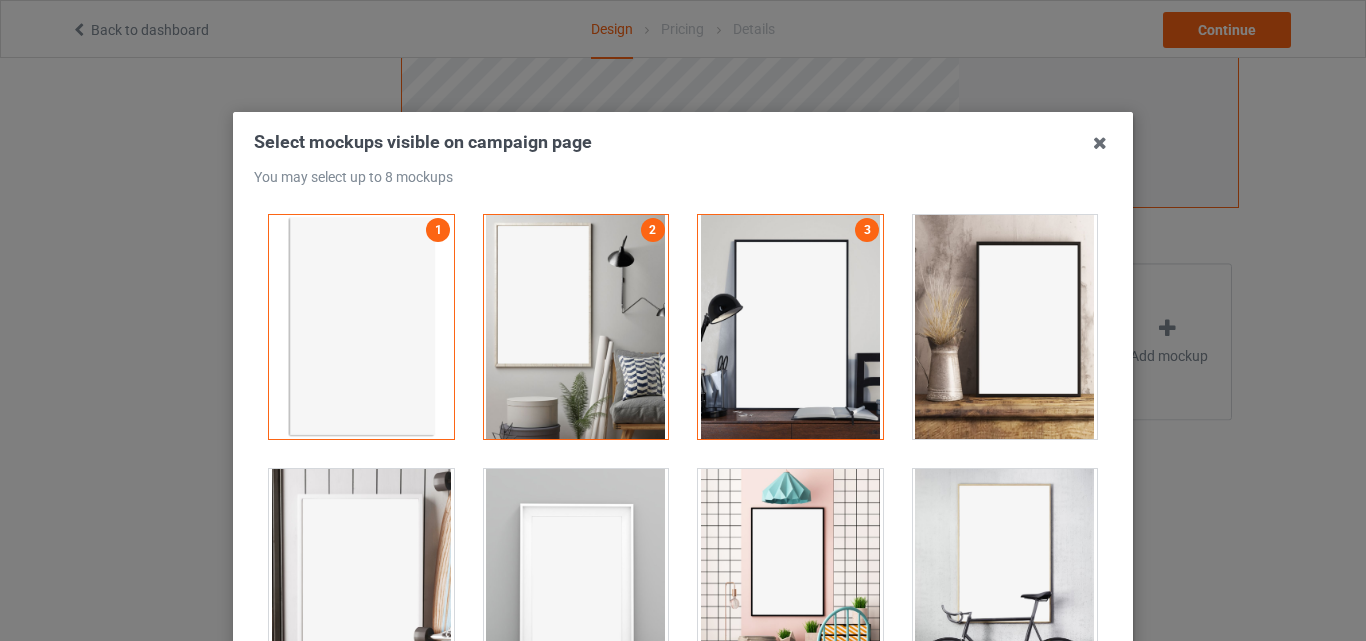 click at bounding box center (1005, 327) 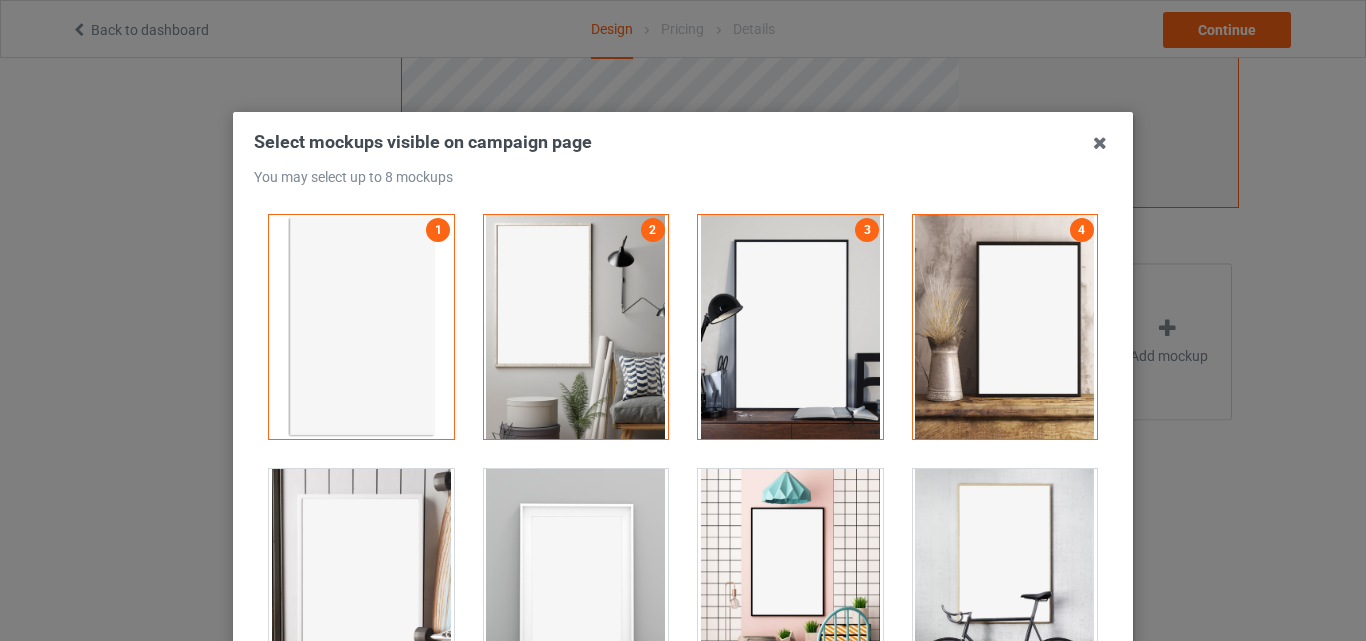 drag, startPoint x: 320, startPoint y: 572, endPoint x: 352, endPoint y: 566, distance: 32.55764 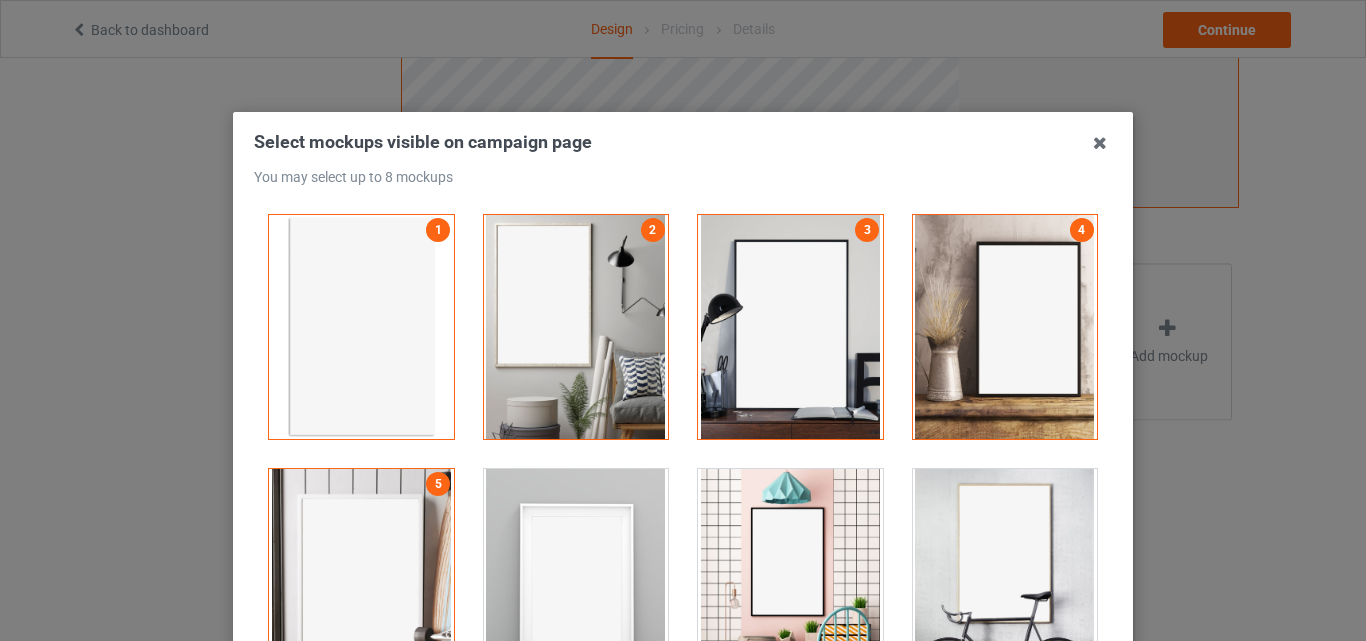 click at bounding box center [576, 581] 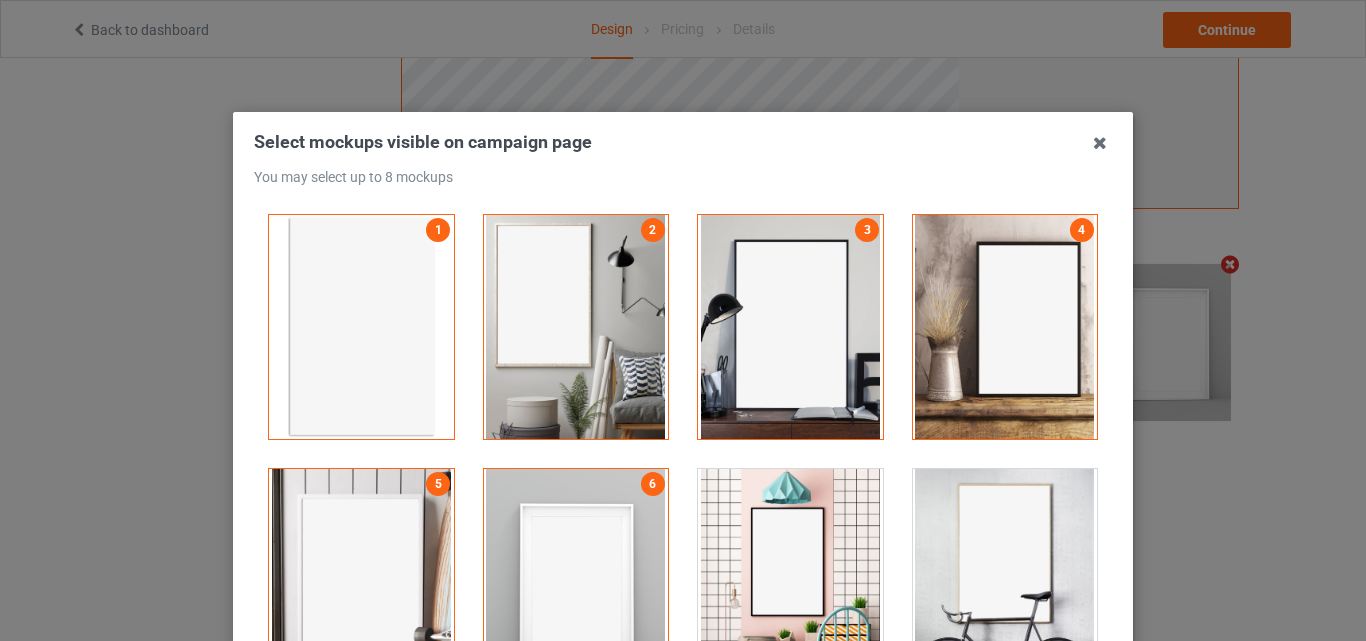 scroll, scrollTop: 654, scrollLeft: 0, axis: vertical 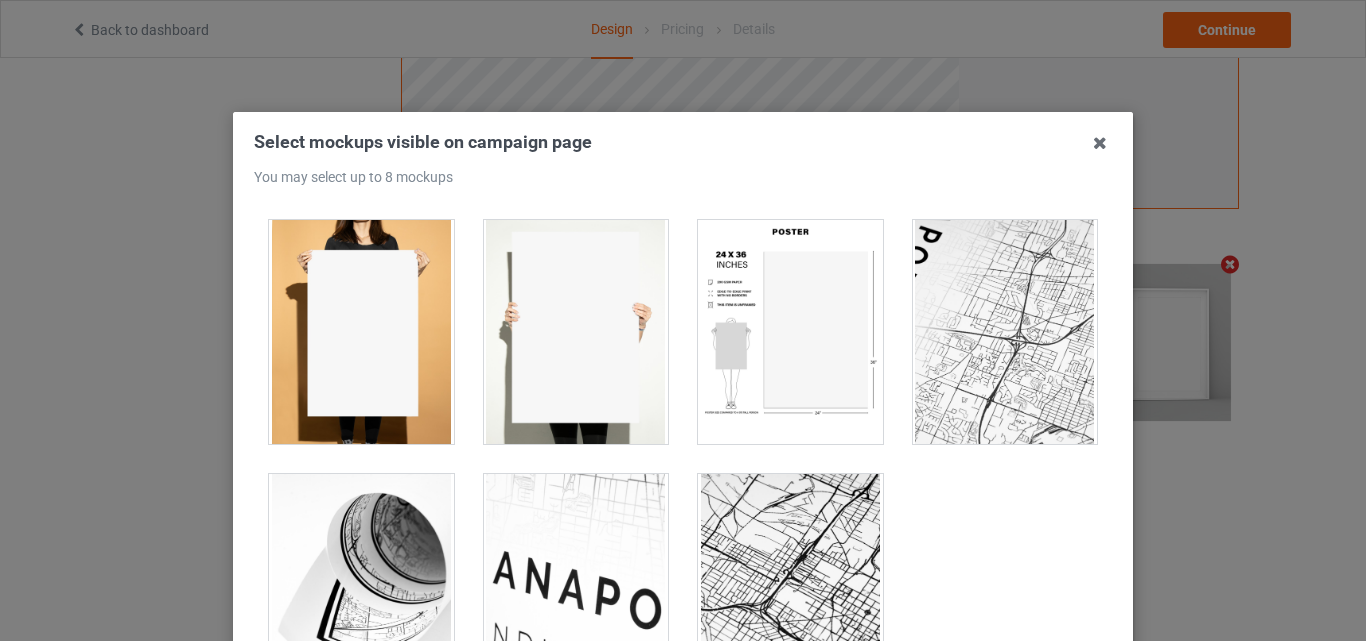 click at bounding box center (790, 332) 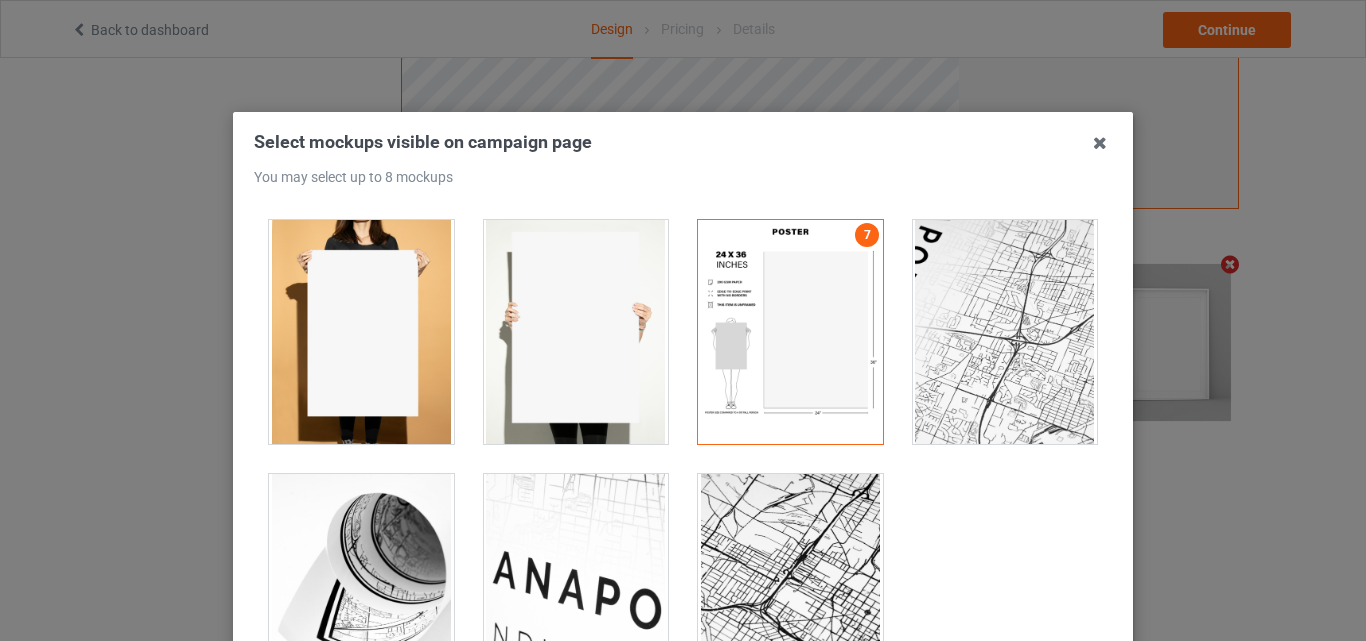 click at bounding box center [361, 332] 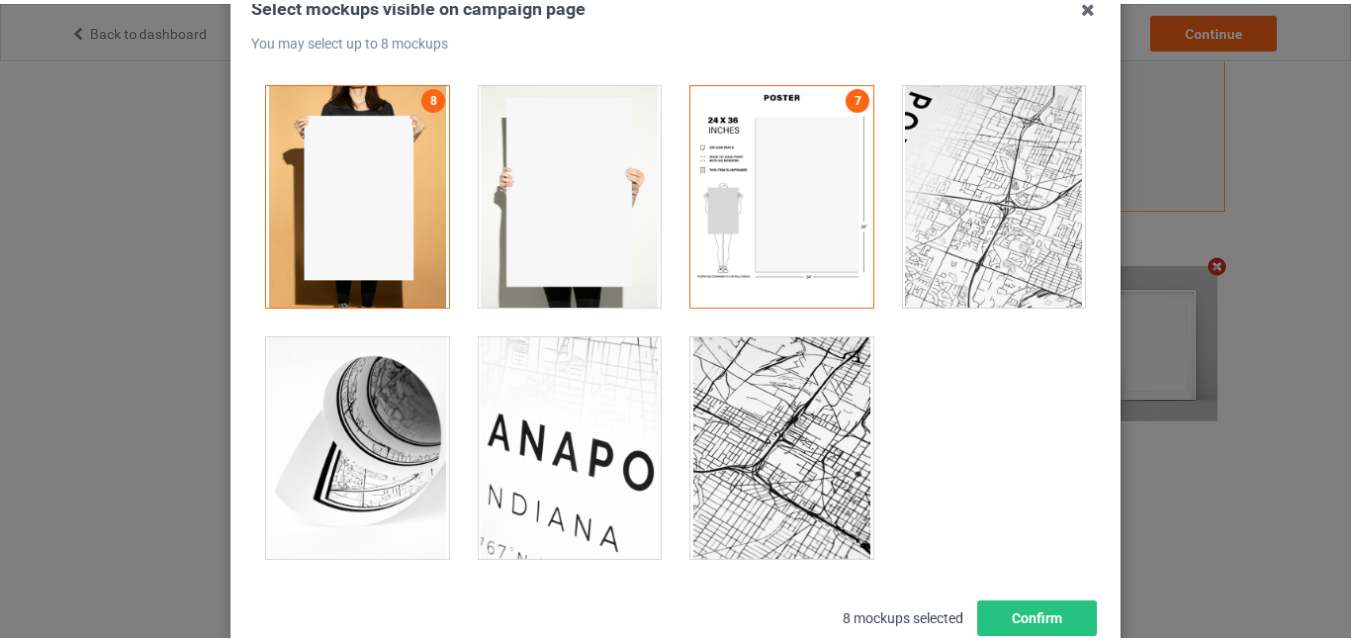 scroll, scrollTop: 275, scrollLeft: 0, axis: vertical 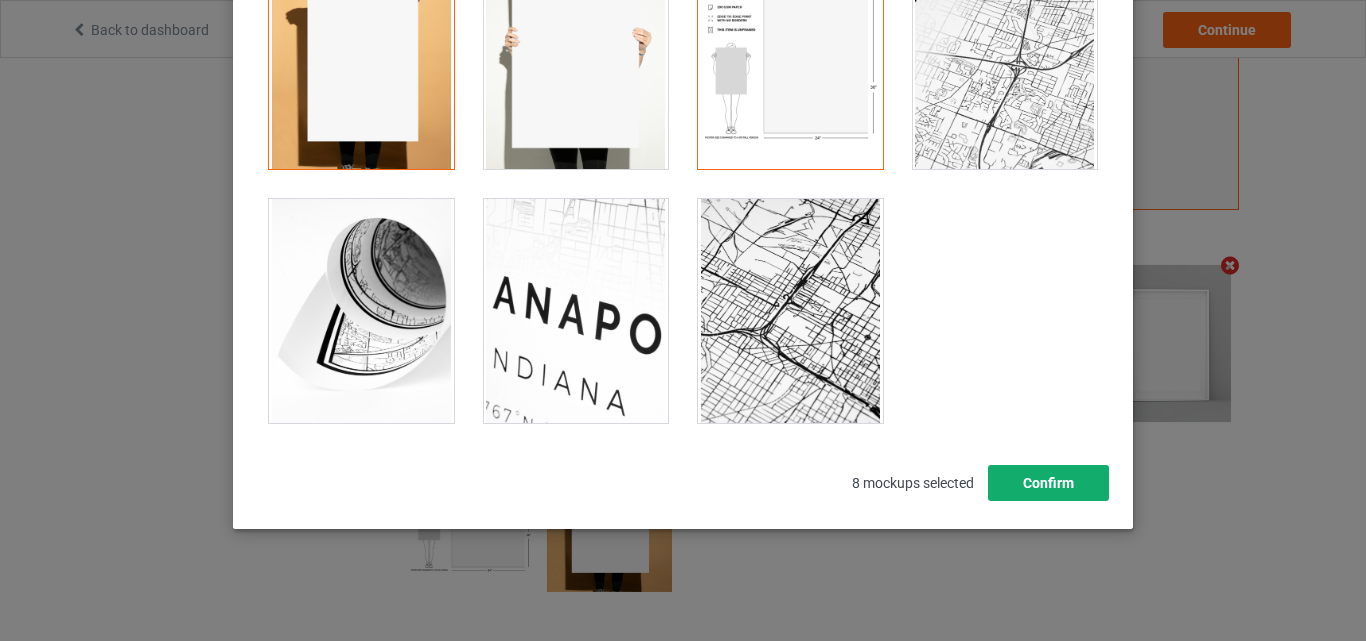 click on "Confirm" at bounding box center [1048, 483] 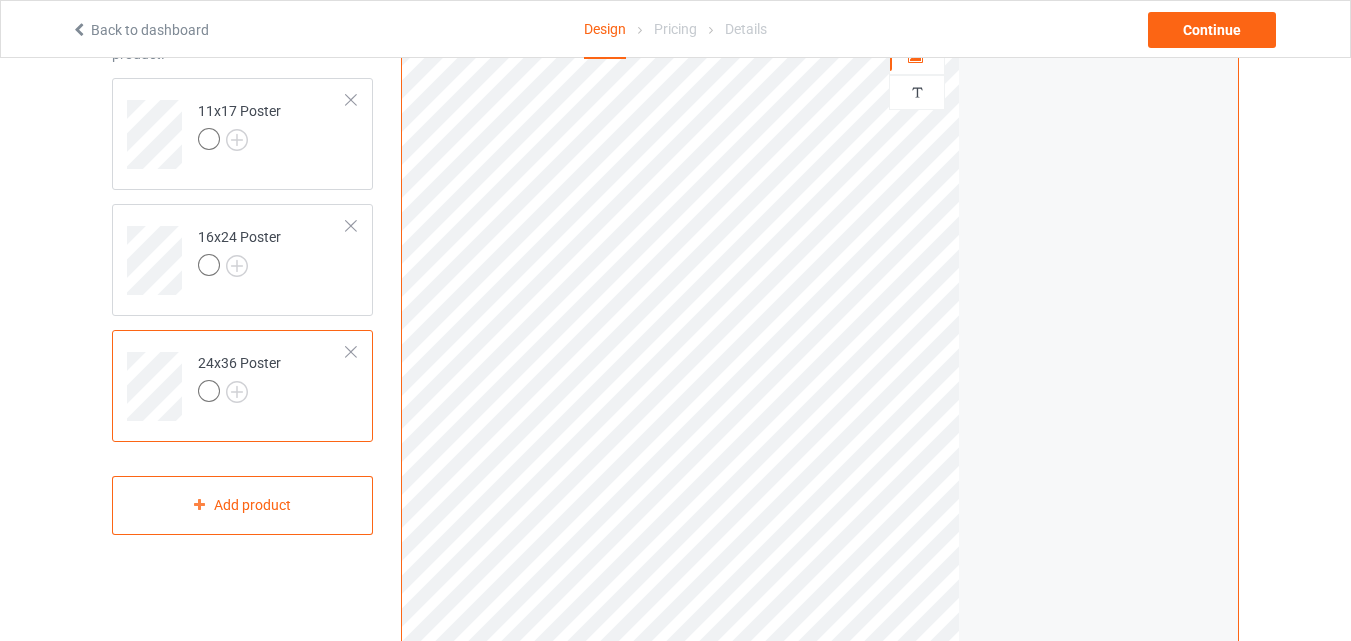 scroll, scrollTop: 0, scrollLeft: 0, axis: both 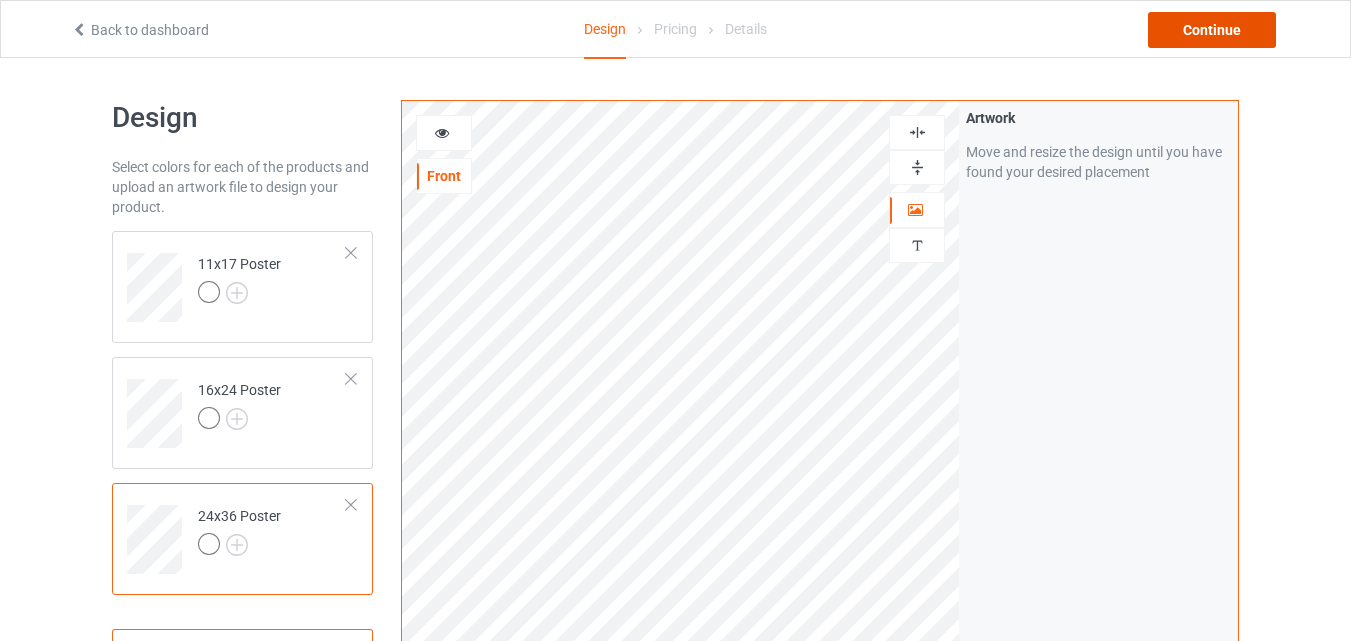 click on "Continue" at bounding box center (1212, 30) 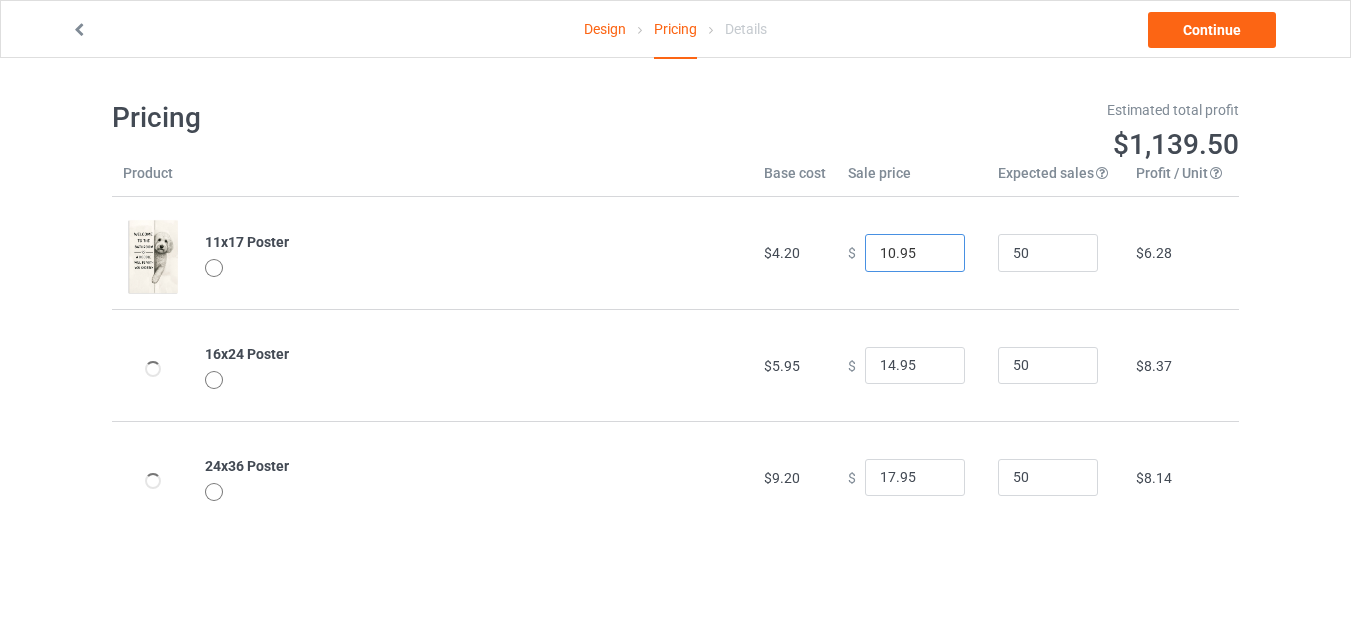 click on "10.95" at bounding box center (915, 253) 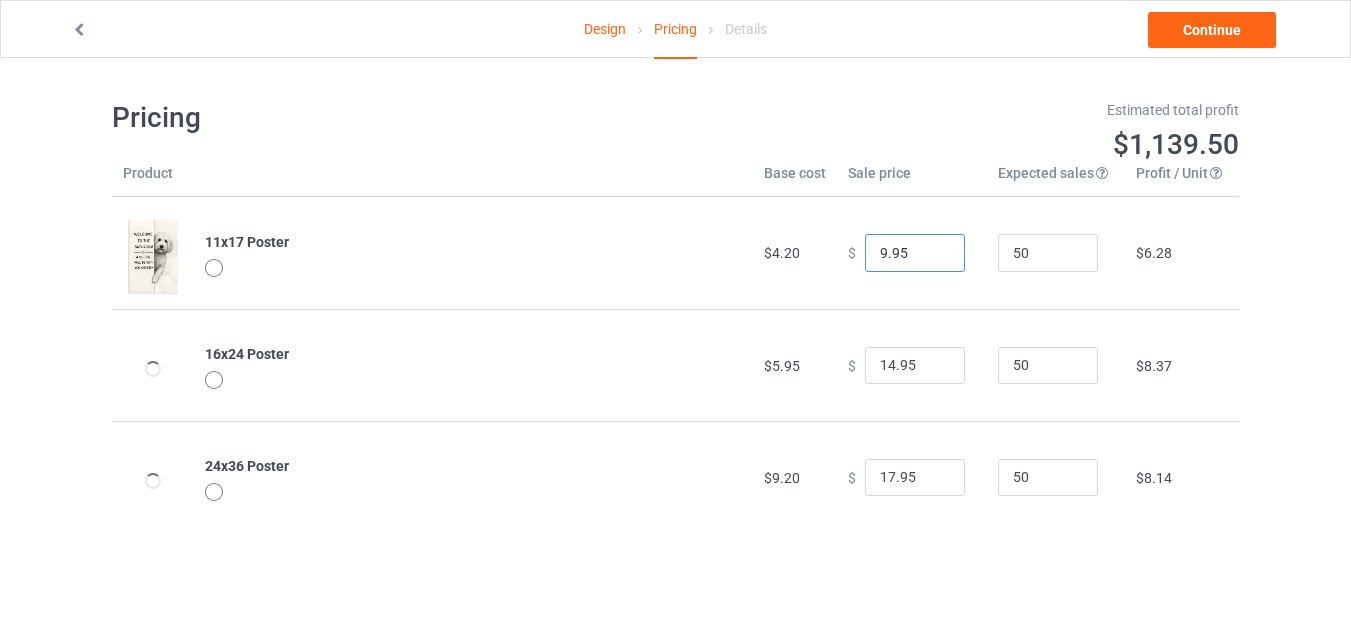 click on "9.95" at bounding box center (915, 253) 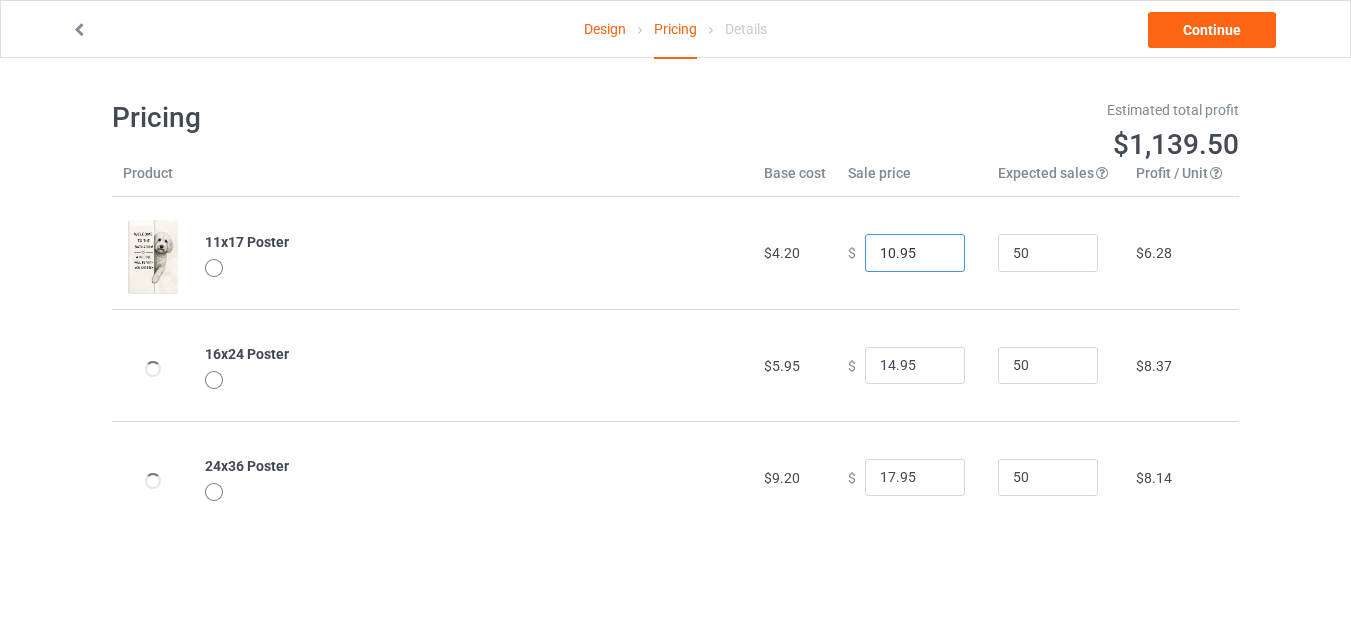 click on "10.95" at bounding box center (915, 253) 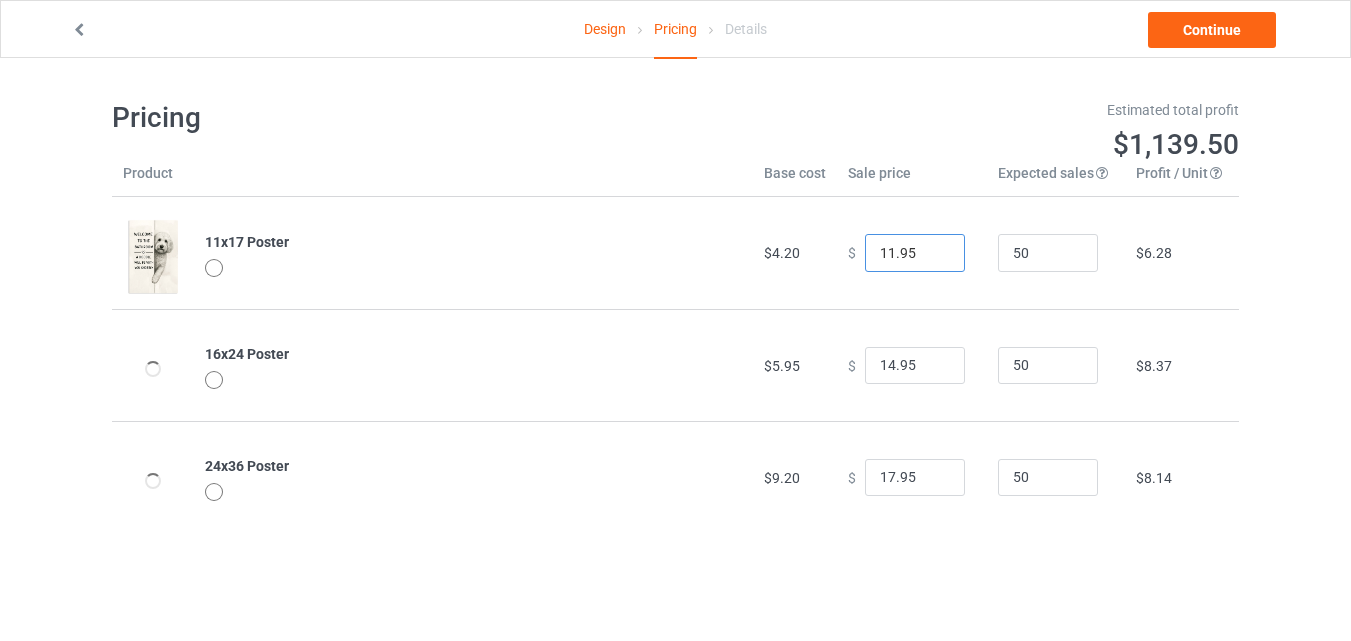 click on "11.95" at bounding box center [915, 253] 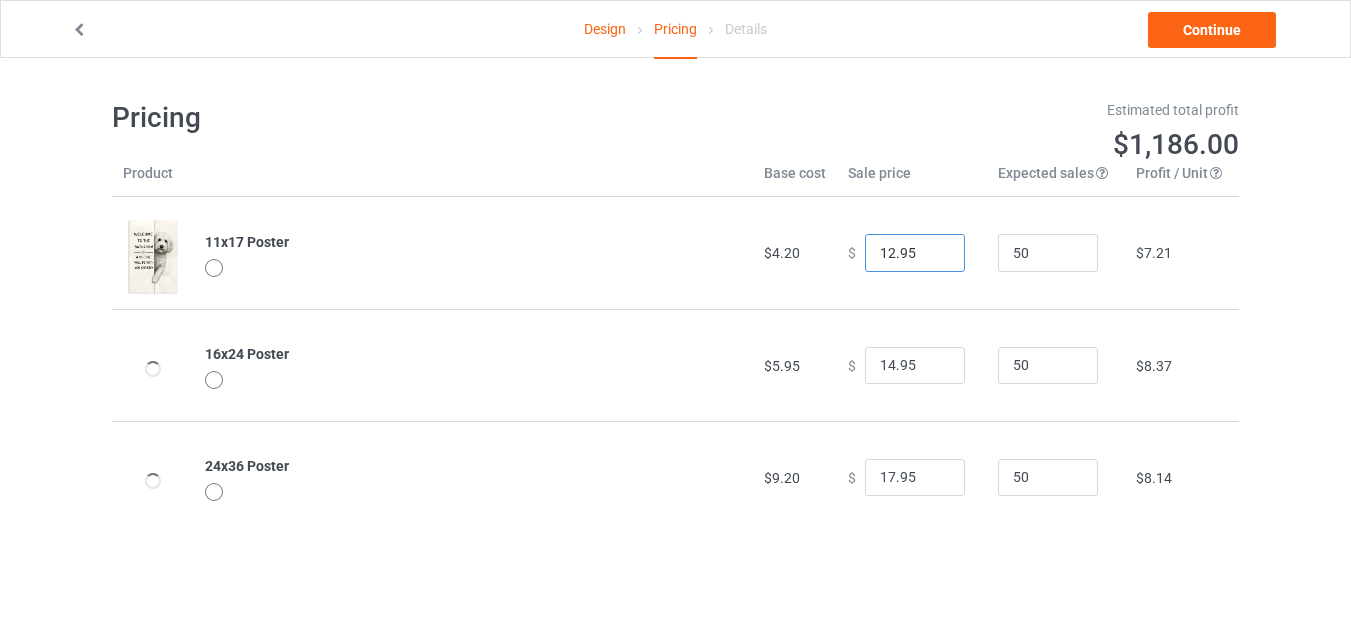 click on "12.95" at bounding box center [915, 253] 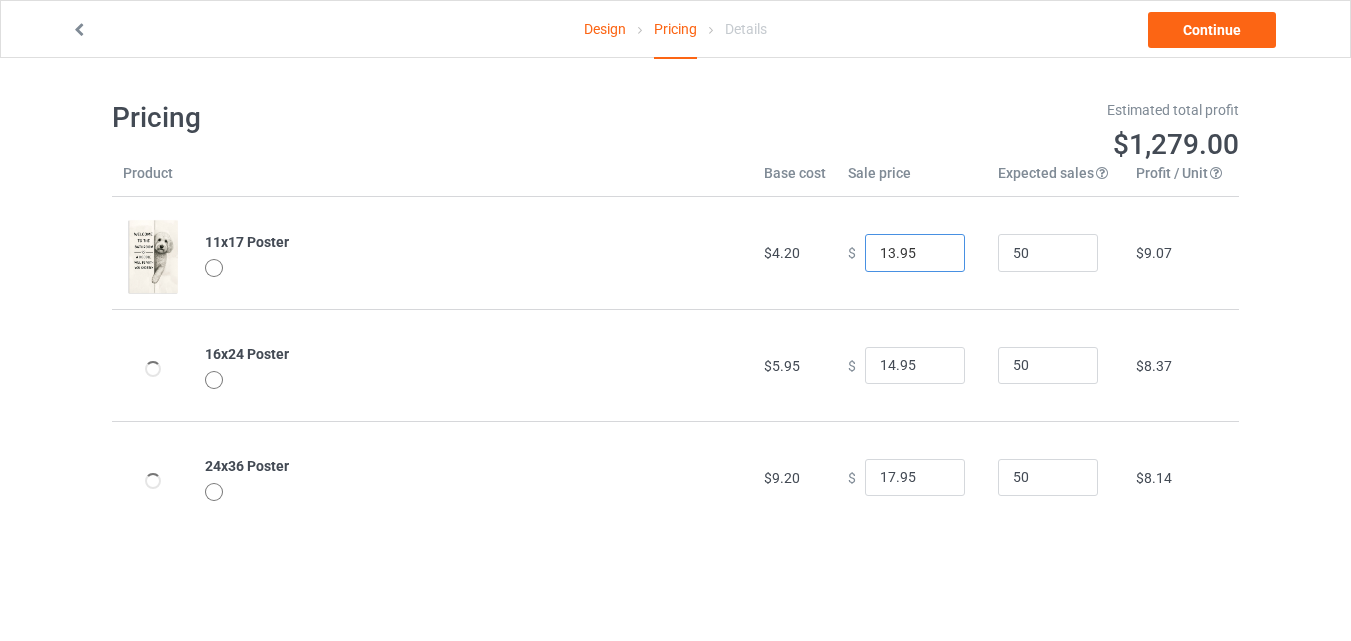 type on "13.95" 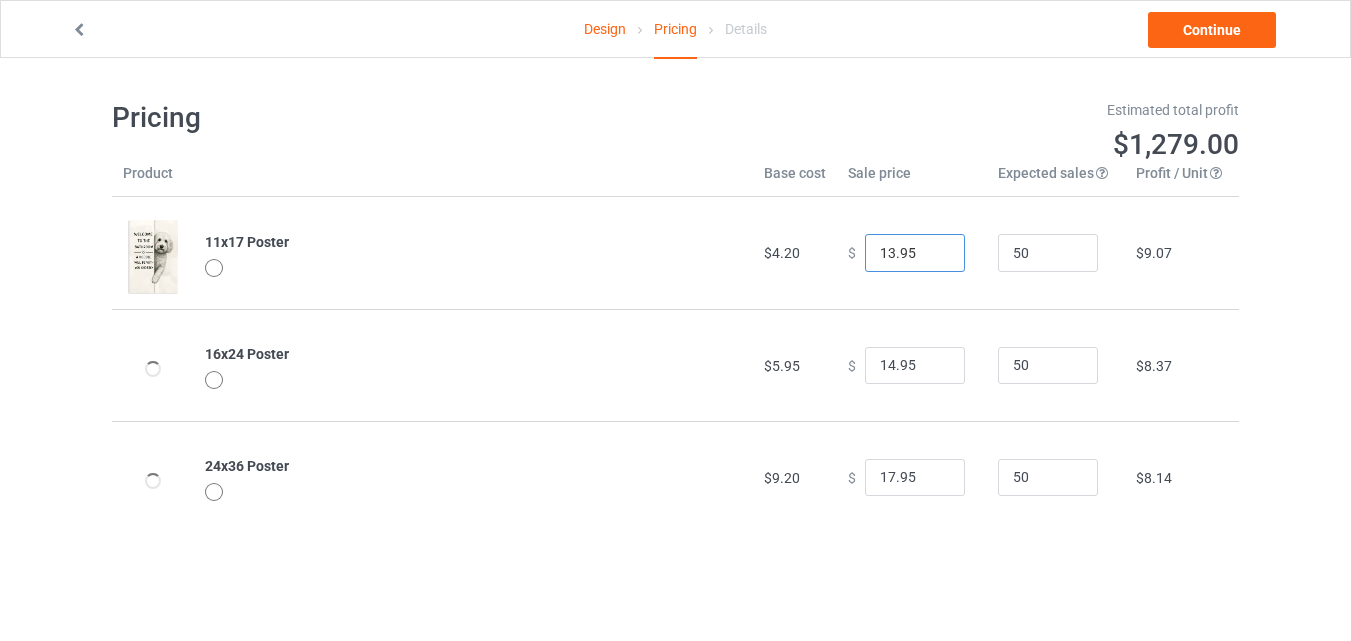 click on "13.95" at bounding box center [915, 253] 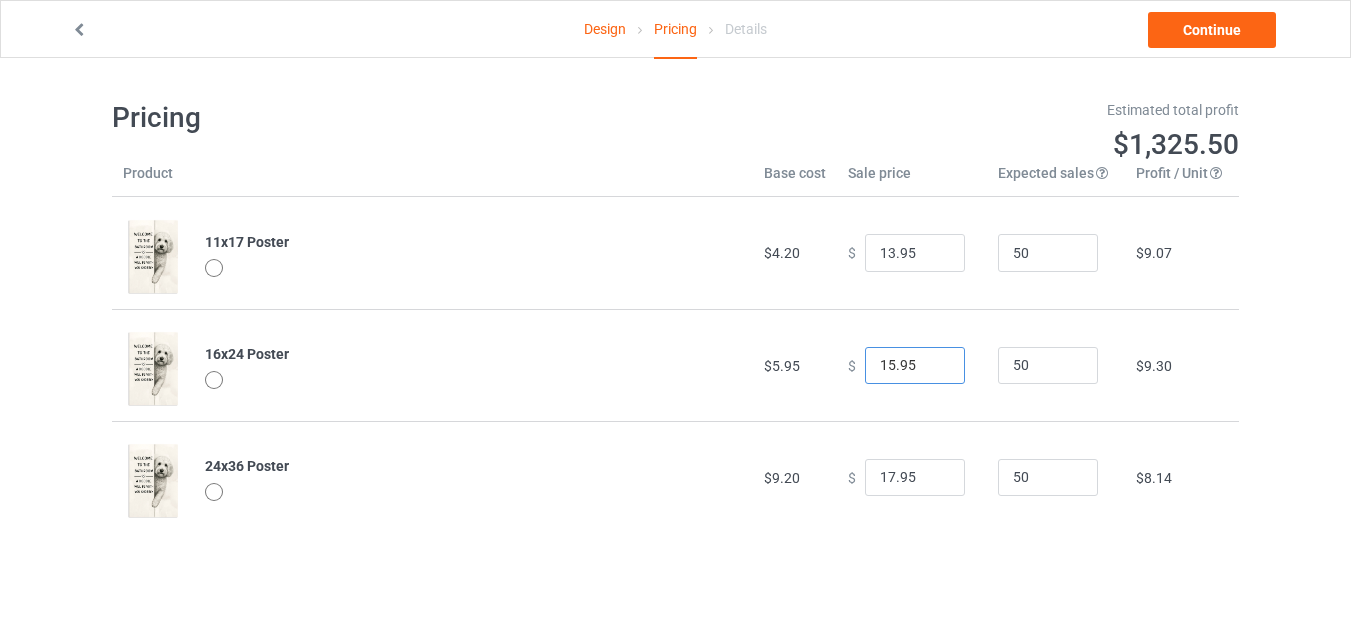 type on "15.95" 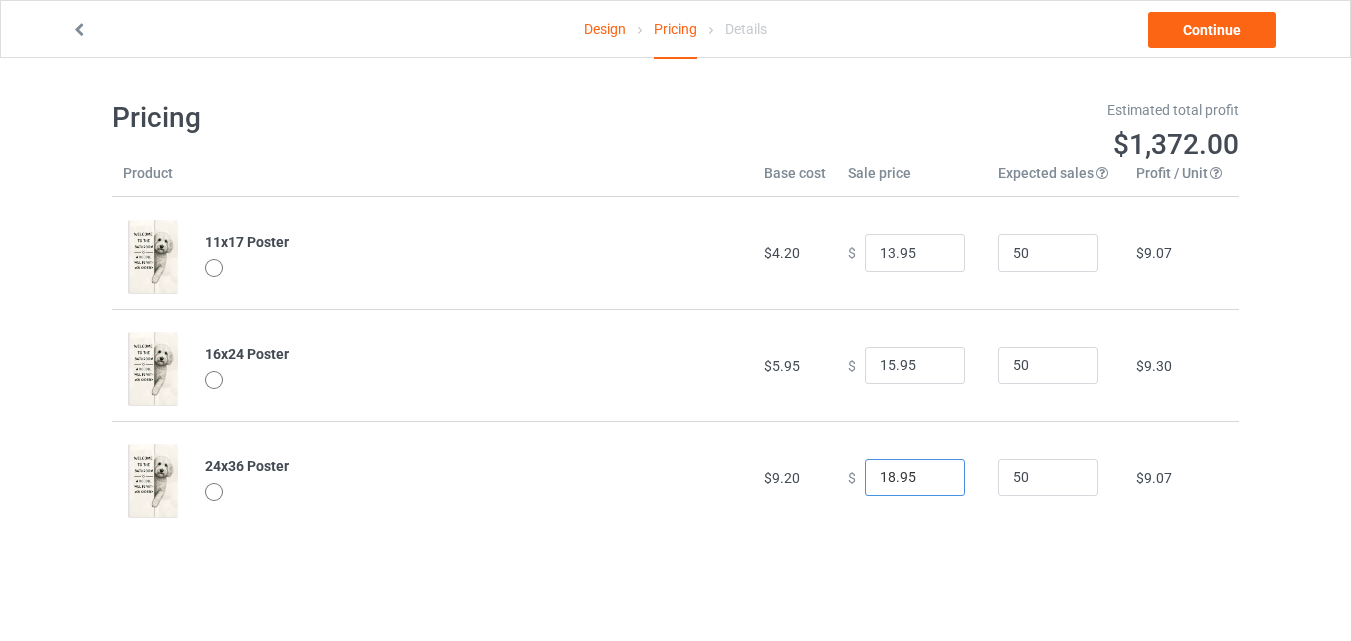 type on "18.95" 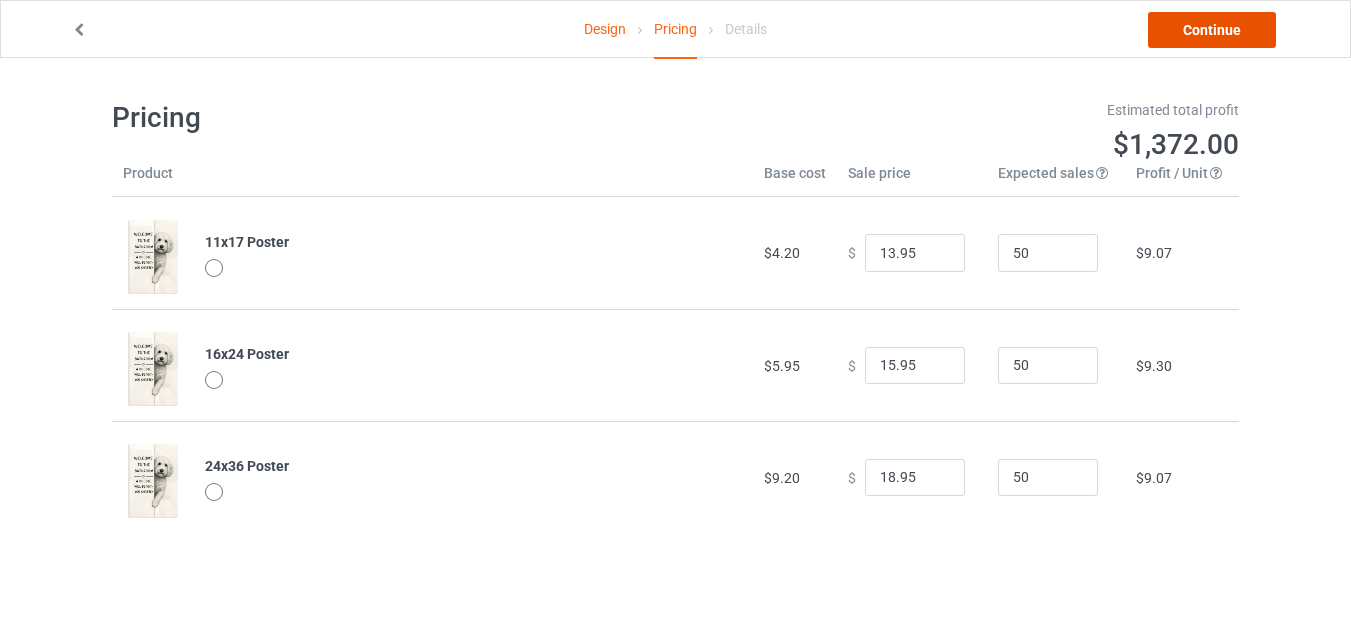 click on "Continue" at bounding box center [1212, 30] 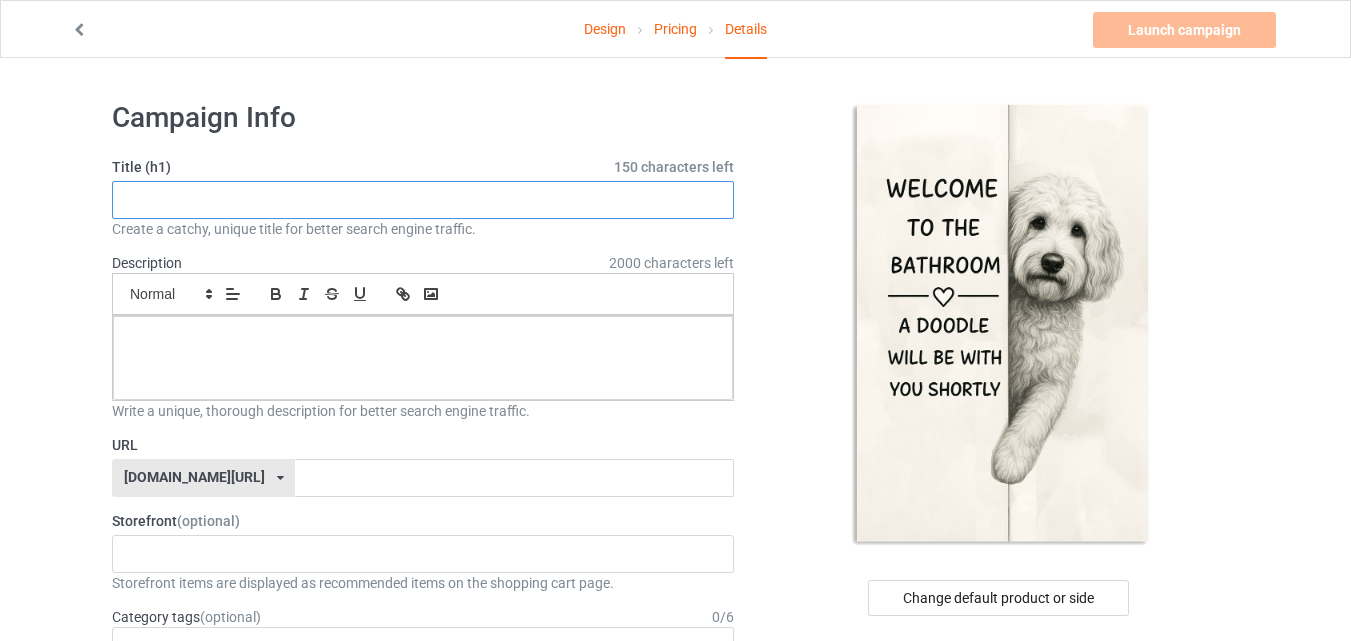 click at bounding box center (423, 200) 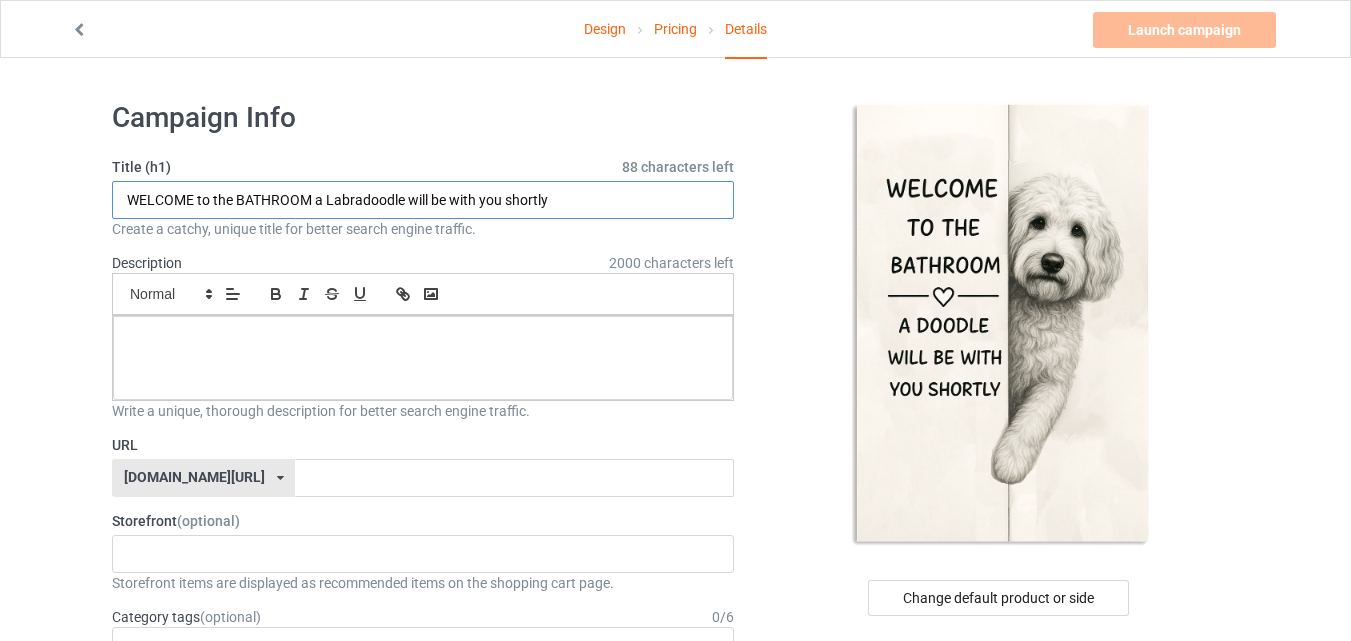 type on "WELCOME to the BATHROOM a Labradoodle will be with you shortly" 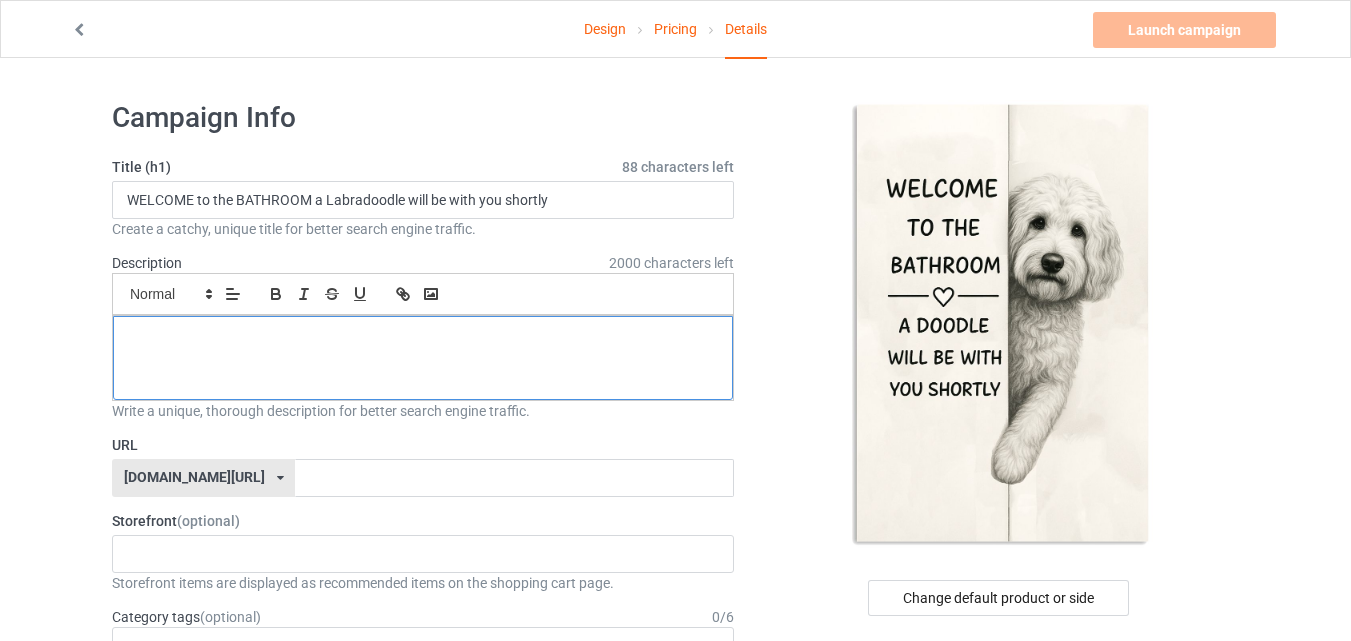 click at bounding box center [423, 338] 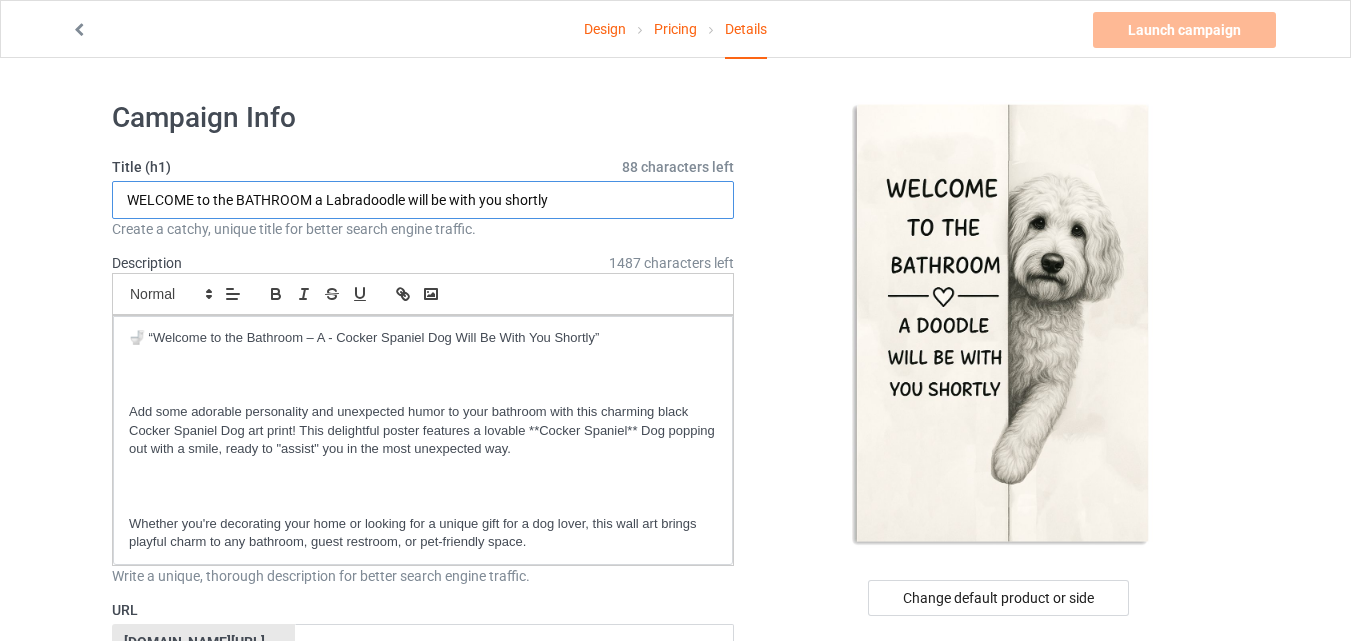 drag, startPoint x: 401, startPoint y: 195, endPoint x: 325, endPoint y: 199, distance: 76.105194 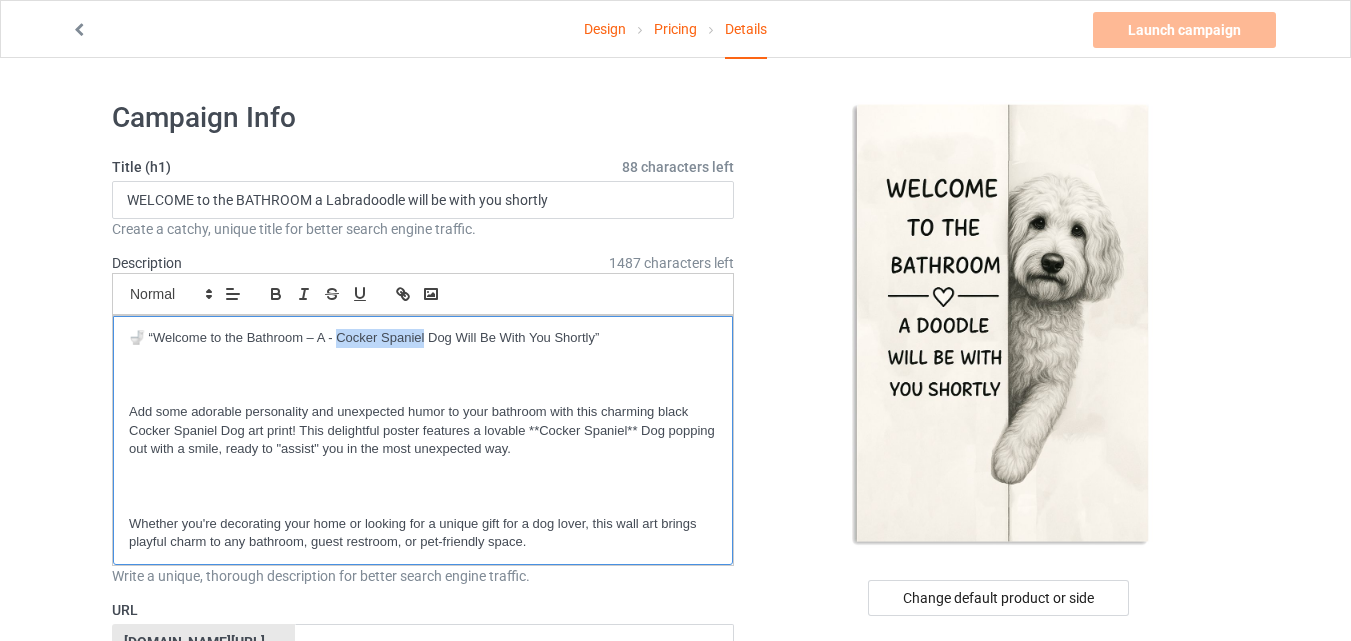 drag, startPoint x: 338, startPoint y: 332, endPoint x: 424, endPoint y: 335, distance: 86.05231 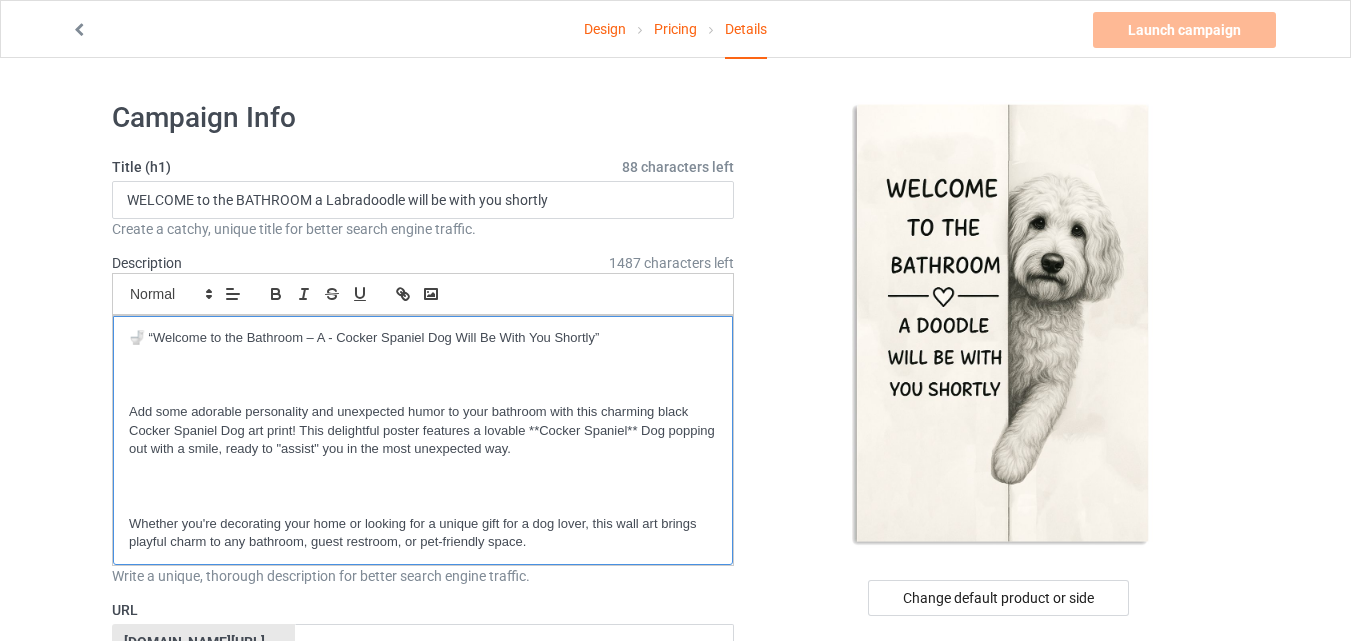 scroll, scrollTop: 0, scrollLeft: 0, axis: both 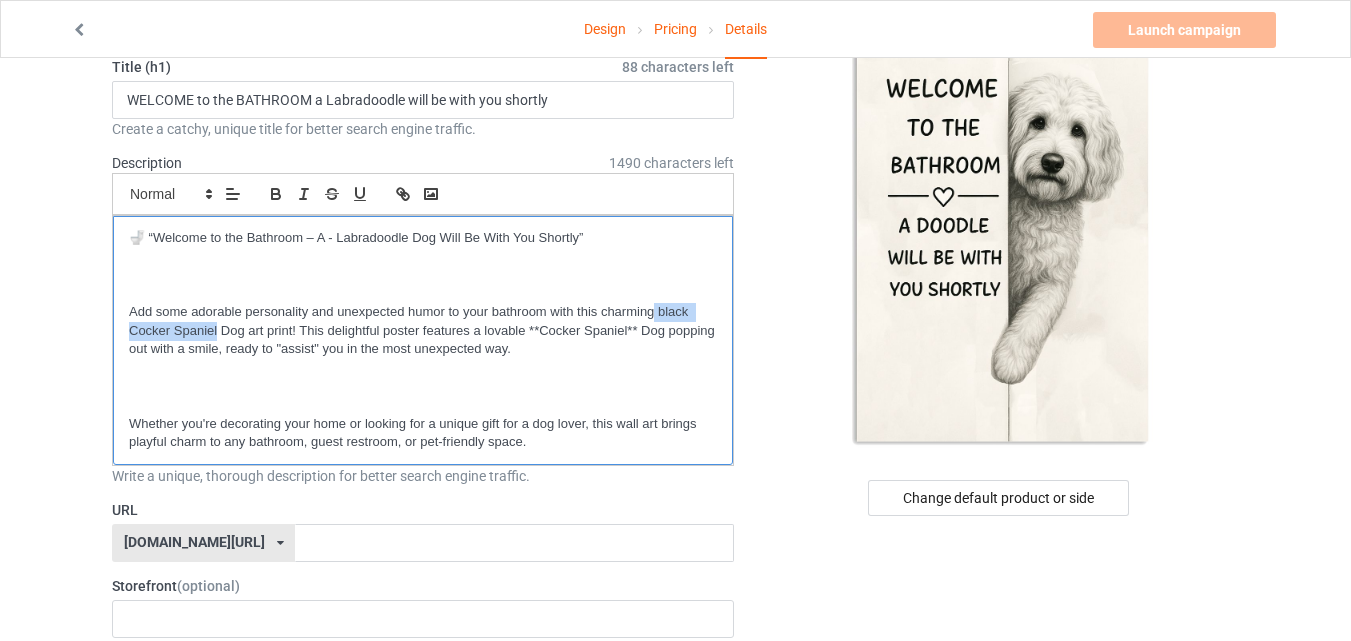 drag, startPoint x: 656, startPoint y: 308, endPoint x: 218, endPoint y: 327, distance: 438.4119 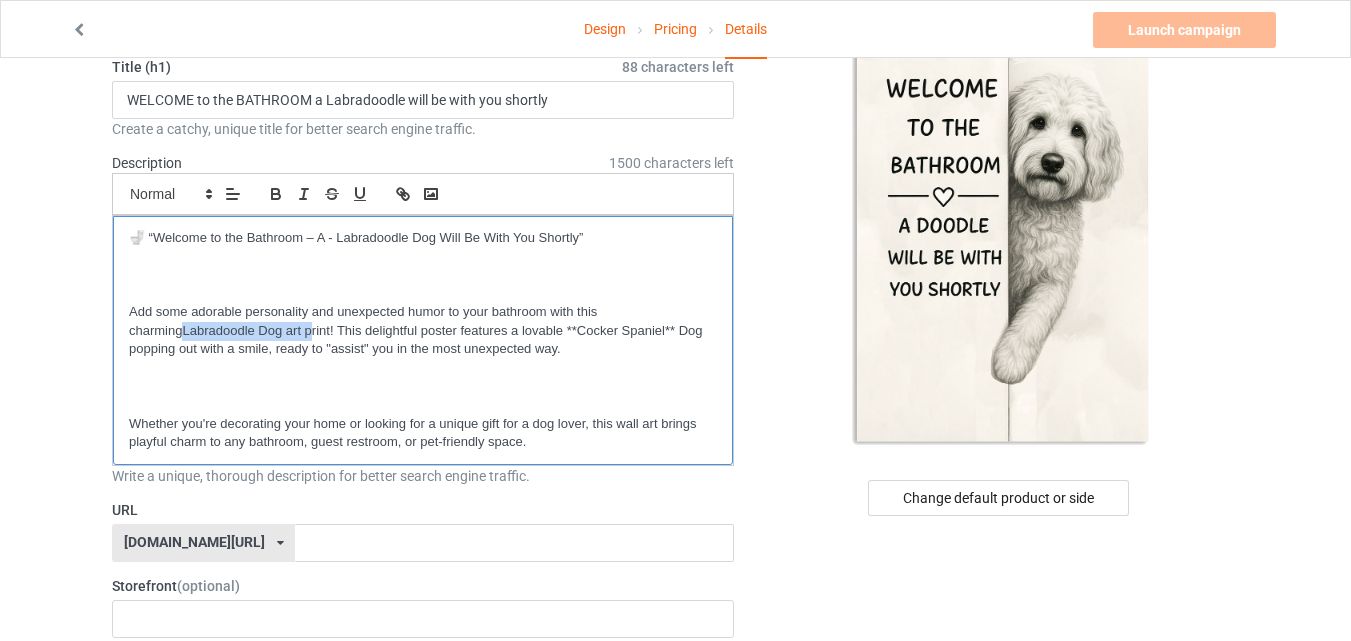 scroll, scrollTop: 0, scrollLeft: 0, axis: both 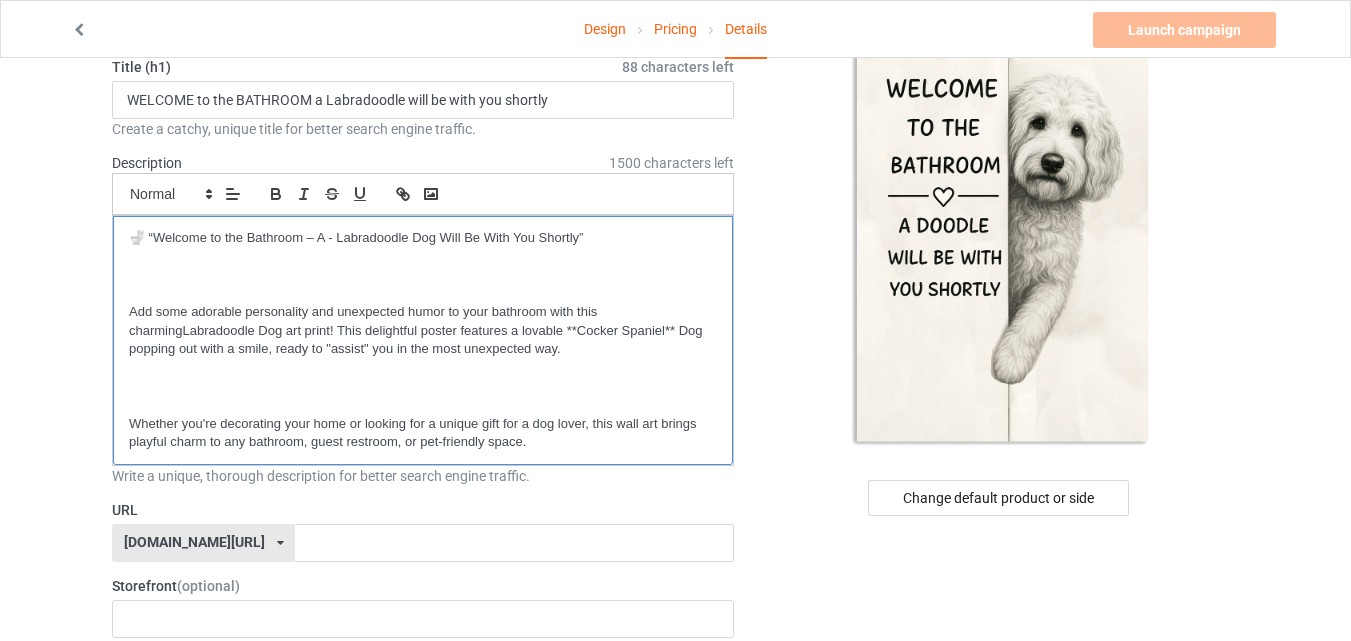 click on "Add some adorable personality and unexpected humor to your bathroom with this charmingLabradoodle Dog art print! This delightful poster features a lovable **Cocker Spaniel** Dog popping out with a smile, ready to "assist" you in the most unexpected way." at bounding box center [423, 331] 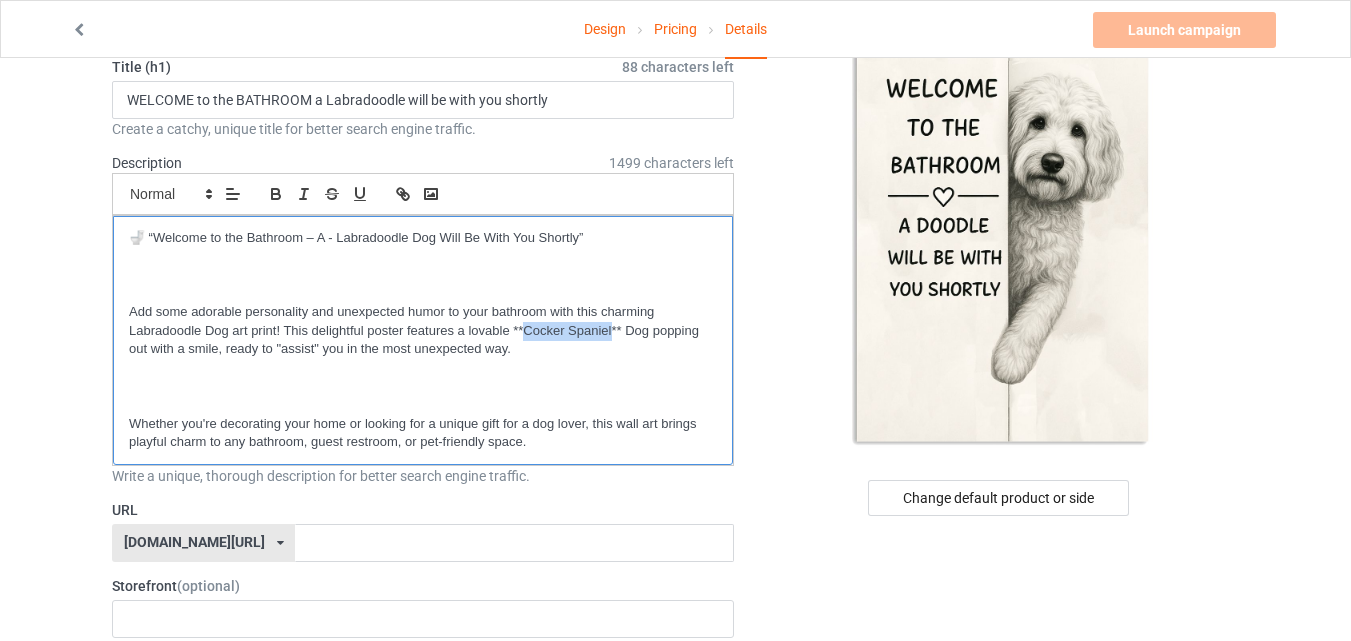 drag, startPoint x: 527, startPoint y: 326, endPoint x: 613, endPoint y: 333, distance: 86.28442 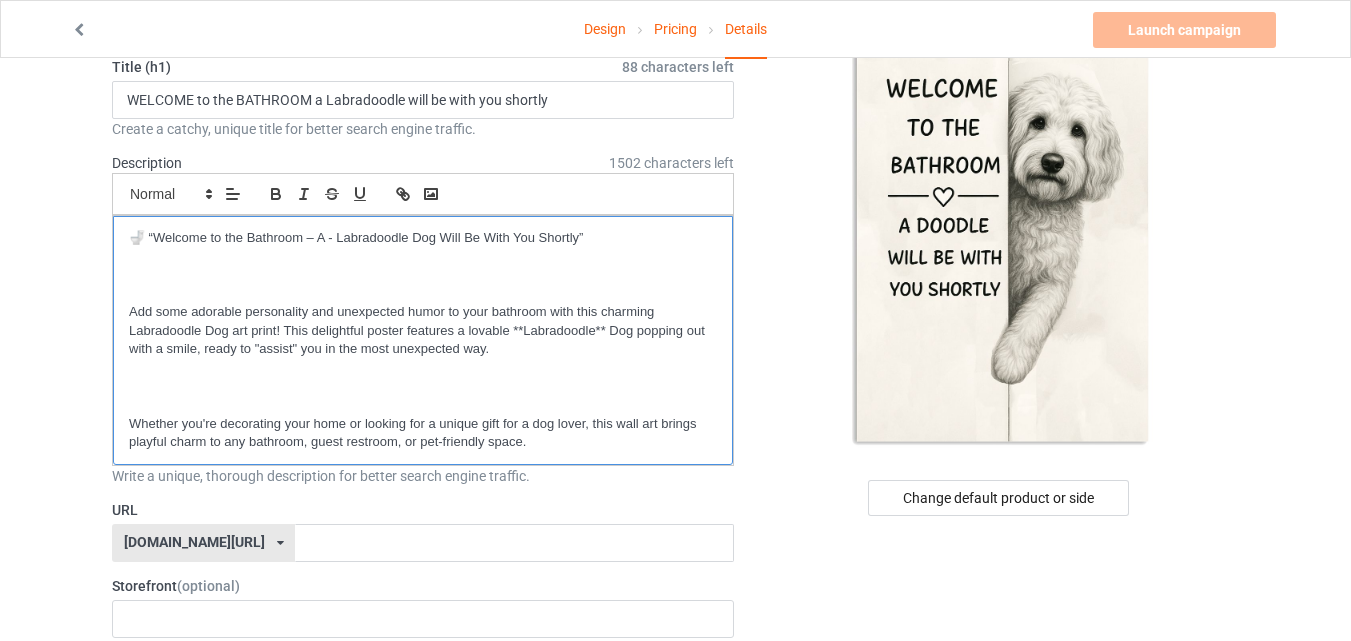 click on "Add some adorable personality and unexpected humor to your bathroom with this charming Labradoodle Dog art print! This delightful poster features a lovable **Labradoodle** Dog popping out with a smile, ready to "assist" you in the most unexpected way." at bounding box center [423, 331] 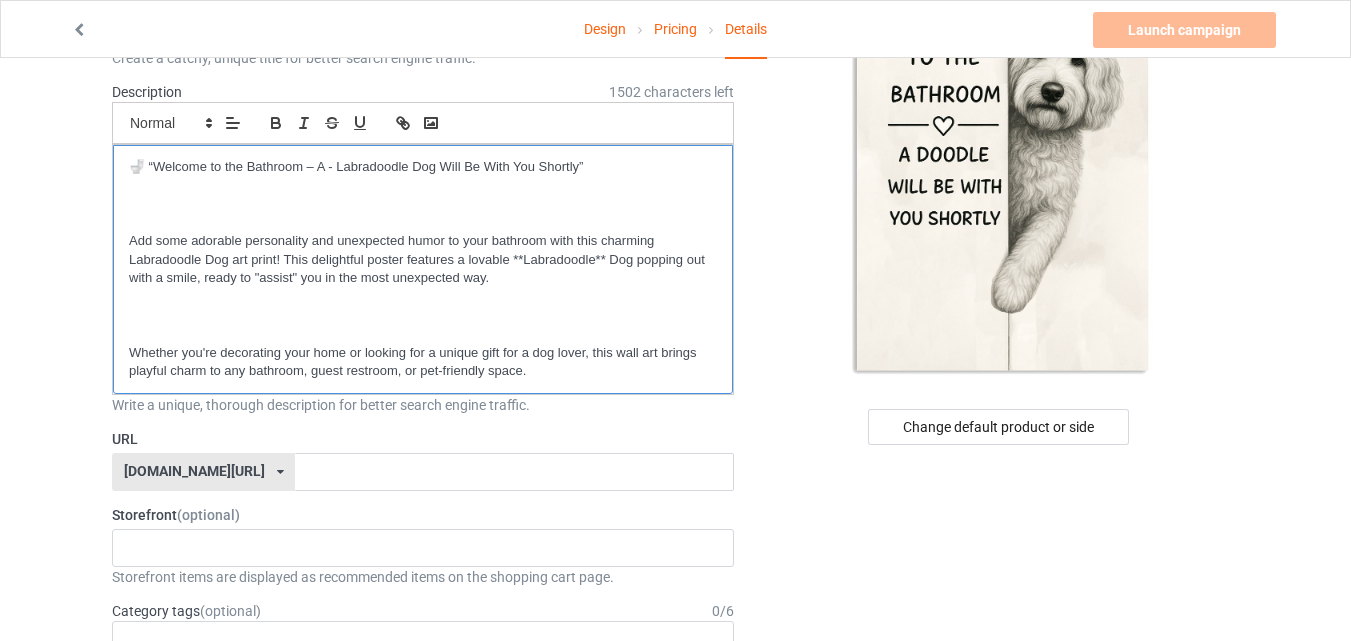 scroll, scrollTop: 200, scrollLeft: 0, axis: vertical 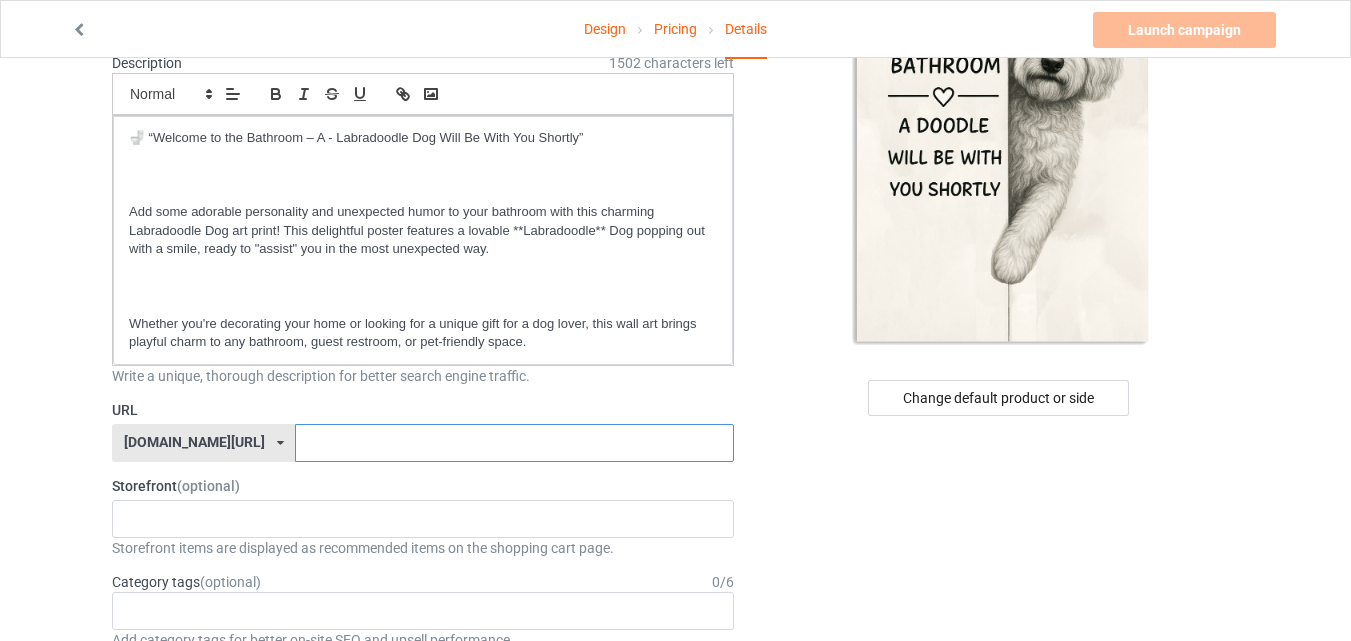 click at bounding box center (514, 443) 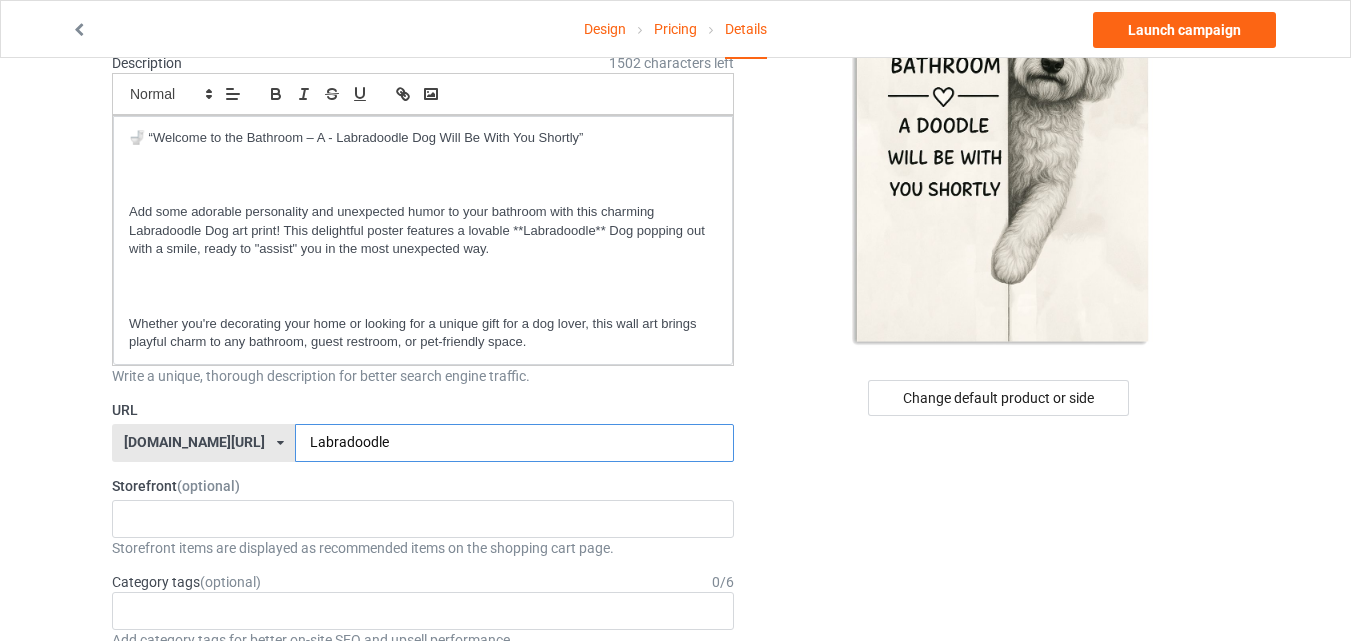 drag, startPoint x: 297, startPoint y: 441, endPoint x: 196, endPoint y: 438, distance: 101.04455 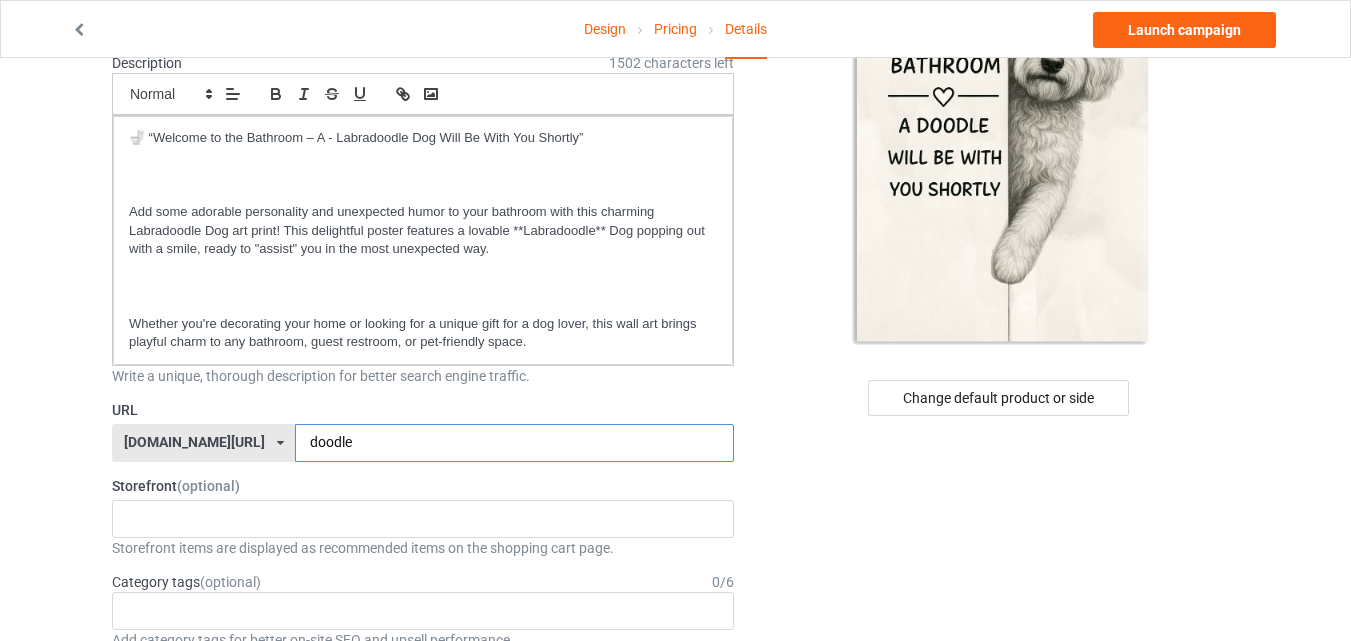 click on "doodle" at bounding box center [514, 443] 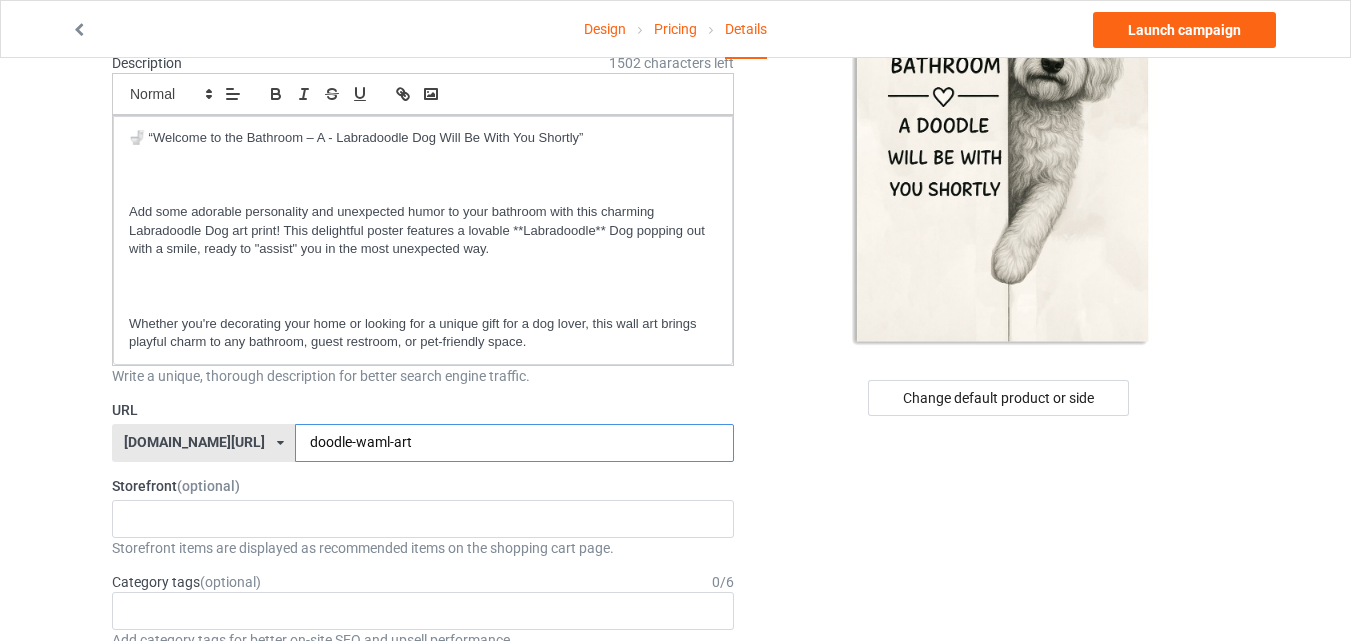 click on "doodle-waml-art" at bounding box center [514, 443] 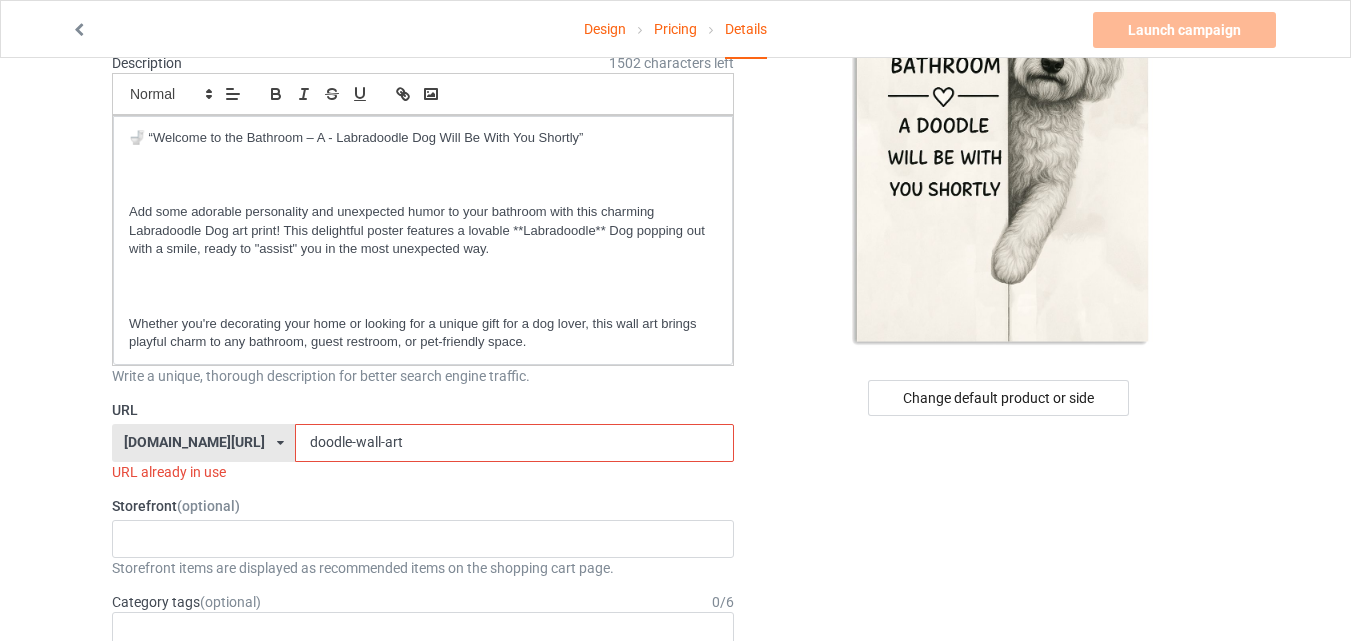 click on "doodle-wall-art" at bounding box center [514, 443] 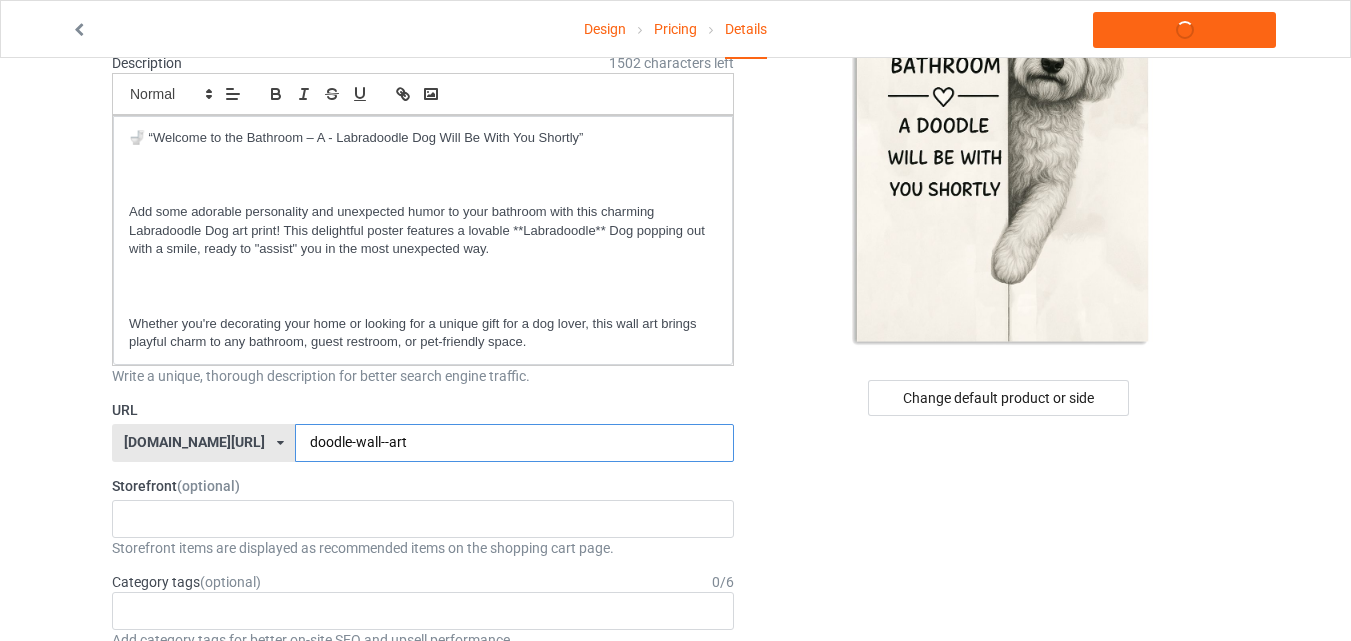 type on "doodle-wall--art" 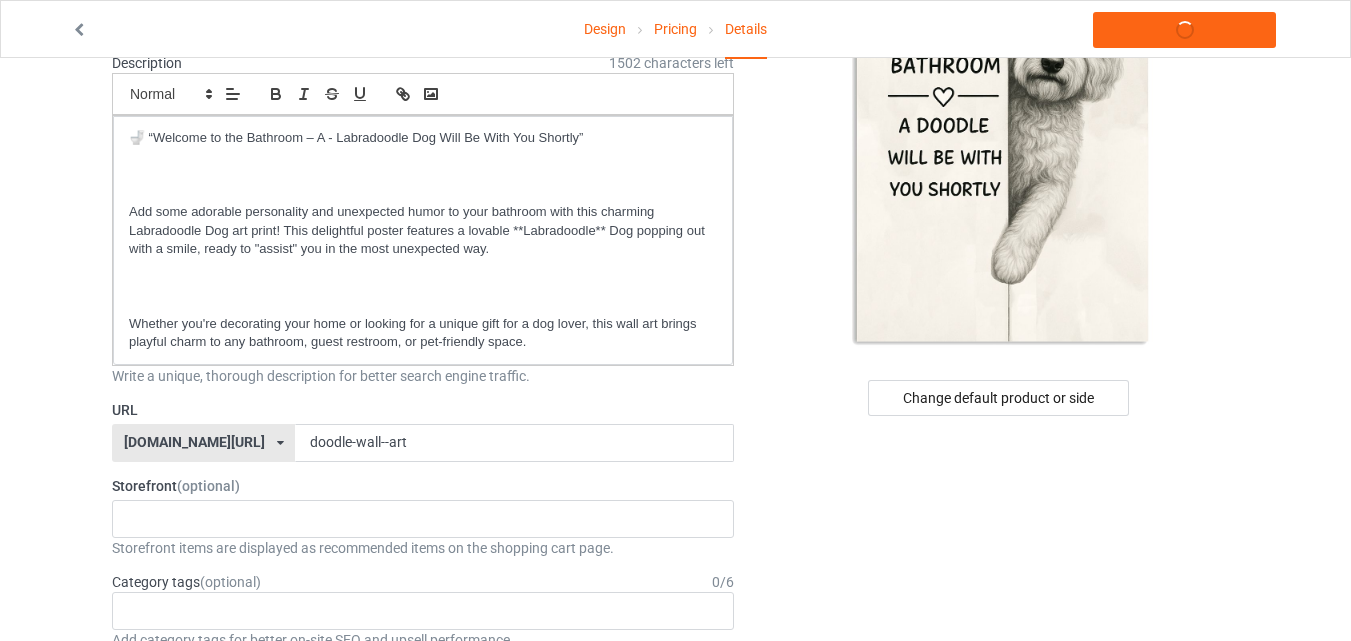 click on "Title (h1) 88   characters left WELCOME to the BATHROOM a Labradoodle will be with you shortly Create a catchy, unique title for better search engine traffic. Description 1502   characters left       Small Normal Large Big Huge                                                                                     🚽 “Welcome to the Bathroom – A - Labradoodle Dog Will Be With You Shortly” Add some adorable personality and unexpected humor to your bathroom with this charming Labradoodle Dog art print! This delightful poster features a lovable **Labradoodle** Dog popping out with a smile, ready to "assist" you in the most unexpected way. Whether you're decorating your home or looking for a unique gift for a dog lover, this wall art brings playful charm to any bathroom, guest restroom, or pet-friendly space. Write a unique, thorough description for better search engine traffic. URL loofdogs.com/ loofdogs.com/ teechip.com/ 6625dddfffb721003146dd44 587d0d41cee36fd012c64a69 doodle-wall--art Storefront LOOFDOGS" at bounding box center [423, 946] 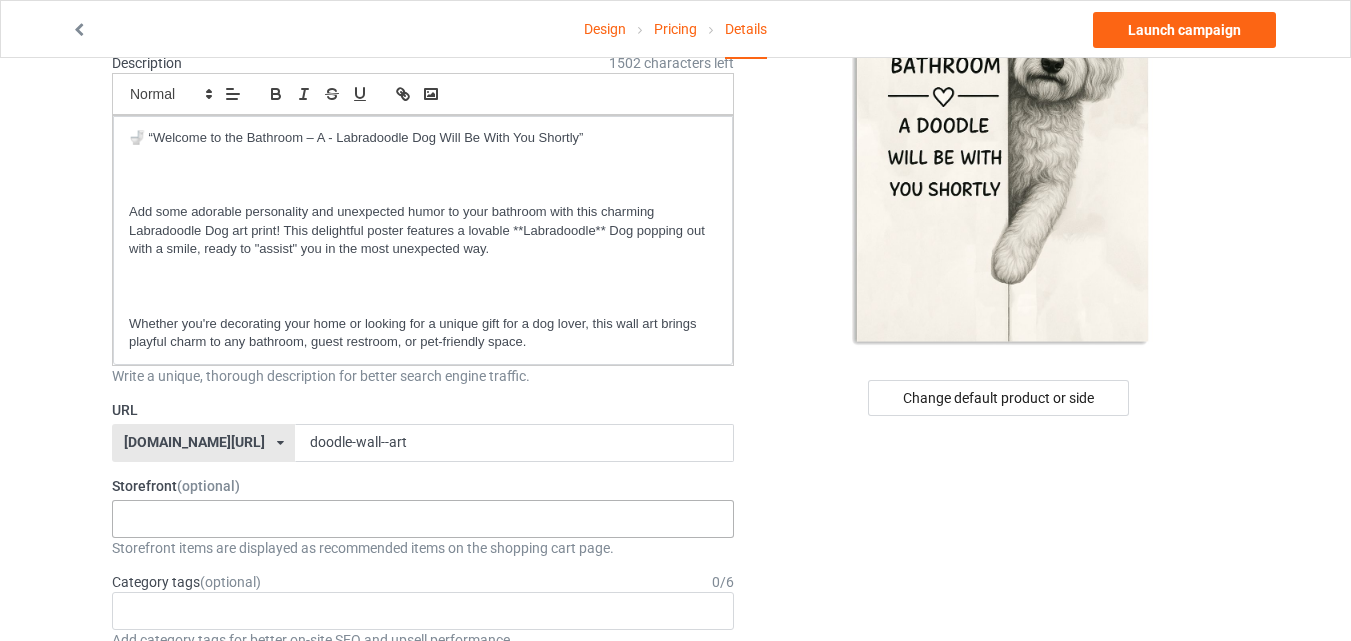 click on "LOOFDOGS  6625e2e5548ffa0031acfe30" at bounding box center [423, 519] 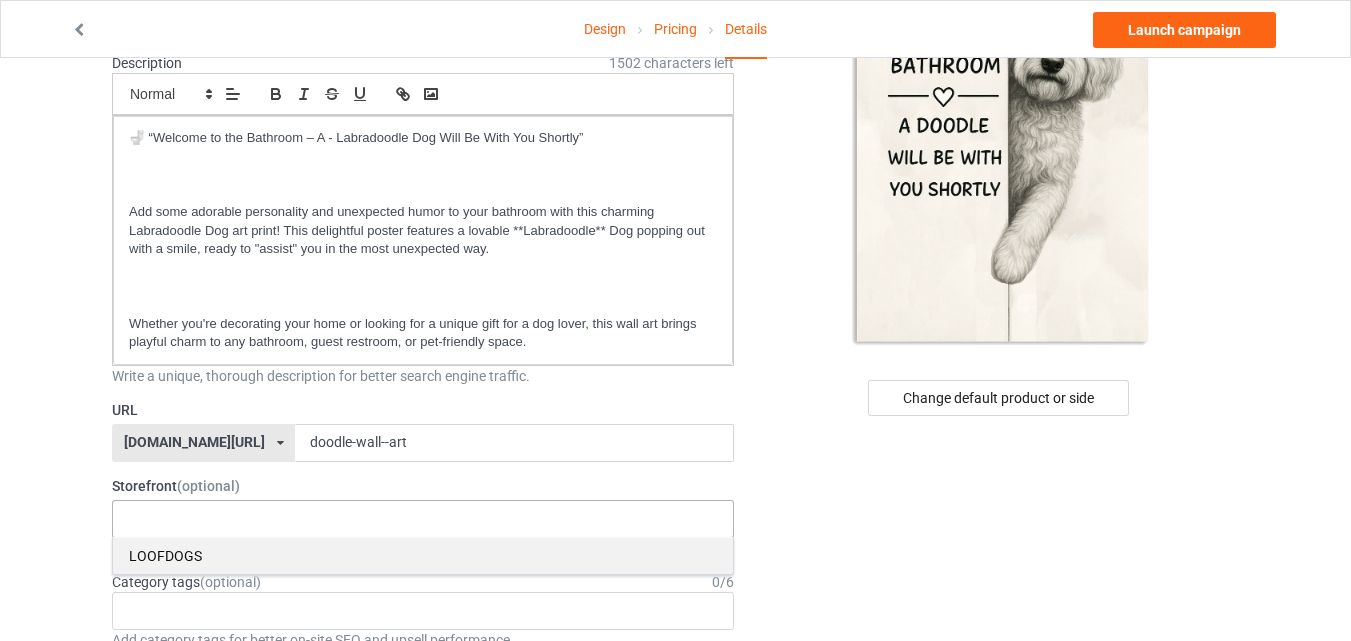 click on "LOOFDOGS" at bounding box center [423, 555] 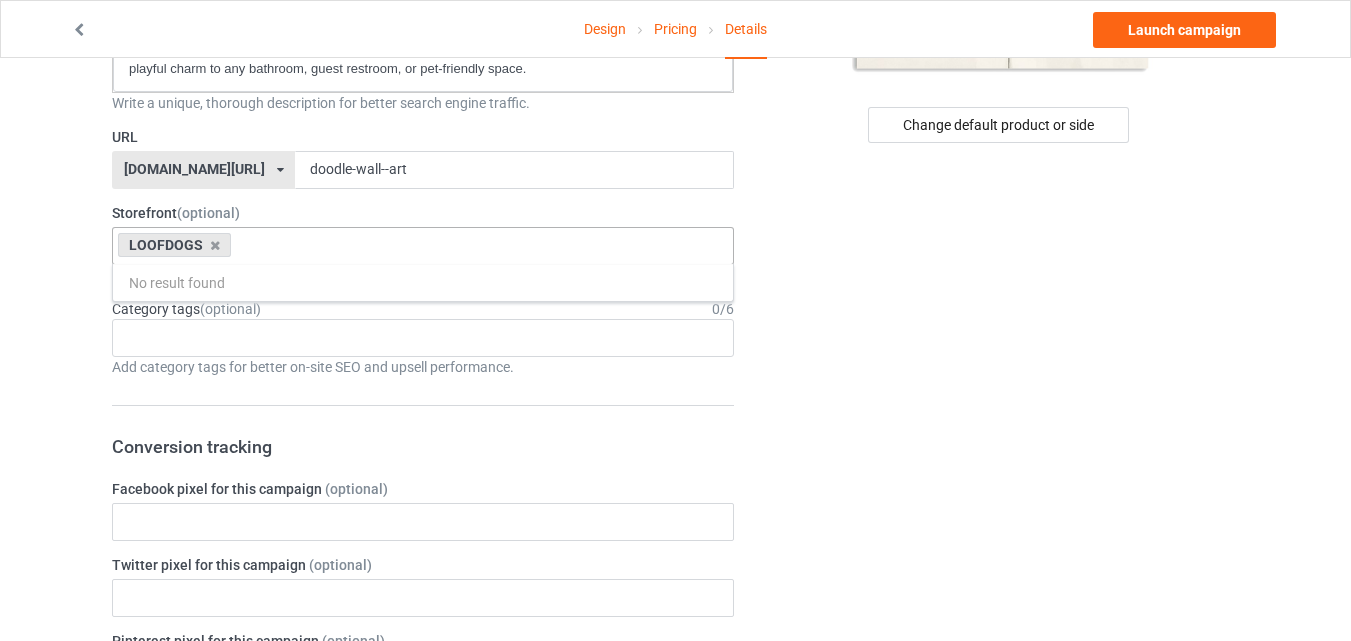 scroll, scrollTop: 500, scrollLeft: 0, axis: vertical 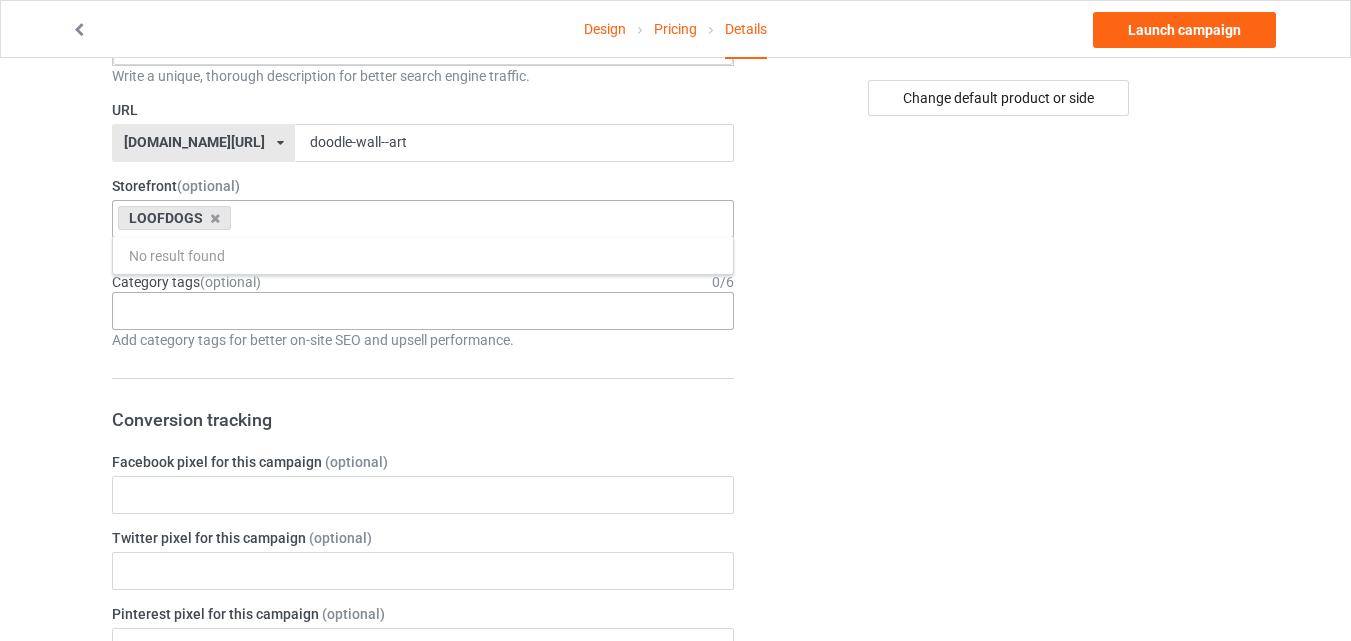 click on "Age > 1-19 > 1 Age > 1-12 Months > 1 Month Age > 1-12 Months Age > 1-19 Age > 1-19 > 10 Age > 1-12 Months > 10 Month Age > 80-100 > 100 Sports > Running > 10K Run Age > 1-19 > 11 Age > 1-12 Months > 11 Month Age > 1-19 > 12 Age > 1-12 Months > 12 Month Age > 1-19 > 13 Age > 1-19 > 14 Age > 1-19 > 15 Sports > Running > 15K Run Age > 1-19 > 16 Age > 1-19 > 17 Age > 1-19 > 18 Age > 1-19 > 19 Age > Decades > 1920s Age > Decades > 1930s Age > Decades > 1940s Age > Decades > 1950s Age > Decades > 1960s Age > Decades > 1970s Age > Decades > 1980s Age > Decades > 1990s Age > 1-19 > 2 Age > 1-12 Months > 2 Month Age > 20-39 > 20 Age > 20-39 Age > Decades > 2000s Age > Decades > 2010s Age > 20-39 > 21 Age > 20-39 > 22 Age > 20-39 > 23 Age > 20-39 > 24 Age > 20-39 > 25 Age > 20-39 > 26 Age > 20-39 > 27 Age > 20-39 > 28 Age > 20-39 > 29 Age > 1-19 > 3 Age > 1-12 Months > 3 Month Sports > Basketball > 3-Pointer Age > 20-39 > 30 Age > 20-39 > 31 Age > 20-39 > 32 Age > 20-39 > 33 Age > 20-39 > 34 Age > 20-39 > 35 Age Jobs 1" at bounding box center [423, 311] 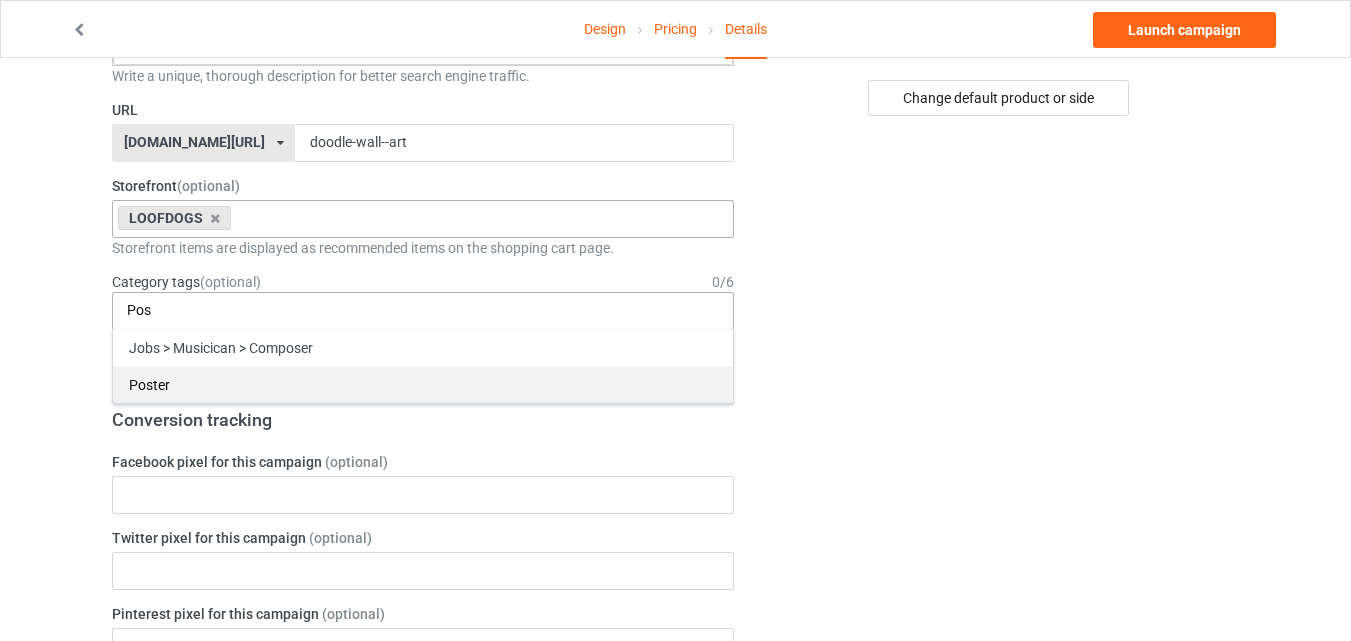 type on "Pos" 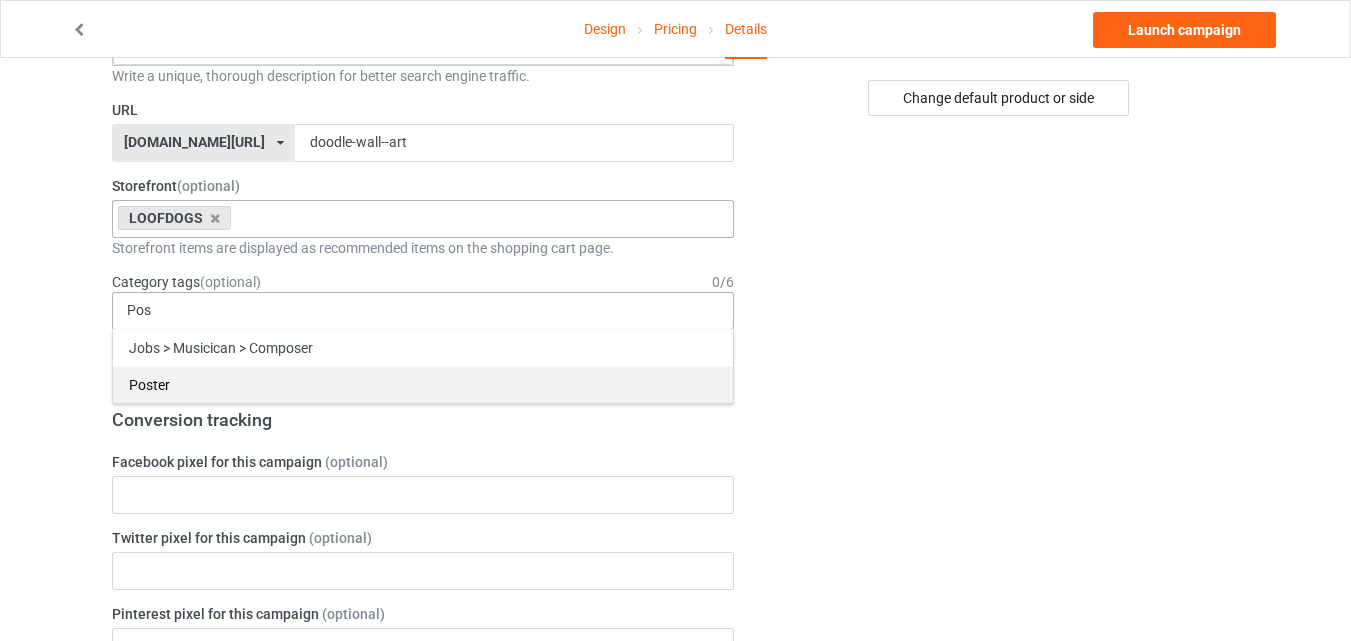 click on "Poster" at bounding box center (423, 384) 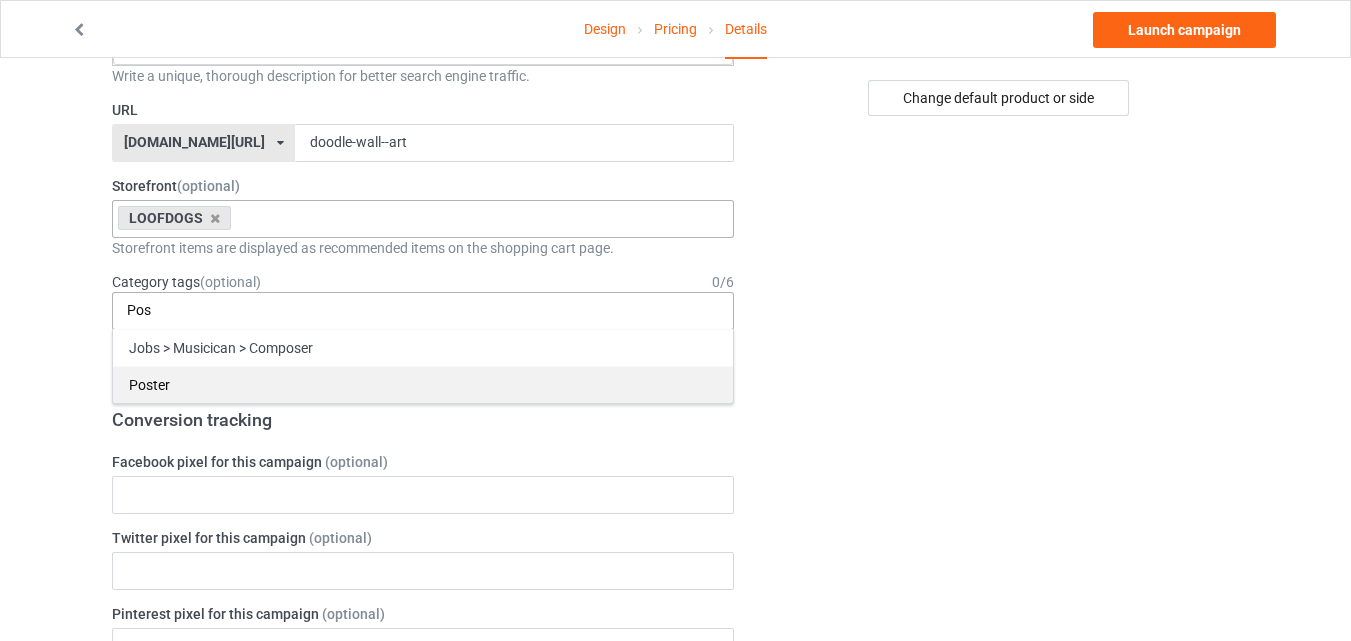 type 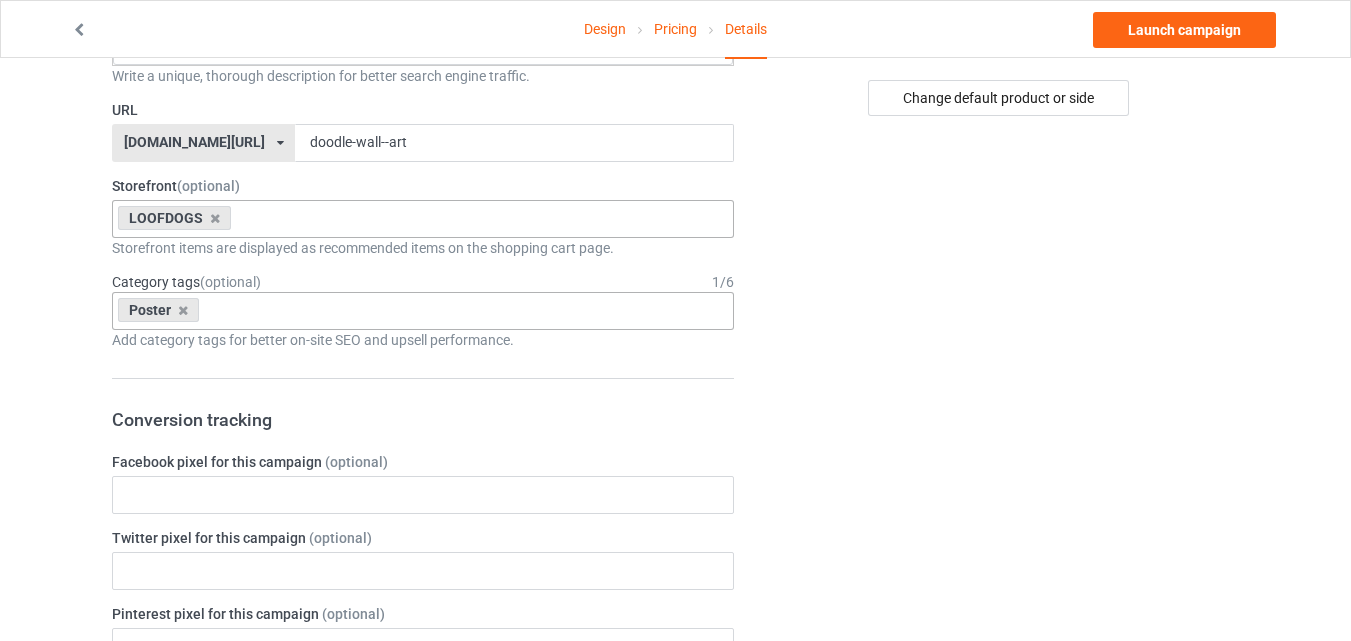 click on "Design Pricing Details Launch campaign Campaign Info Title (h1) 88   characters left WELCOME to the BATHROOM a Labradoodle will be with you shortly Create a catchy, unique title for better search engine traffic. Description 1502   characters left       Small Normal Large Big Huge                                                                                     🚽 “Welcome to the Bathroom – A - Labradoodle Dog Will Be With You Shortly” Add some adorable personality and unexpected humor to your bathroom with this charming Labradoodle Dog art print! This delightful poster features a lovable **Labradoodle** Dog popping out with a smile, ready to "assist" you in the most unexpected way. Whether you're decorating your home or looking for a unique gift for a dog lover, this wall art brings playful charm to any bathroom, guest restroom, or pet-friendly space. Write a unique, thorough description for better search engine traffic. URL loofdogs.com/ loofdogs.com/ teechip.com/ 6625dddfffb721003146dd44 LOOFDOGS" at bounding box center [675, 677] 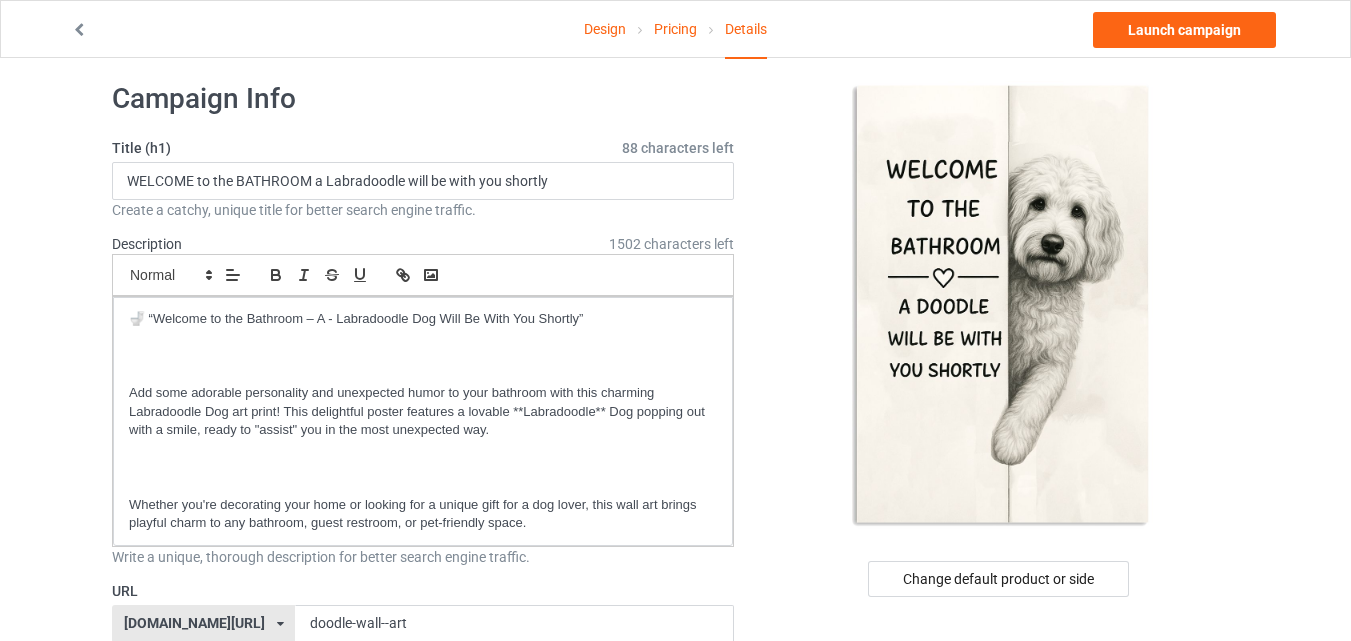 scroll, scrollTop: 0, scrollLeft: 0, axis: both 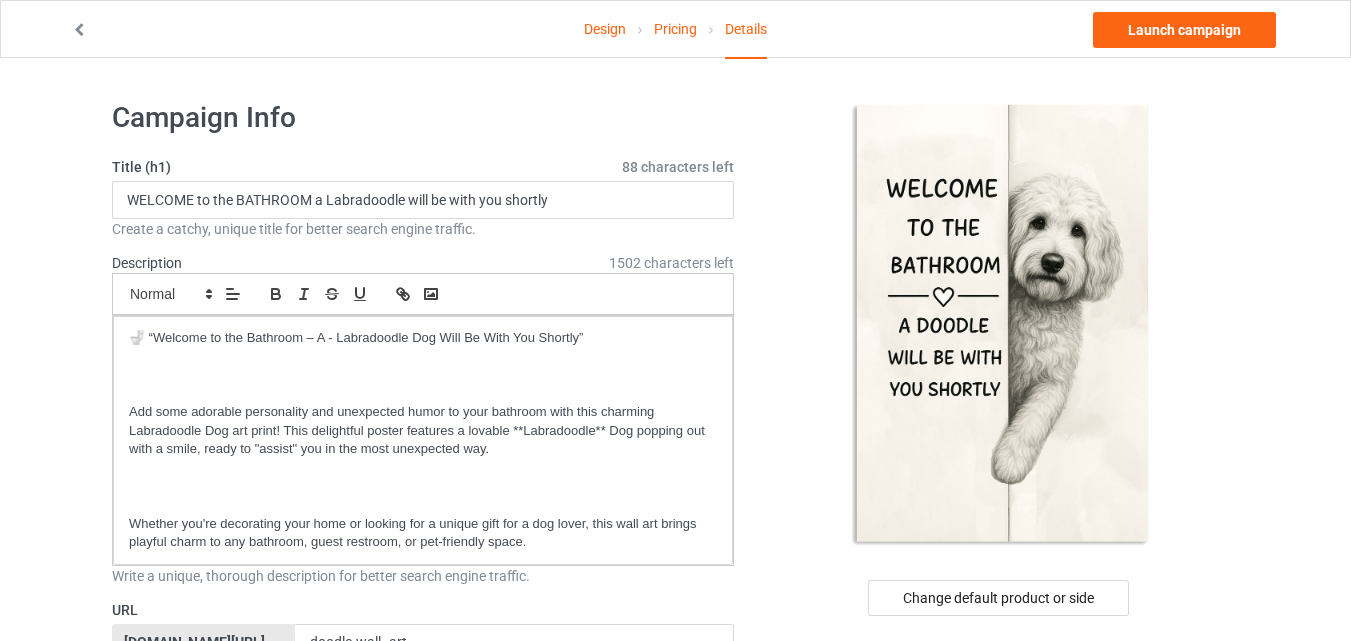 click on "Campaign Info Title (h1) 88   characters left WELCOME to the BATHROOM a Labradoodle will be with you shortly Create a catchy, unique title for better search engine traffic. Description 1502   characters left       Small Normal Large Big Huge                                                                                     🚽 “Welcome to the Bathroom – A - Labradoodle Dog Will Be With You Shortly” Add some adorable personality and unexpected humor to your bathroom with this charming Labradoodle Dog art print! This delightful poster features a lovable **Labradoodle** Dog popping out with a smile, ready to "assist" you in the most unexpected way. Whether you're decorating your home or looking for a unique gift for a dog lover, this wall art brings playful charm to any bathroom, guest restroom, or pet-friendly space. Write a unique, thorough description for better search engine traffic. URL loofdogs.com/ loofdogs.com/ teechip.com/ 6625dddfffb721003146dd44 587d0d41cee36fd012c64a69 doodle-wall--art 1 / 6" at bounding box center [423, 1177] 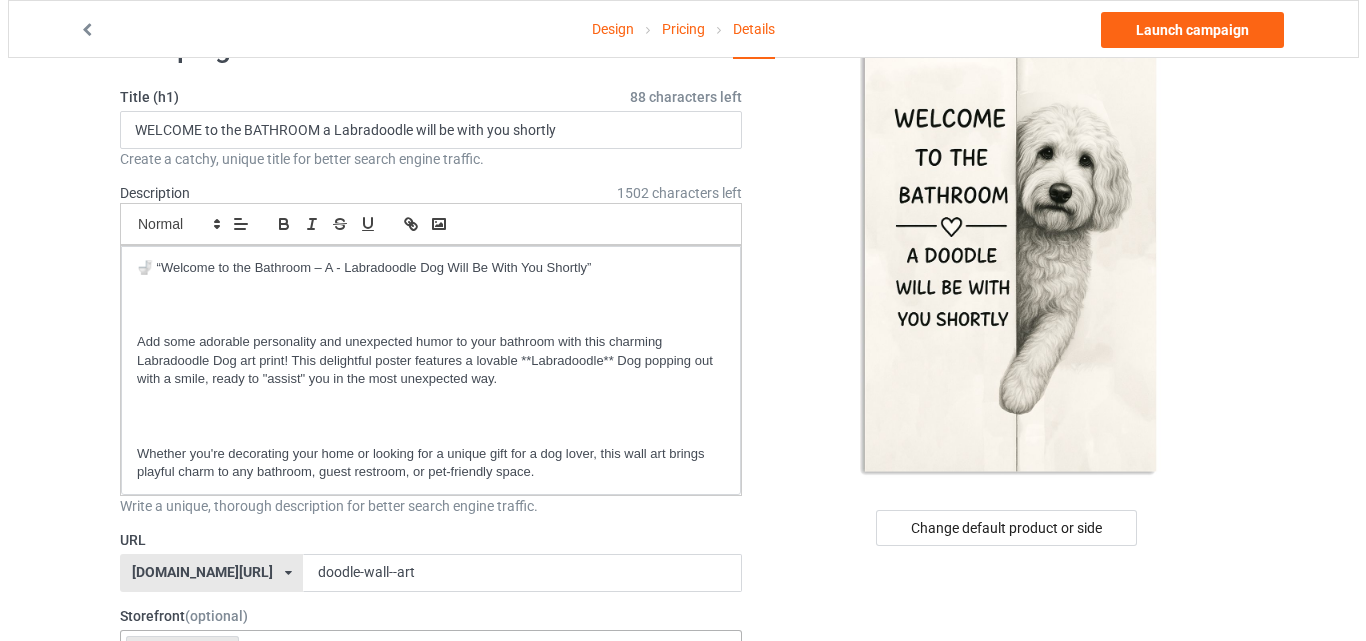 scroll, scrollTop: 0, scrollLeft: 0, axis: both 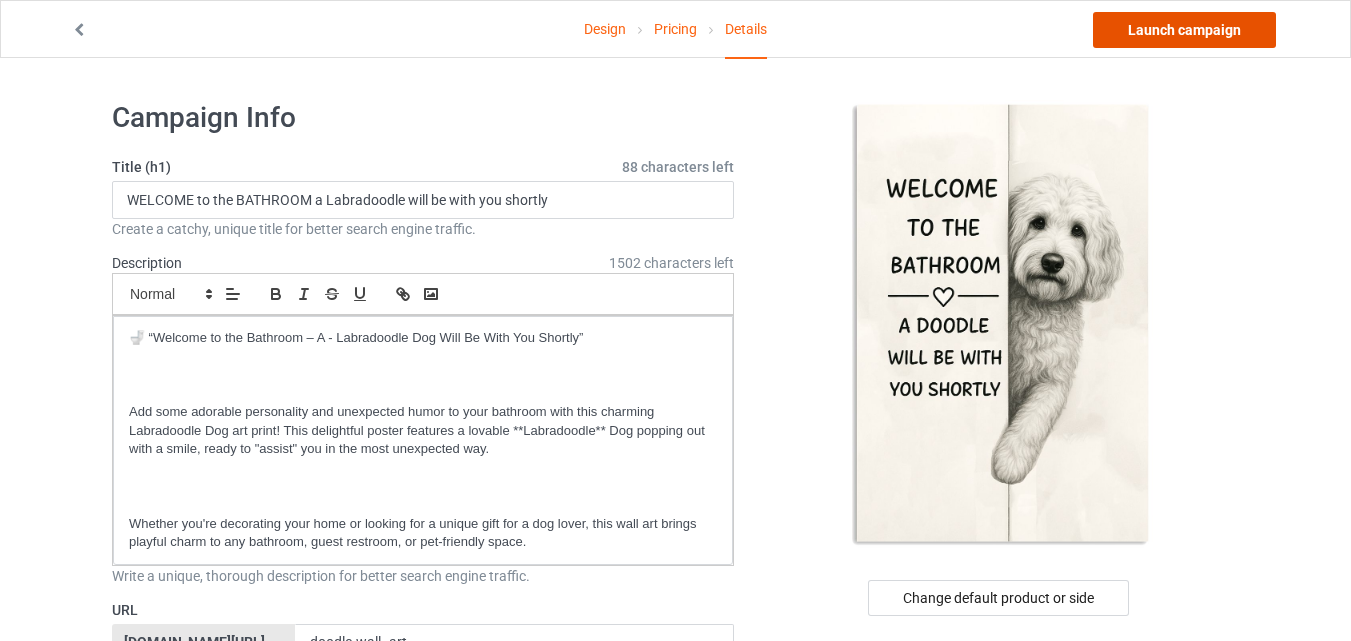 click on "Launch campaign" at bounding box center [1184, 30] 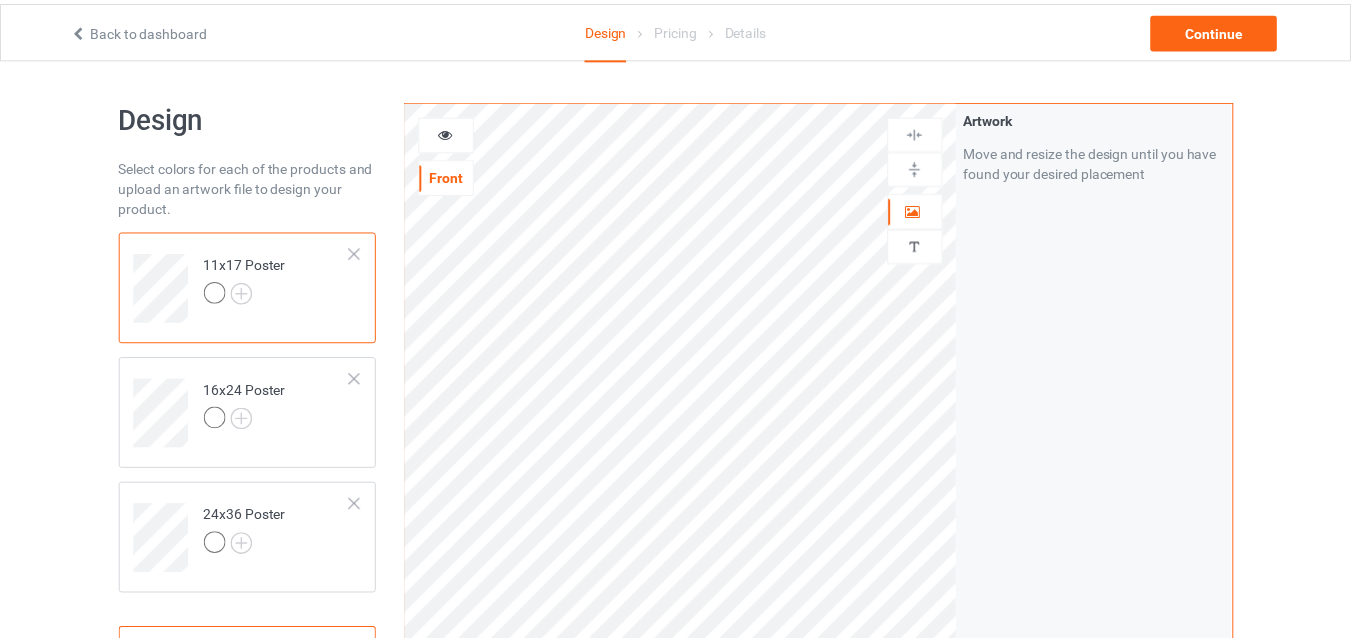 scroll, scrollTop: 0, scrollLeft: 0, axis: both 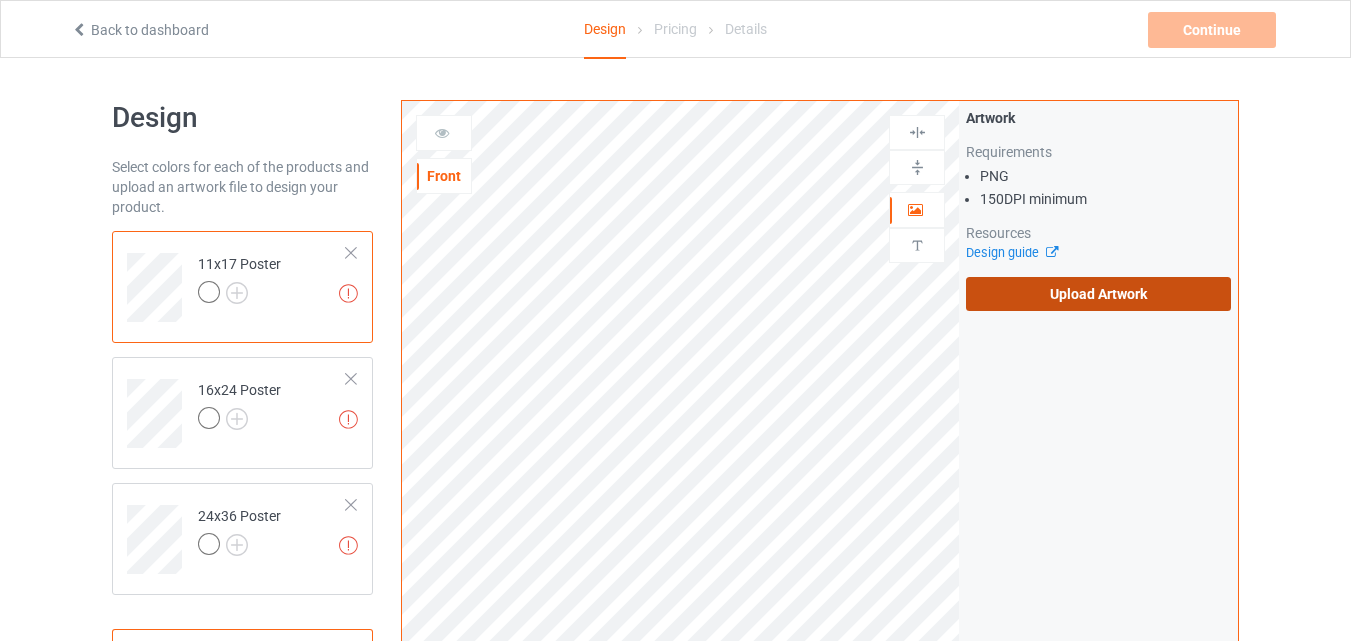 click on "Upload Artwork" at bounding box center [1098, 294] 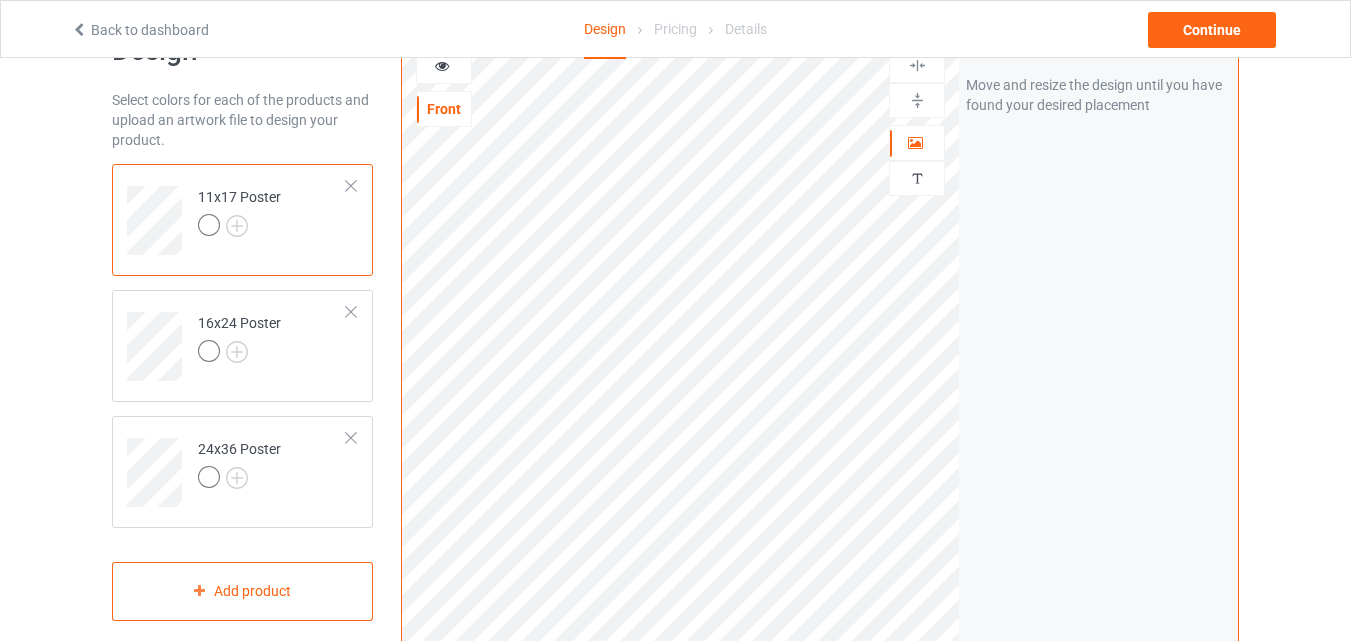 scroll, scrollTop: 100, scrollLeft: 0, axis: vertical 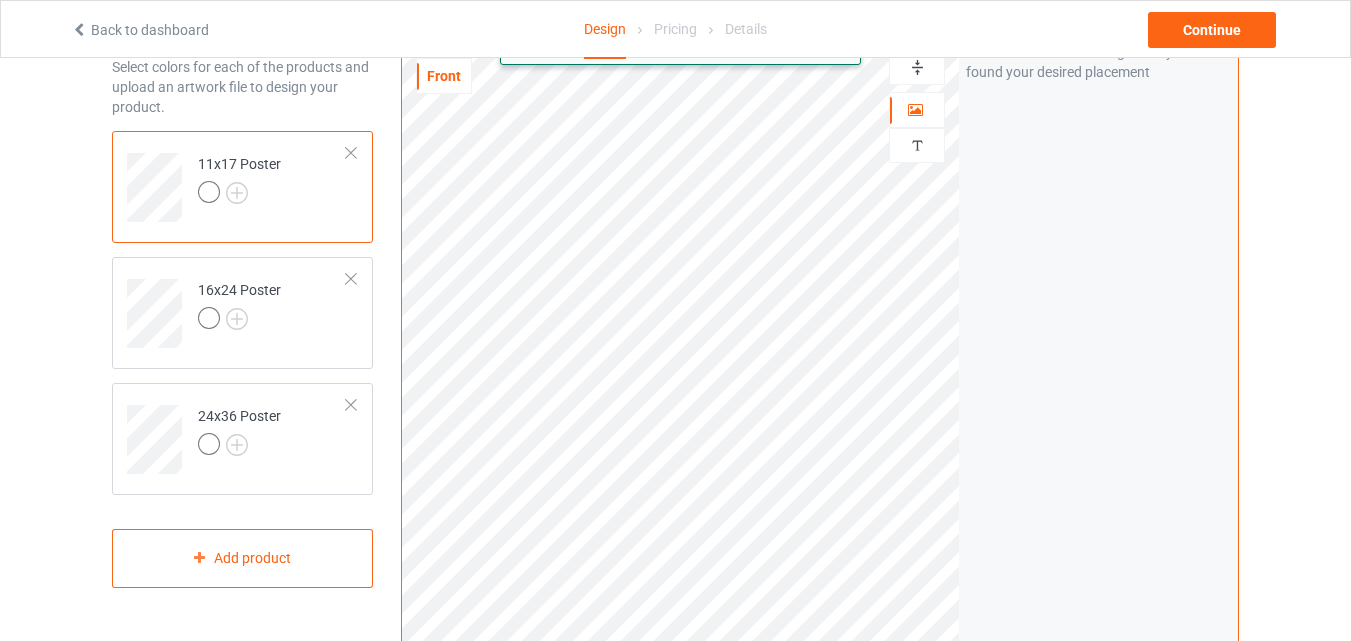 click on "Back to dashboard Design Pricing Details Continue Design Select colors for each of the products and upload an artwork file to design your product. 11x17 Poster 16x24 Poster 24x36 Poster Add product Print quality:  Great  (  10.91 " x  16.24 " @ 394 DPI) Front Artwork Personalized text Artwork Move and resize the design until you have found your desired placement Product Mockups" at bounding box center [675, 220] 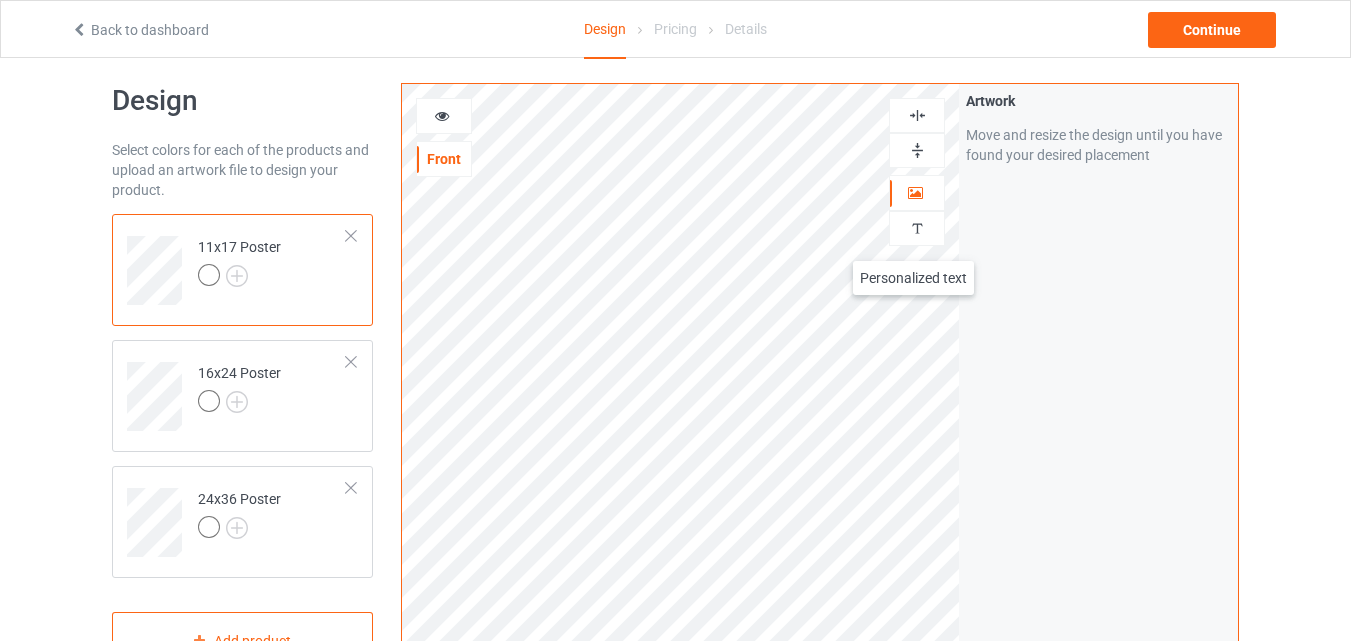 scroll, scrollTop: 0, scrollLeft: 0, axis: both 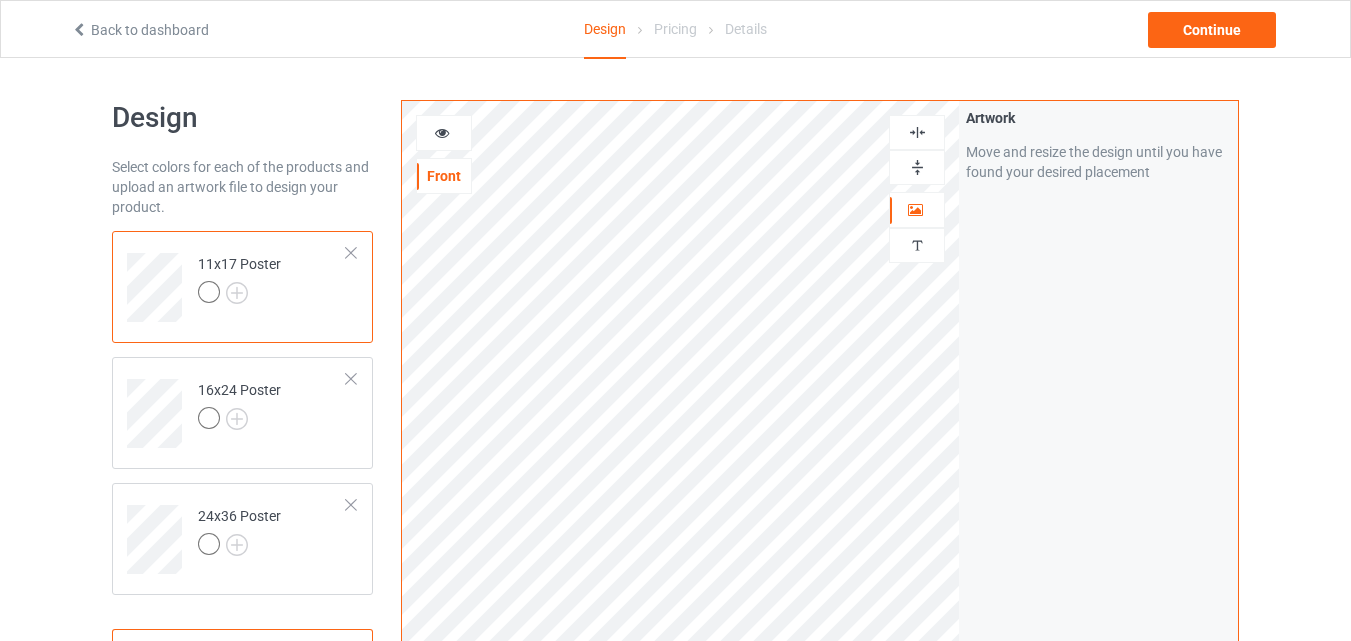 click at bounding box center [917, 132] 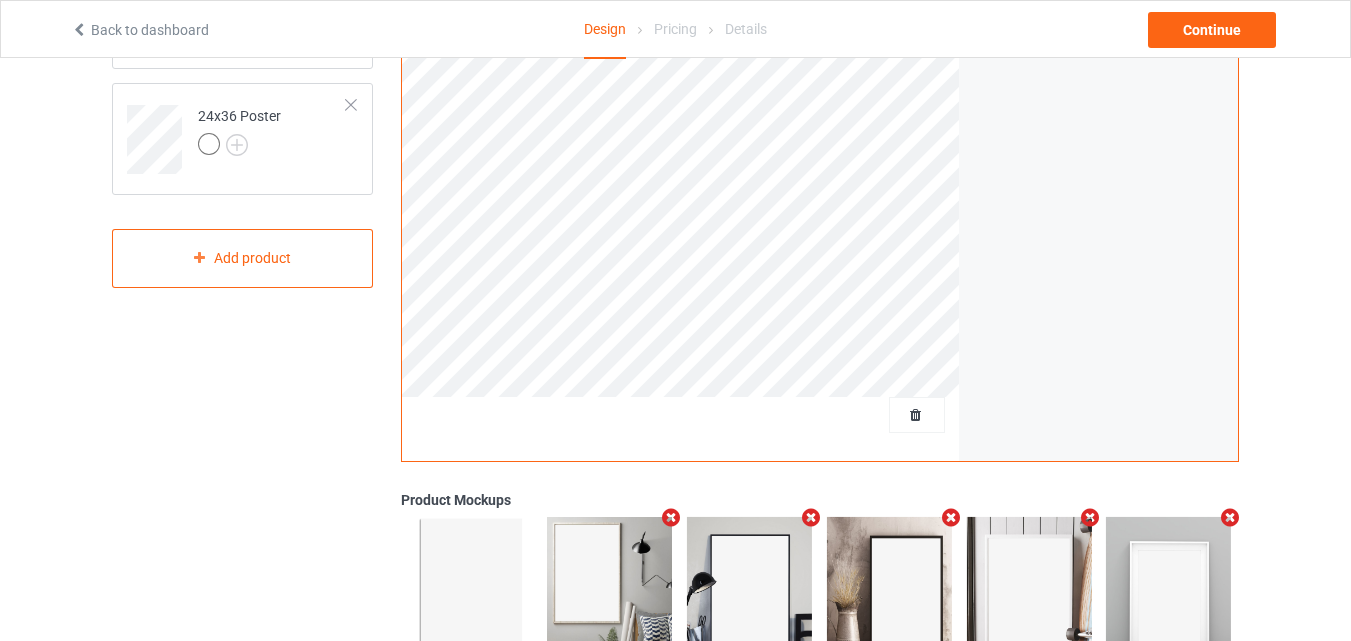 scroll, scrollTop: 0, scrollLeft: 0, axis: both 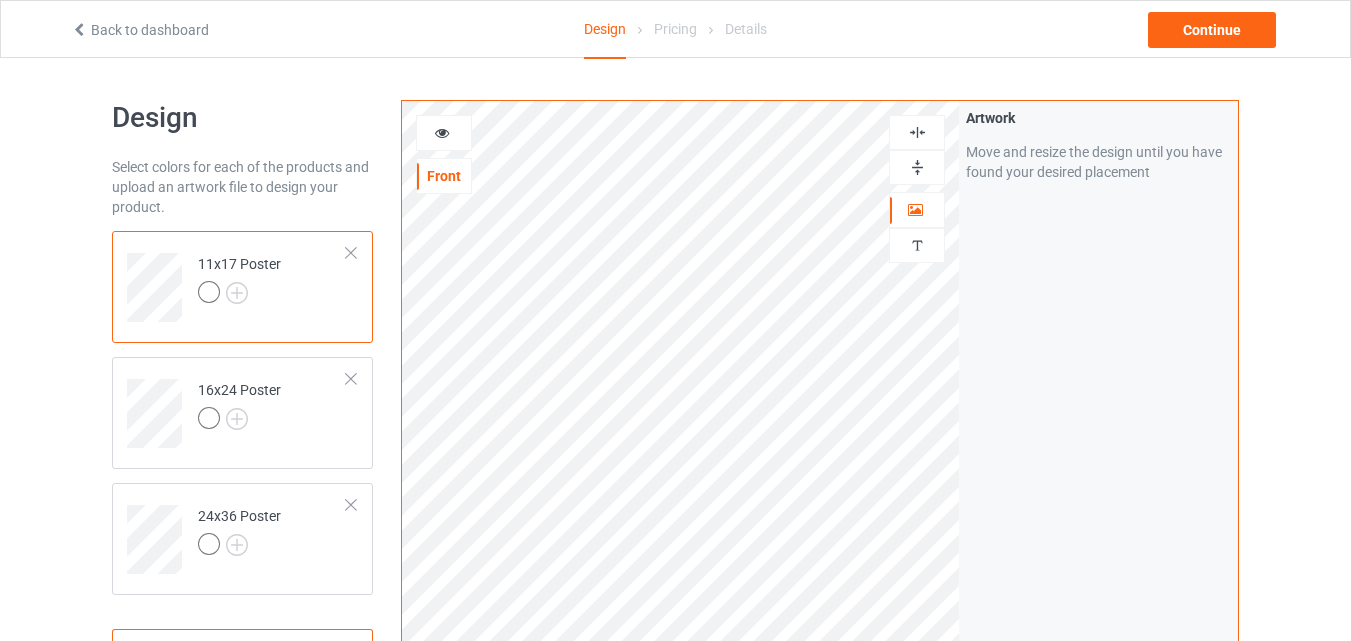 click at bounding box center [917, 132] 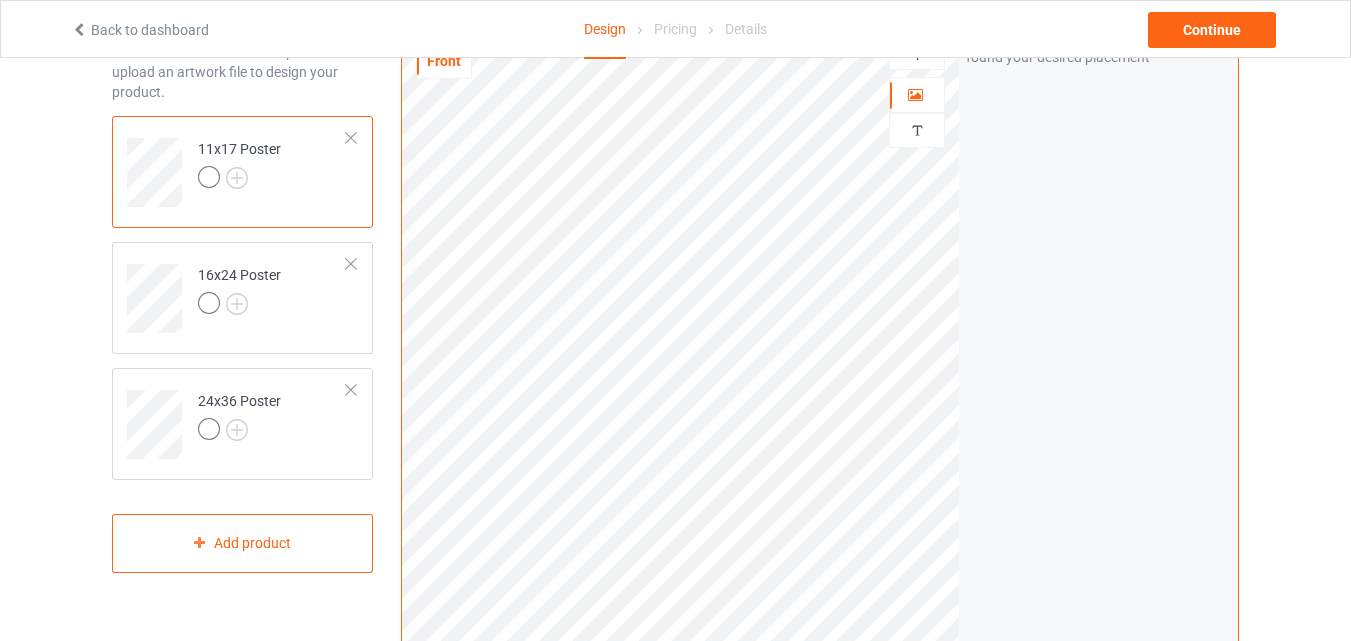 scroll, scrollTop: 0, scrollLeft: 0, axis: both 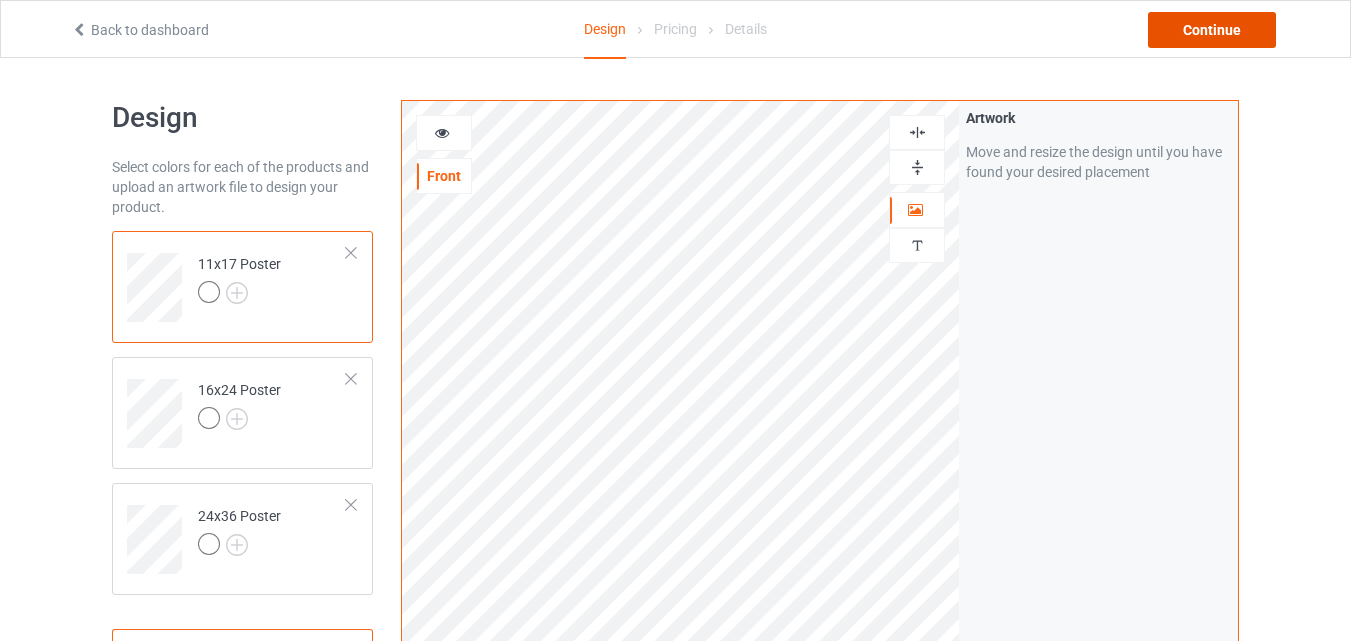 click on "Continue" at bounding box center (1212, 30) 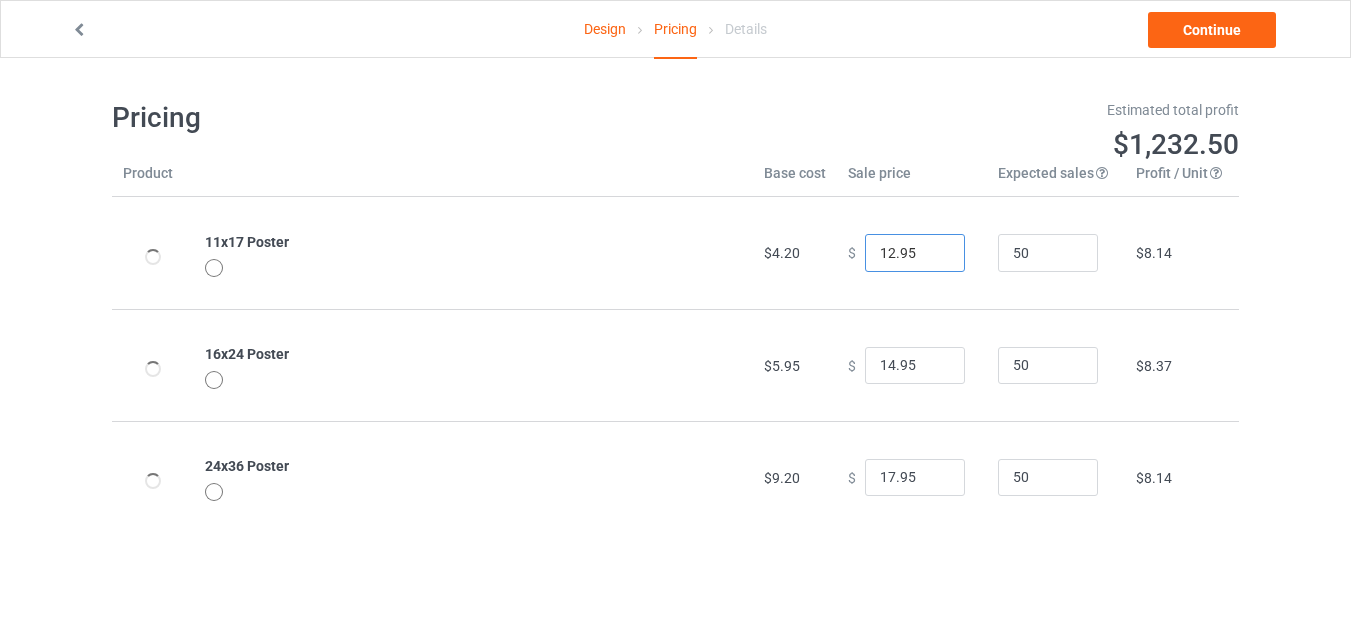click on "12.95" at bounding box center [915, 253] 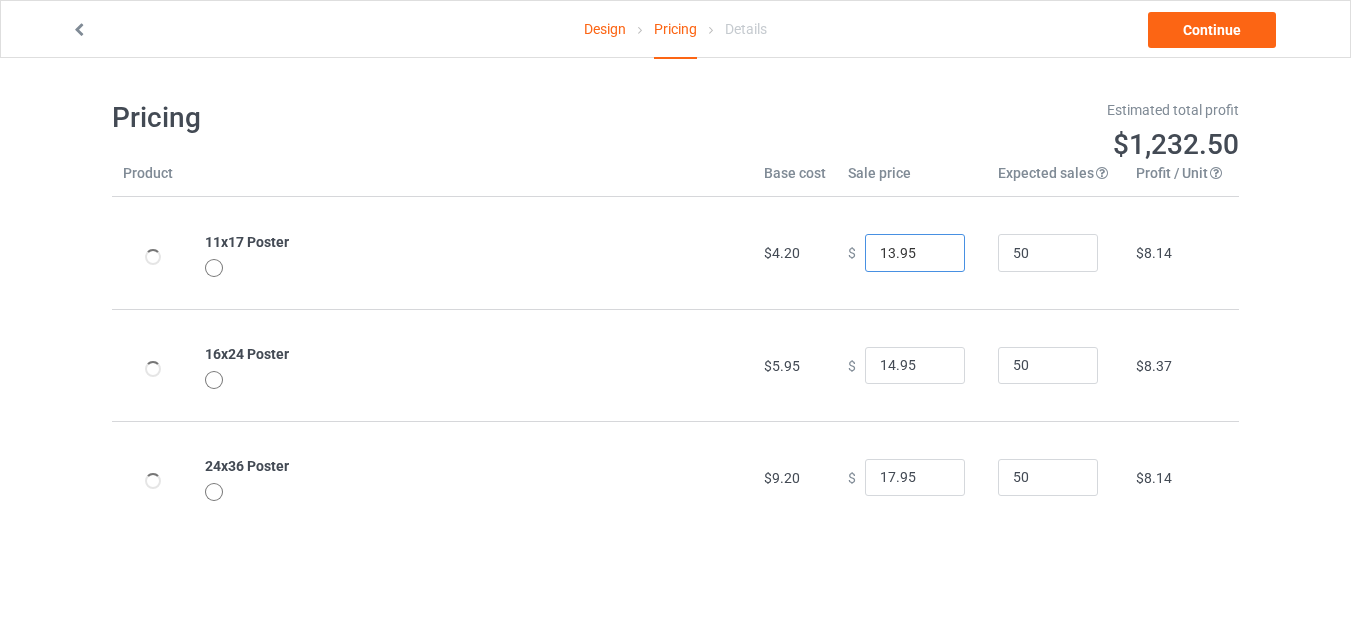 type on "13.95" 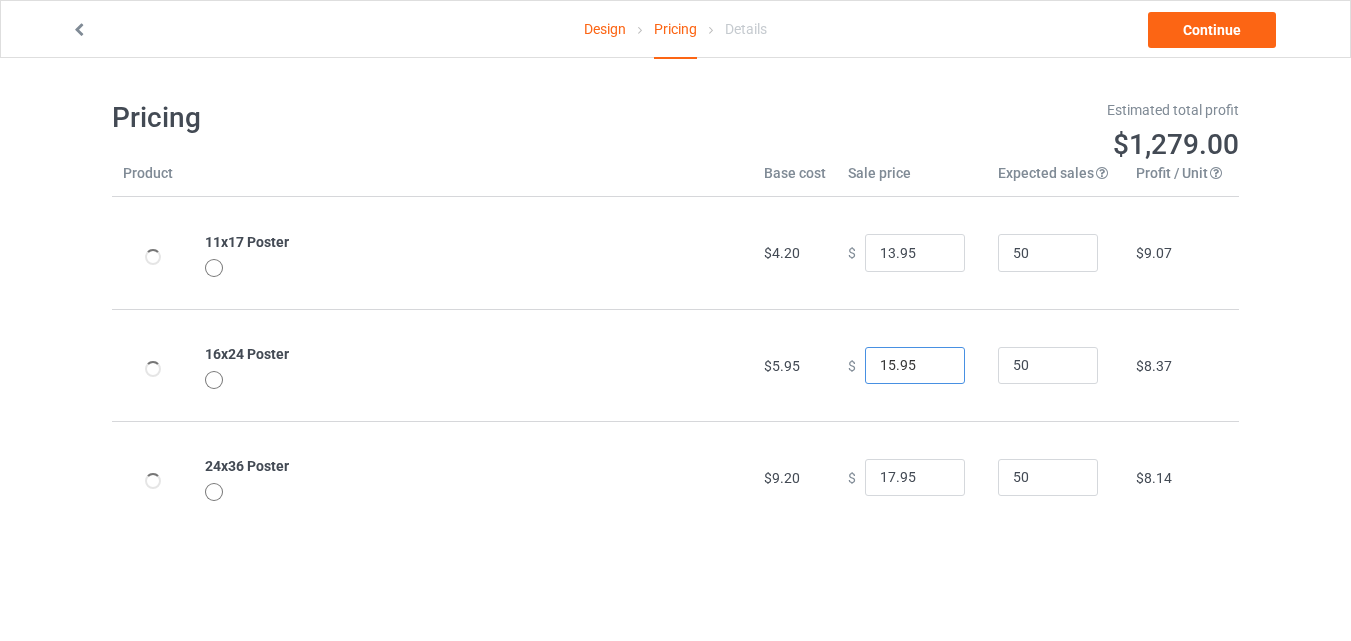 type on "15.95" 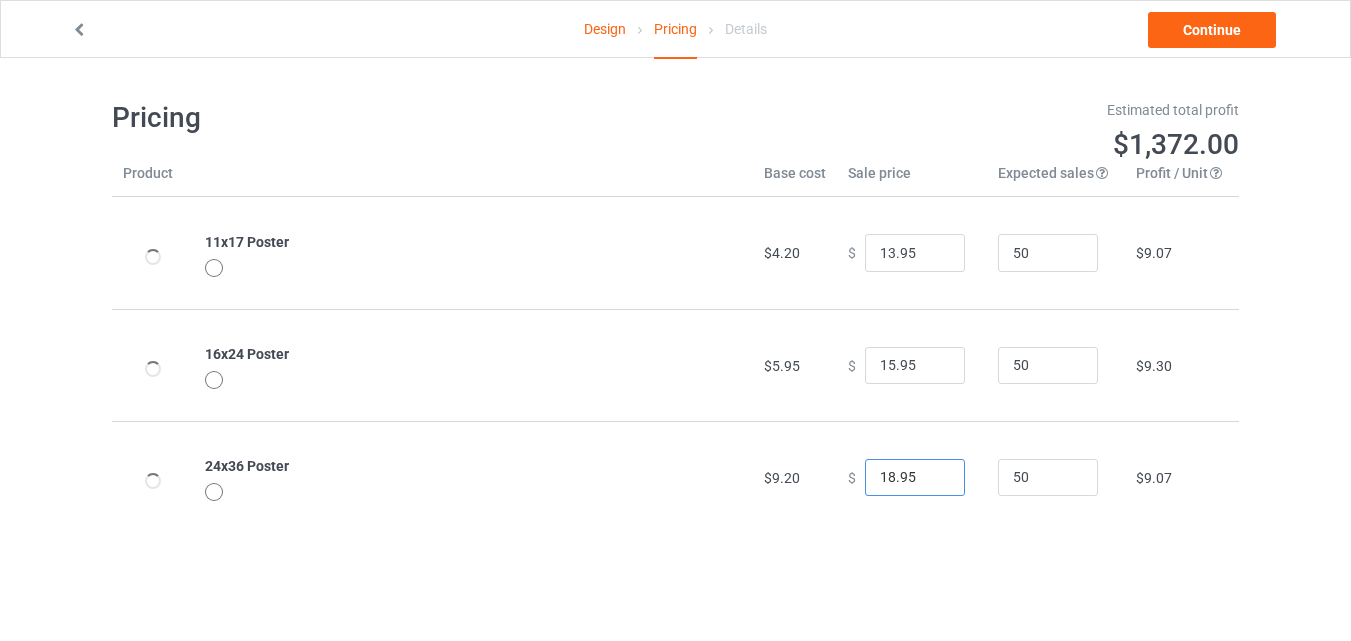 type on "18.95" 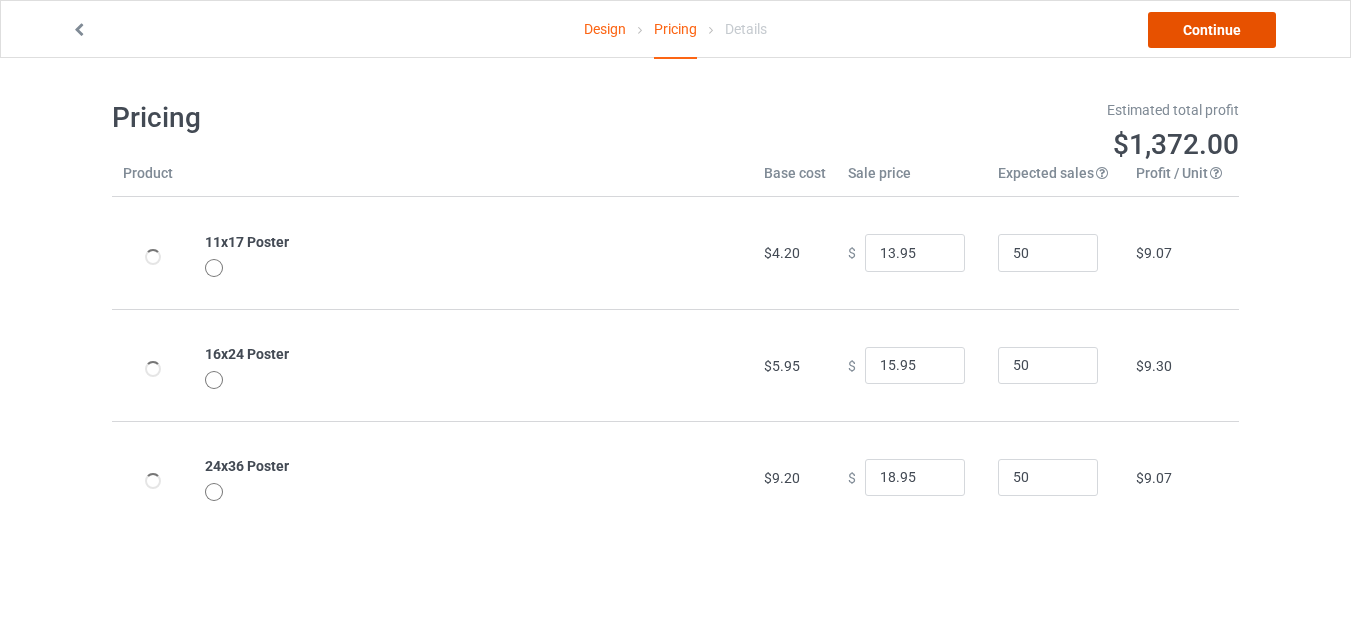 click on "Continue" at bounding box center (1212, 30) 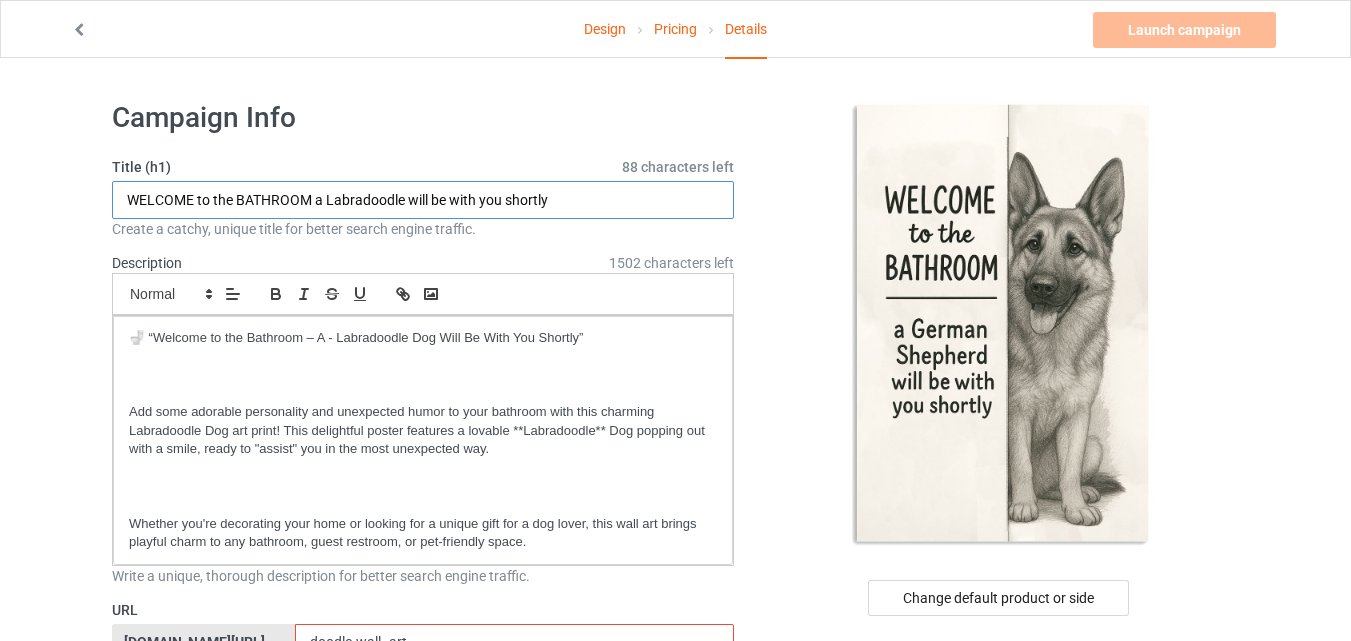 drag, startPoint x: 325, startPoint y: 197, endPoint x: 400, endPoint y: 197, distance: 75 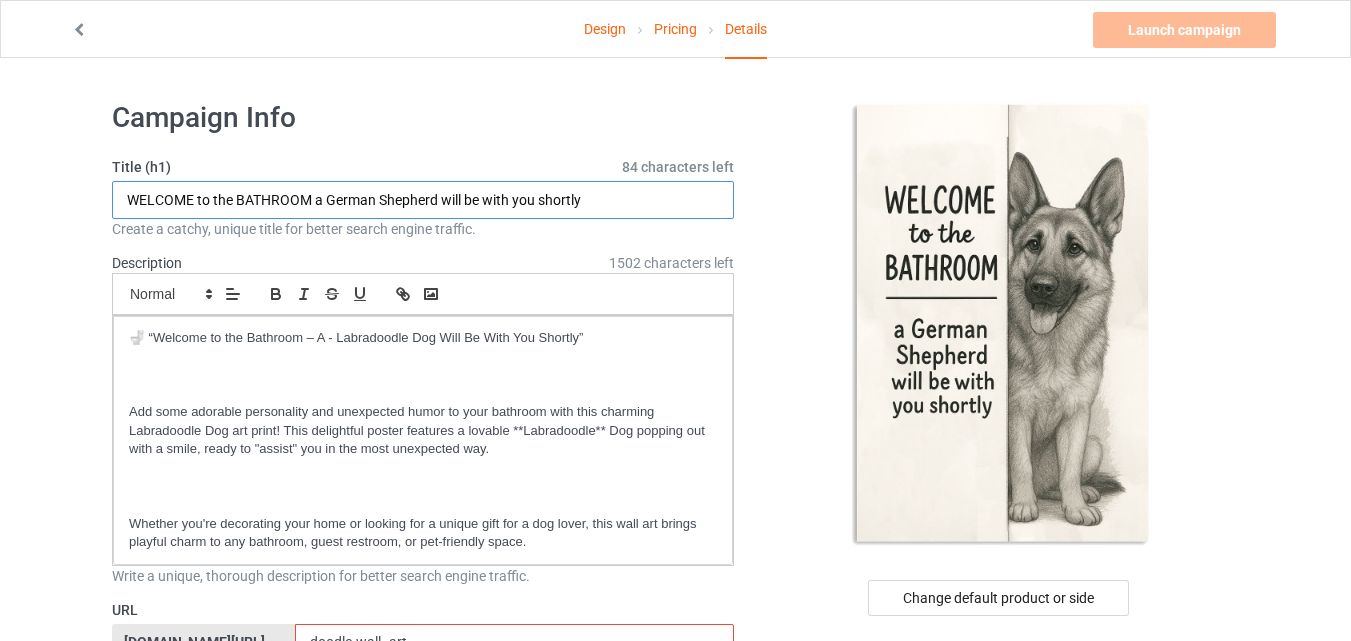 type on "WELCOME to the BATHROOM a German Shepherd will be with you shortly" 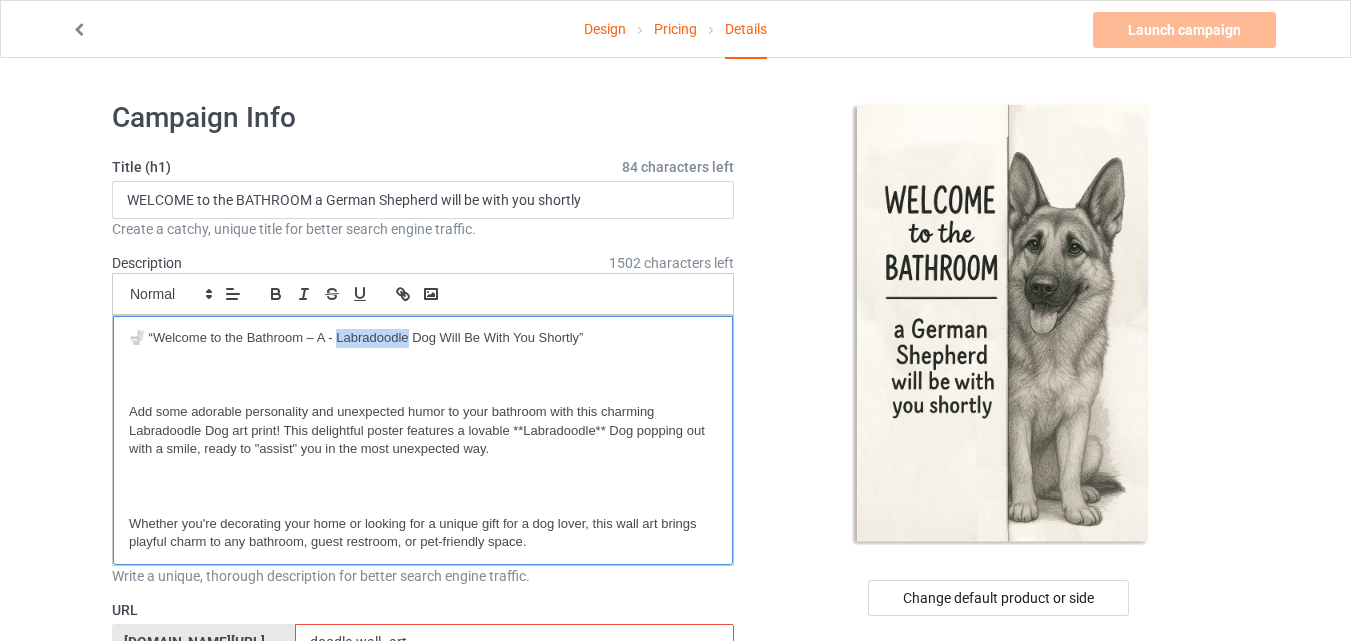 drag, startPoint x: 363, startPoint y: 337, endPoint x: 408, endPoint y: 337, distance: 45 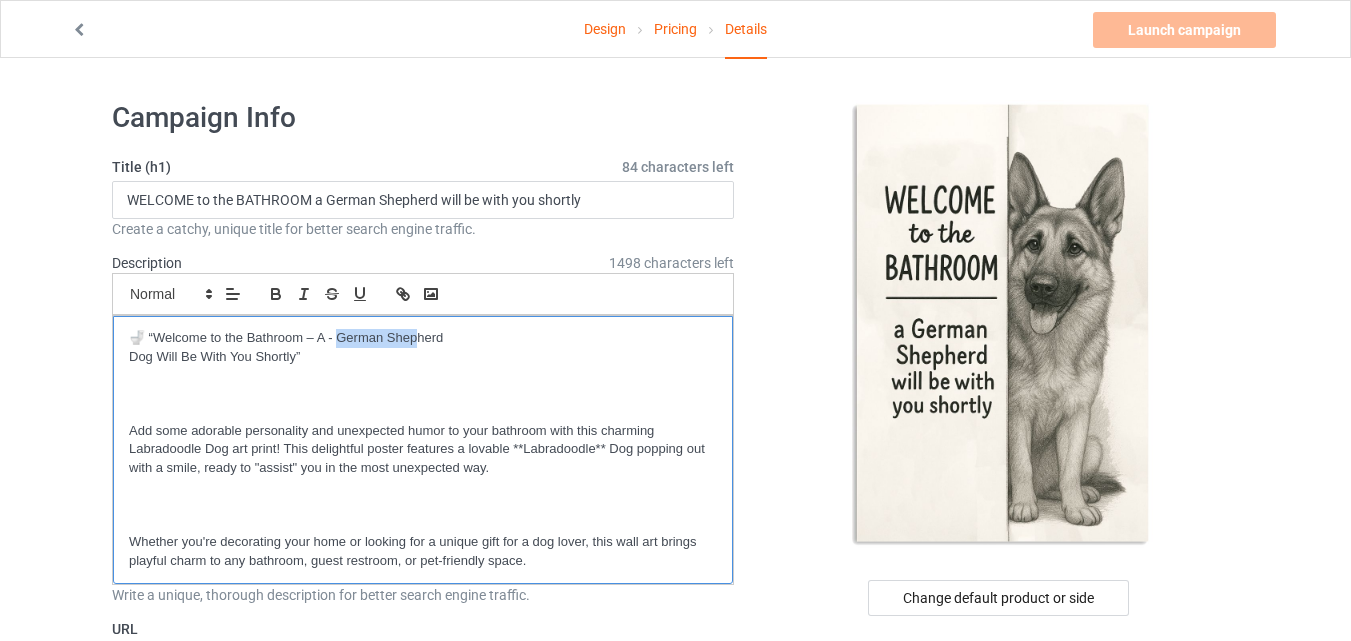 scroll, scrollTop: 0, scrollLeft: 0, axis: both 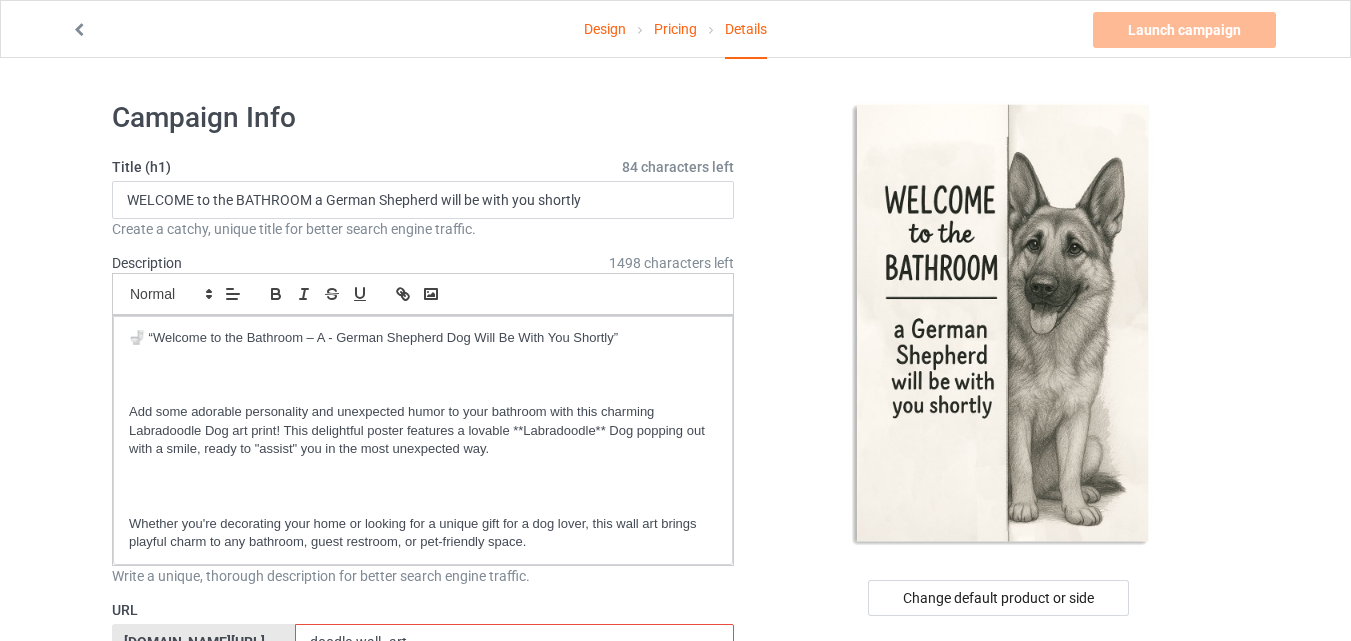 click on "Campaign Info" at bounding box center [423, 118] 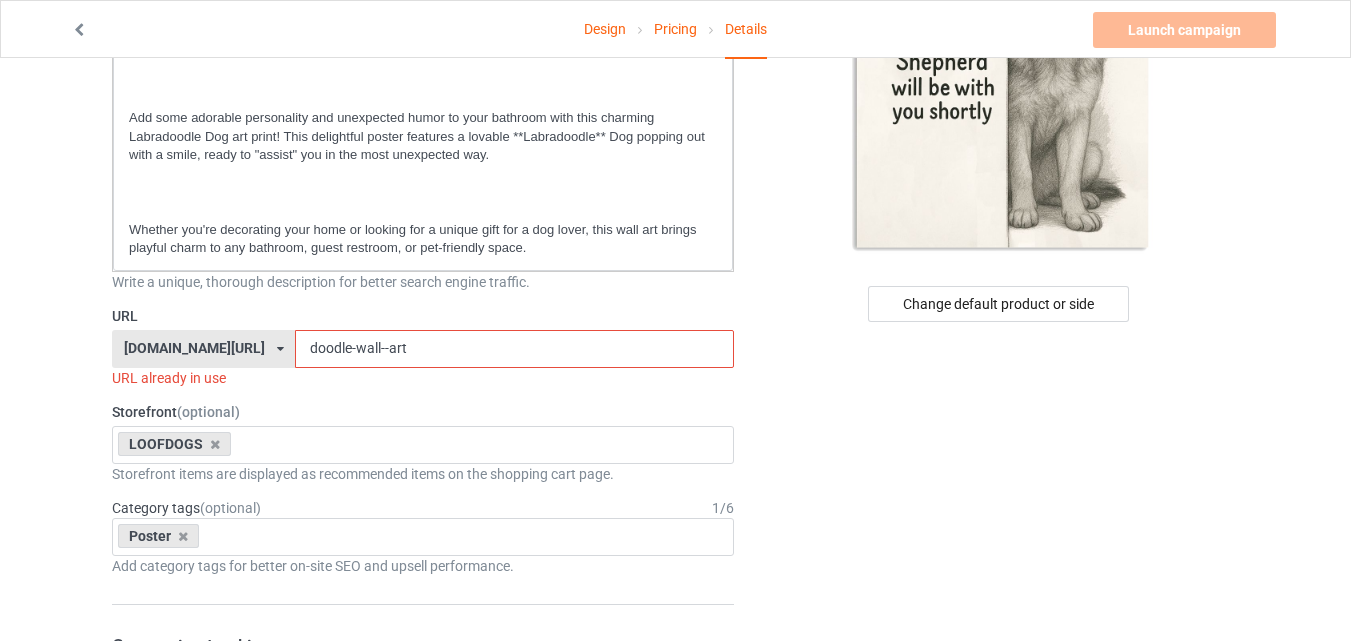 scroll, scrollTop: 300, scrollLeft: 0, axis: vertical 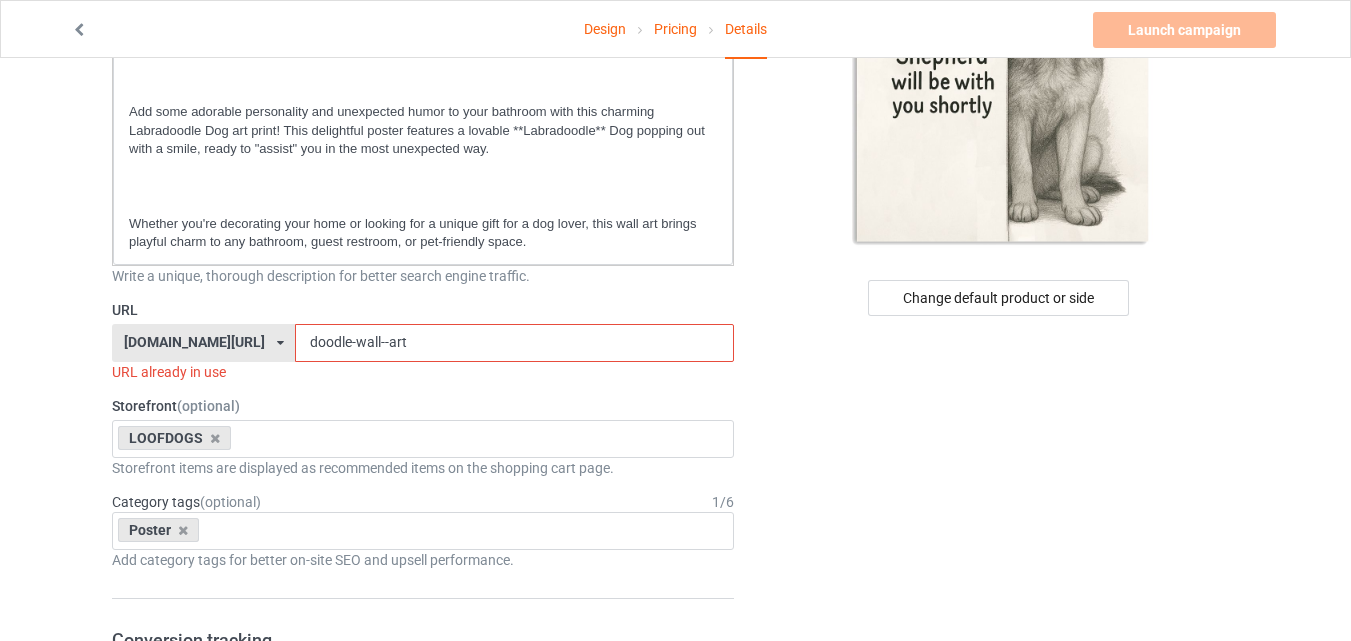 drag, startPoint x: 305, startPoint y: 342, endPoint x: 218, endPoint y: 341, distance: 87.005745 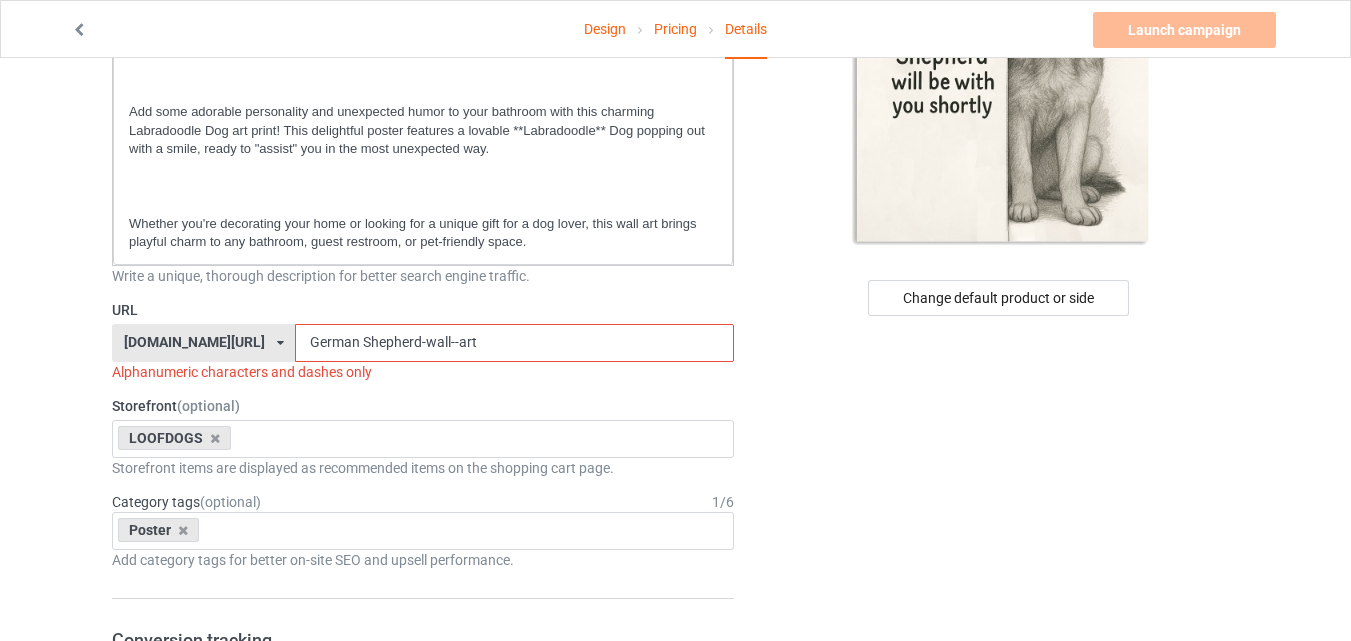 click on "German Shepherd-wall--art" at bounding box center (514, 343) 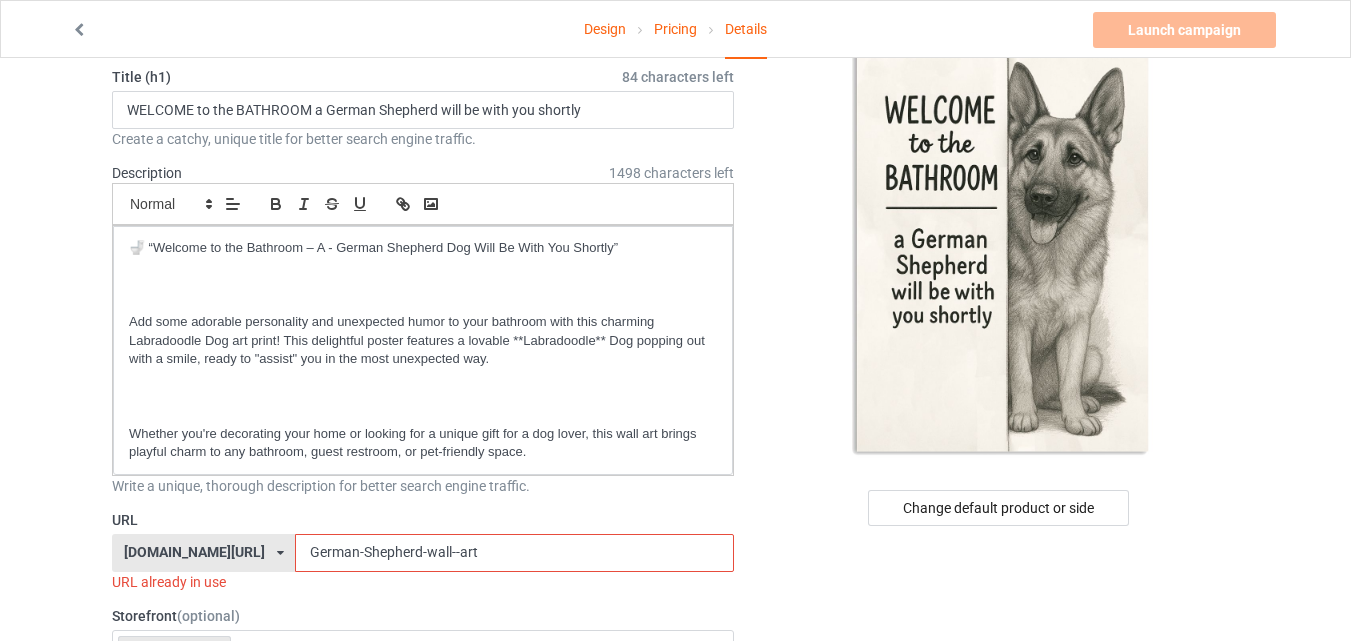 scroll, scrollTop: 200, scrollLeft: 0, axis: vertical 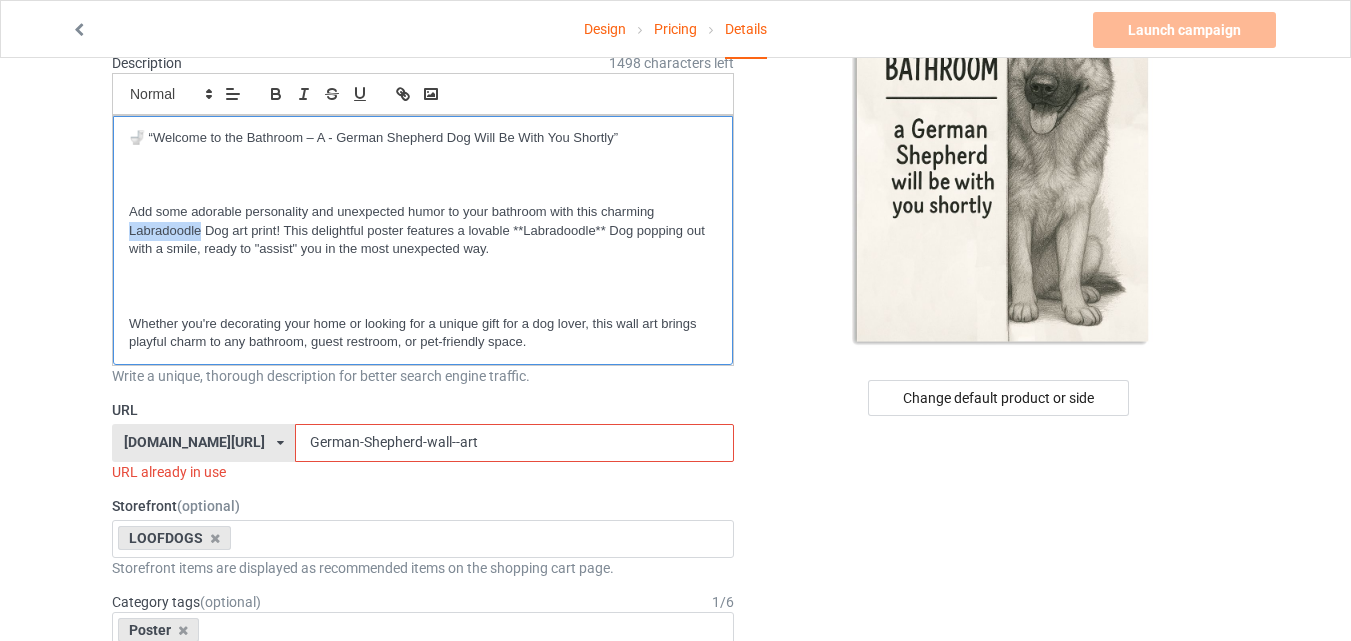 drag, startPoint x: 200, startPoint y: 227, endPoint x: 118, endPoint y: 232, distance: 82.1523 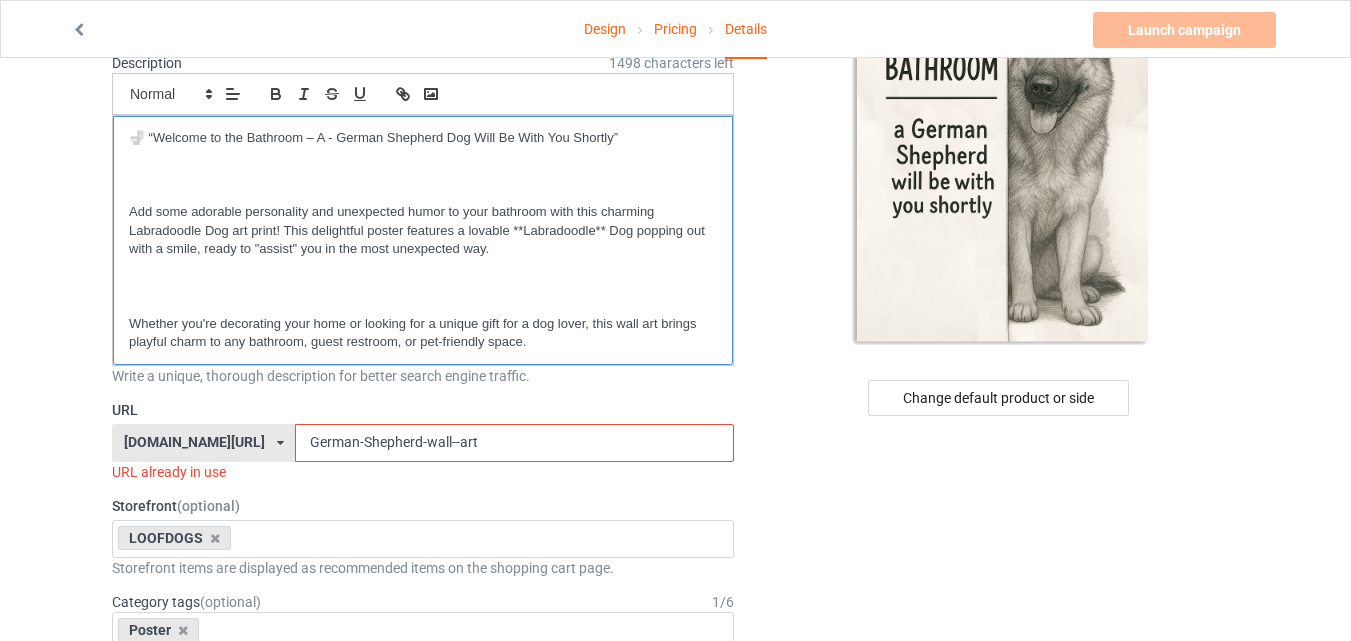 scroll, scrollTop: 0, scrollLeft: 0, axis: both 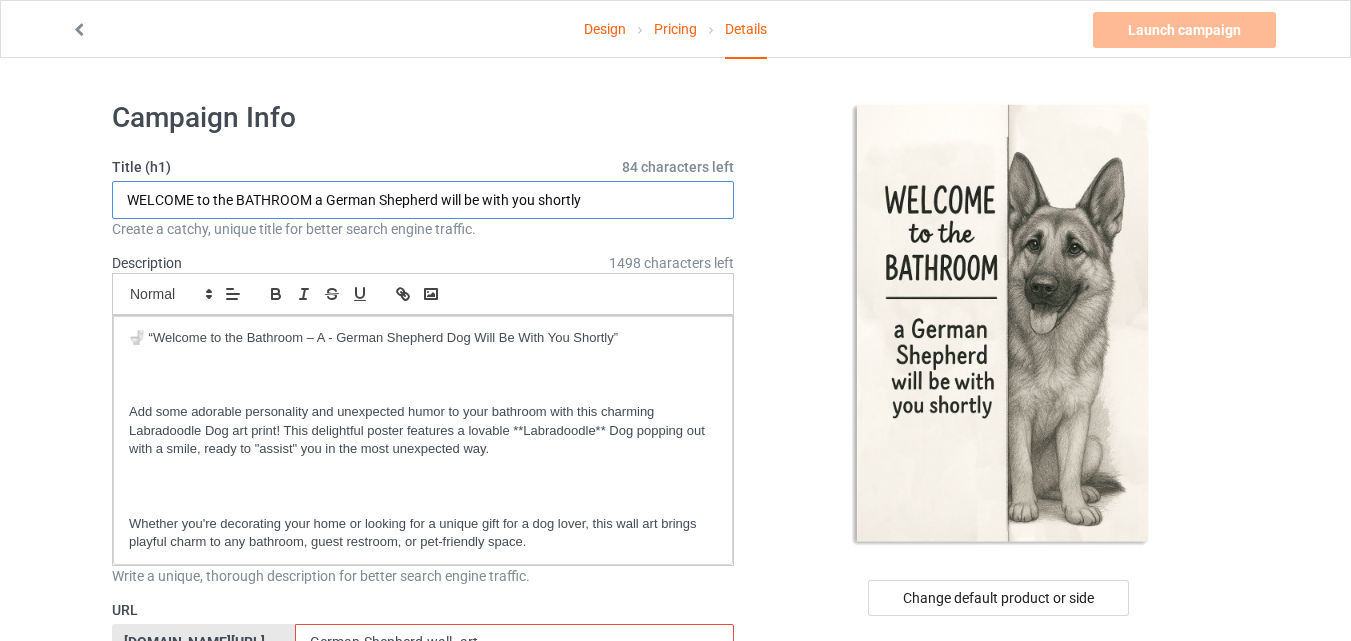 drag, startPoint x: 417, startPoint y: 201, endPoint x: 329, endPoint y: 201, distance: 88 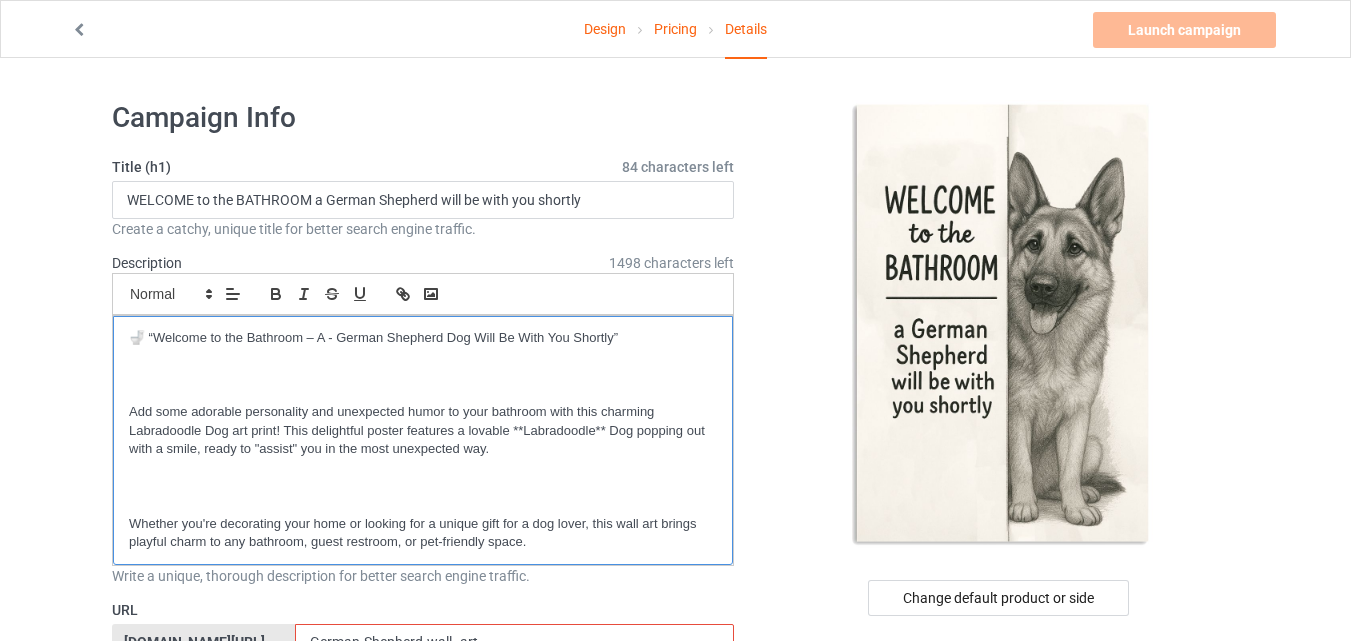click at bounding box center [423, 357] 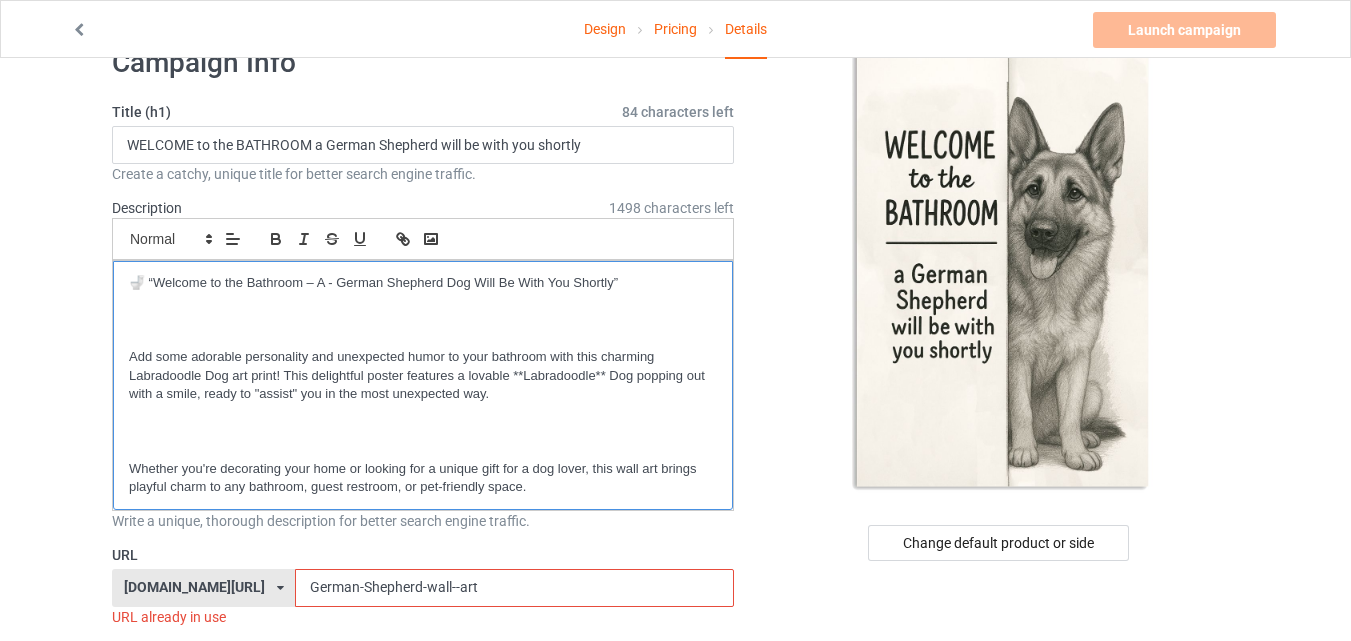 scroll, scrollTop: 100, scrollLeft: 0, axis: vertical 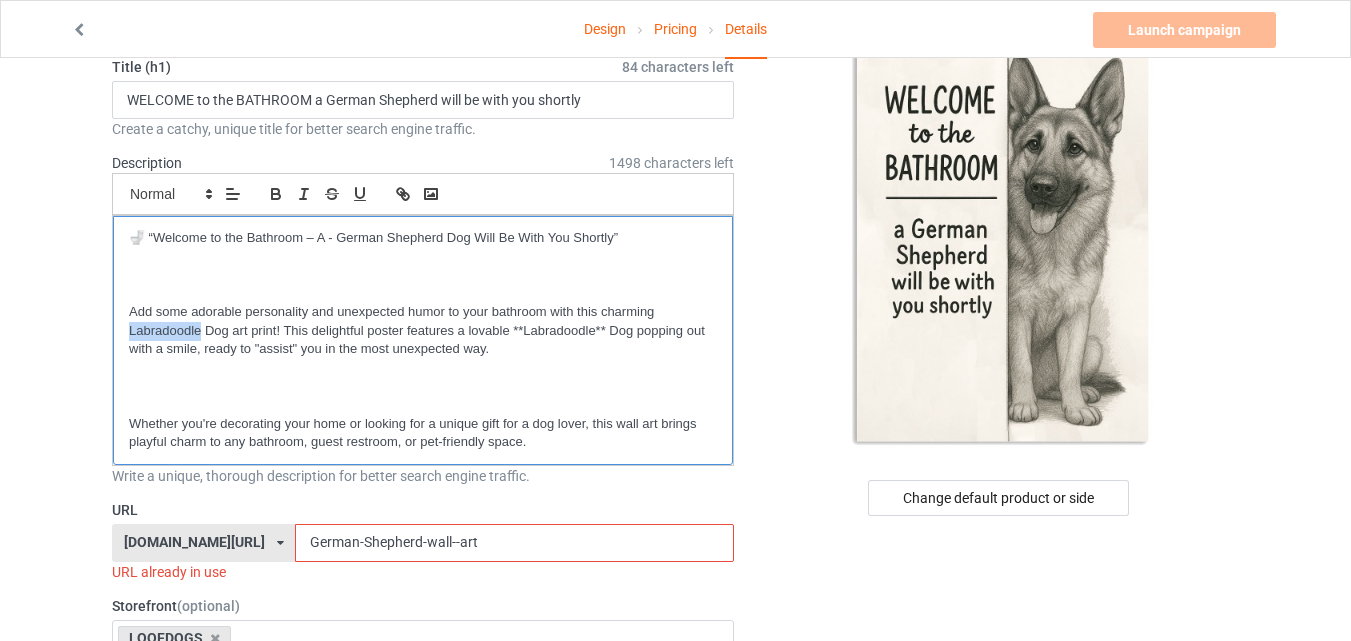 drag, startPoint x: 197, startPoint y: 328, endPoint x: 125, endPoint y: 332, distance: 72.11102 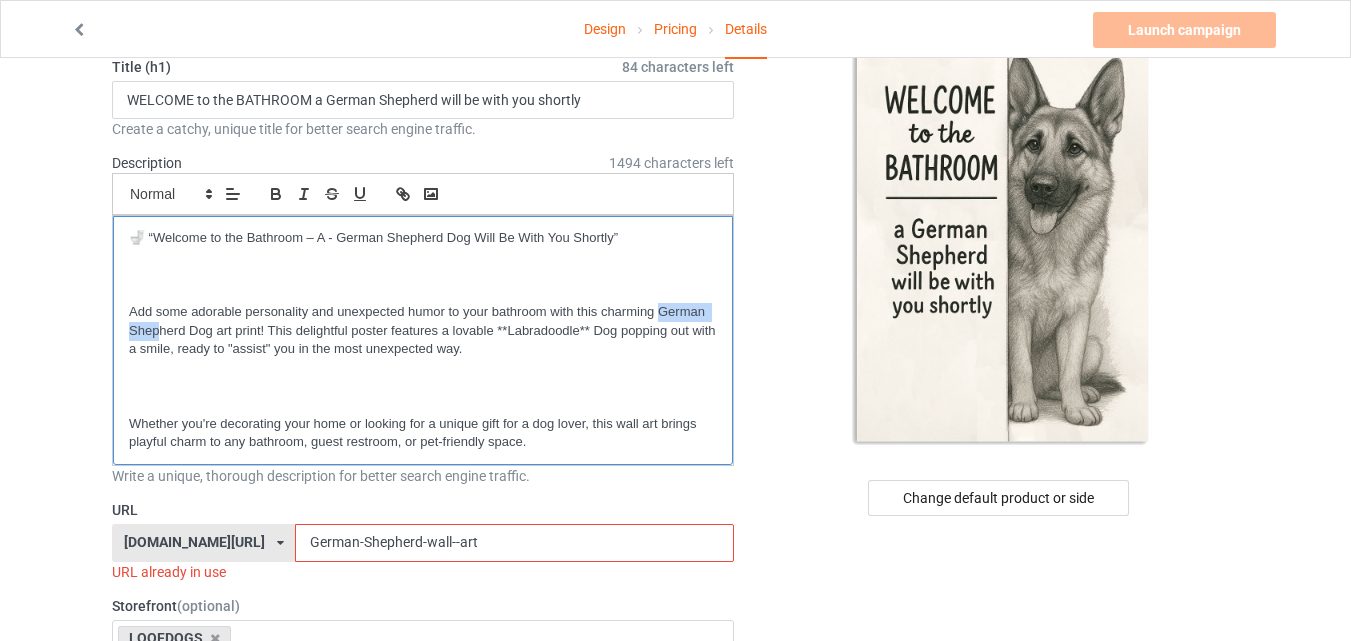 scroll, scrollTop: 0, scrollLeft: 0, axis: both 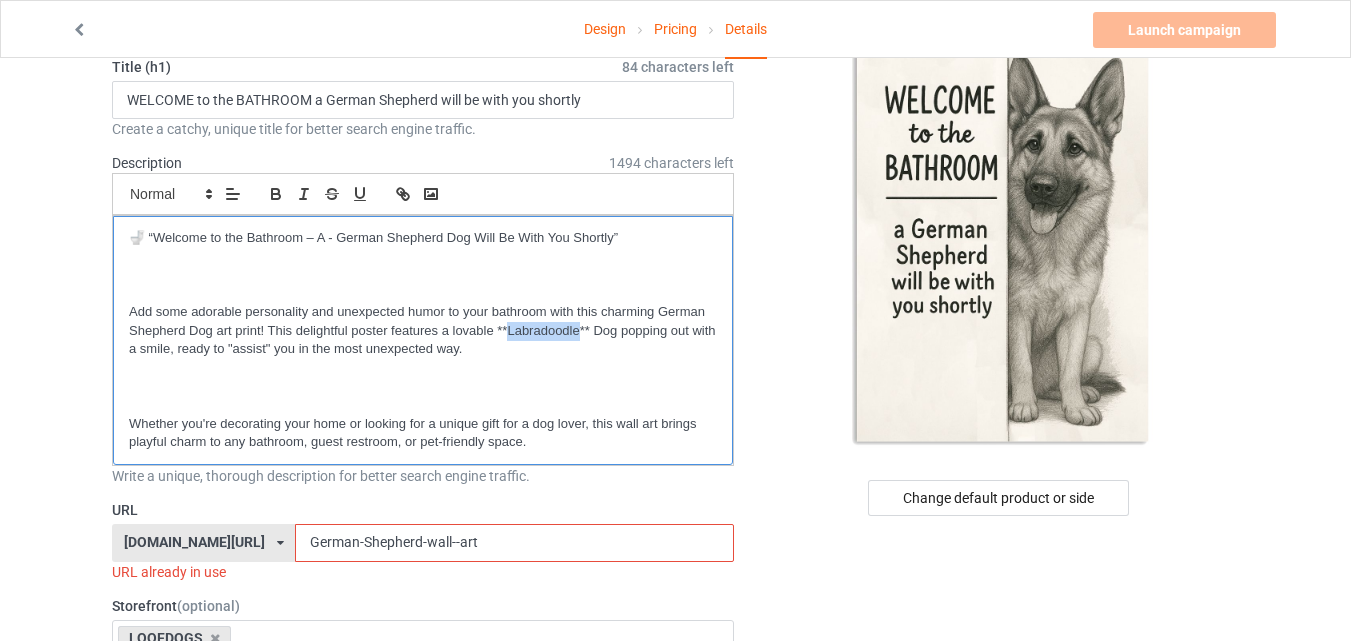 drag, startPoint x: 507, startPoint y: 329, endPoint x: 580, endPoint y: 332, distance: 73.061615 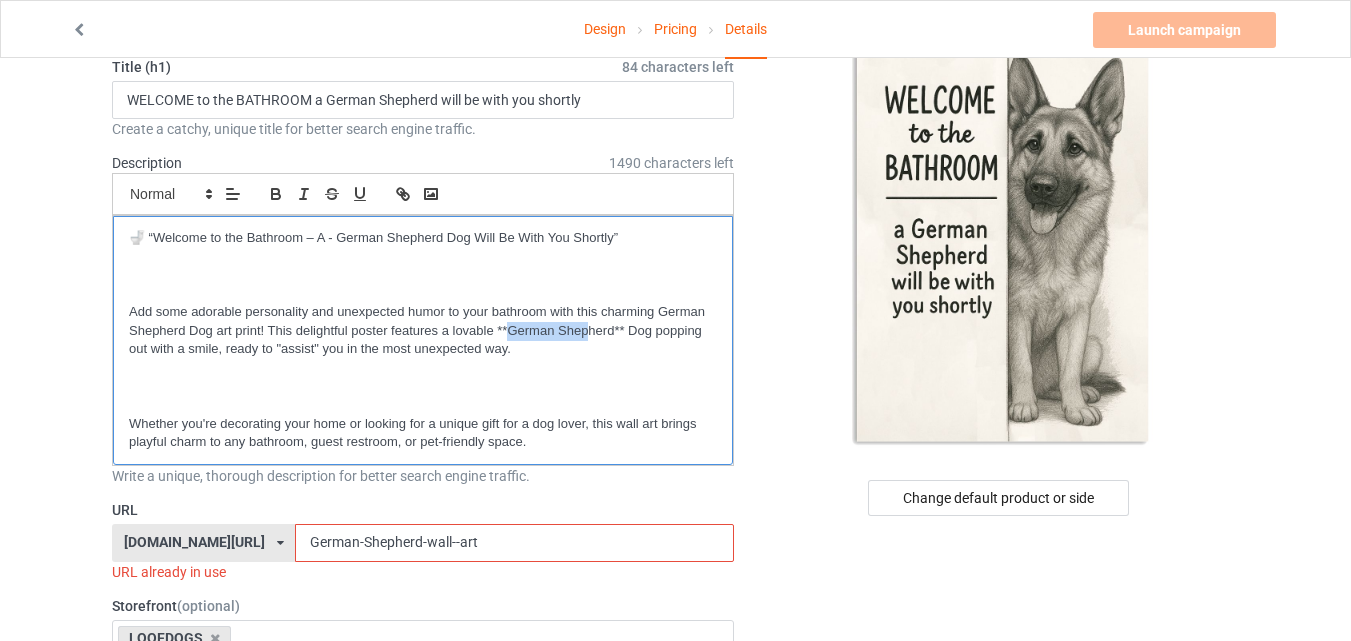 scroll, scrollTop: 0, scrollLeft: 0, axis: both 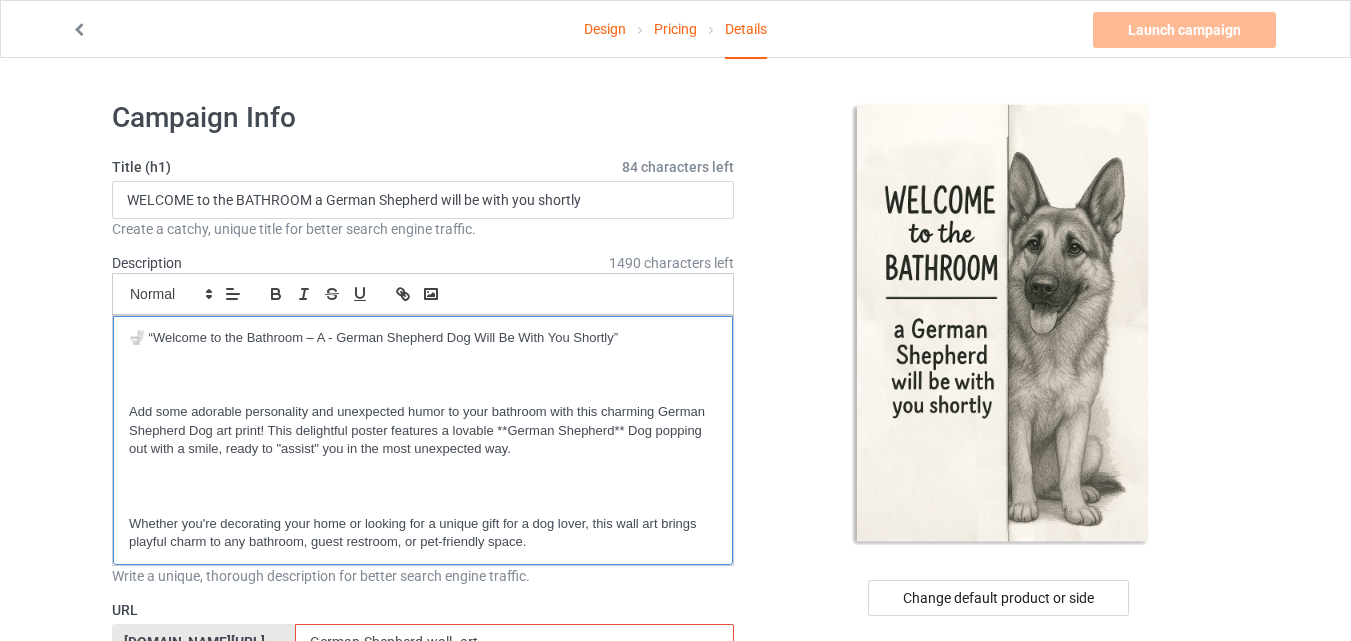 click at bounding box center [423, 375] 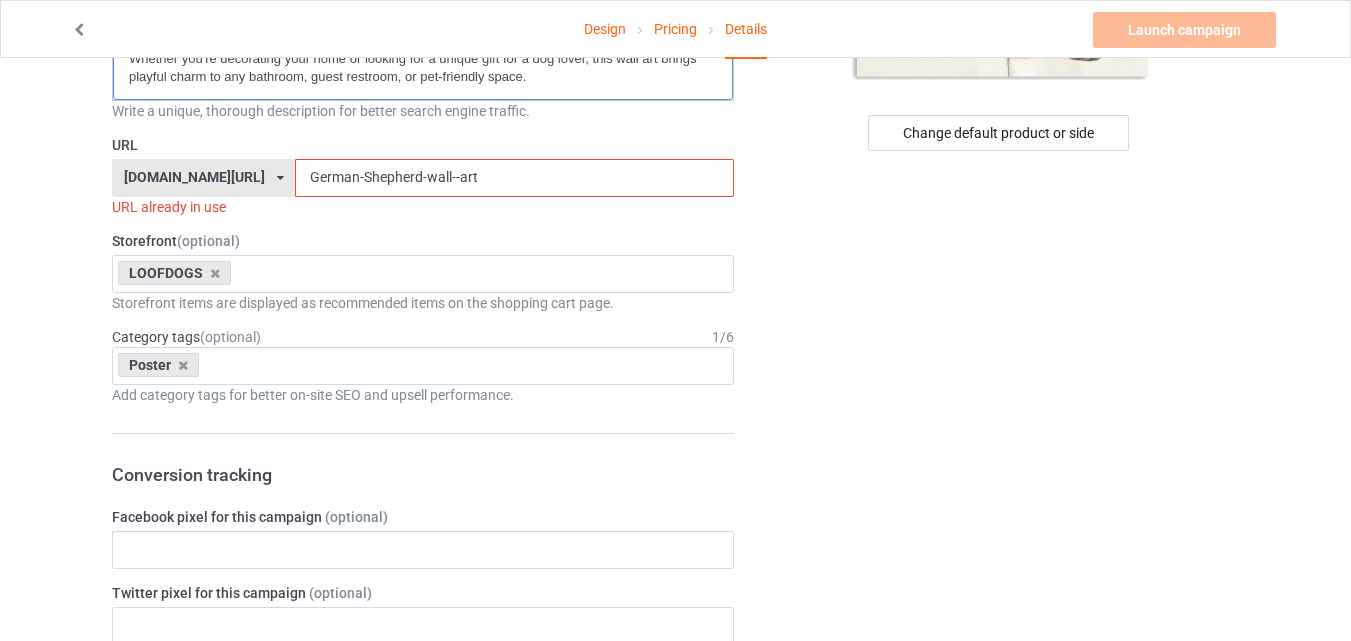 scroll, scrollTop: 500, scrollLeft: 0, axis: vertical 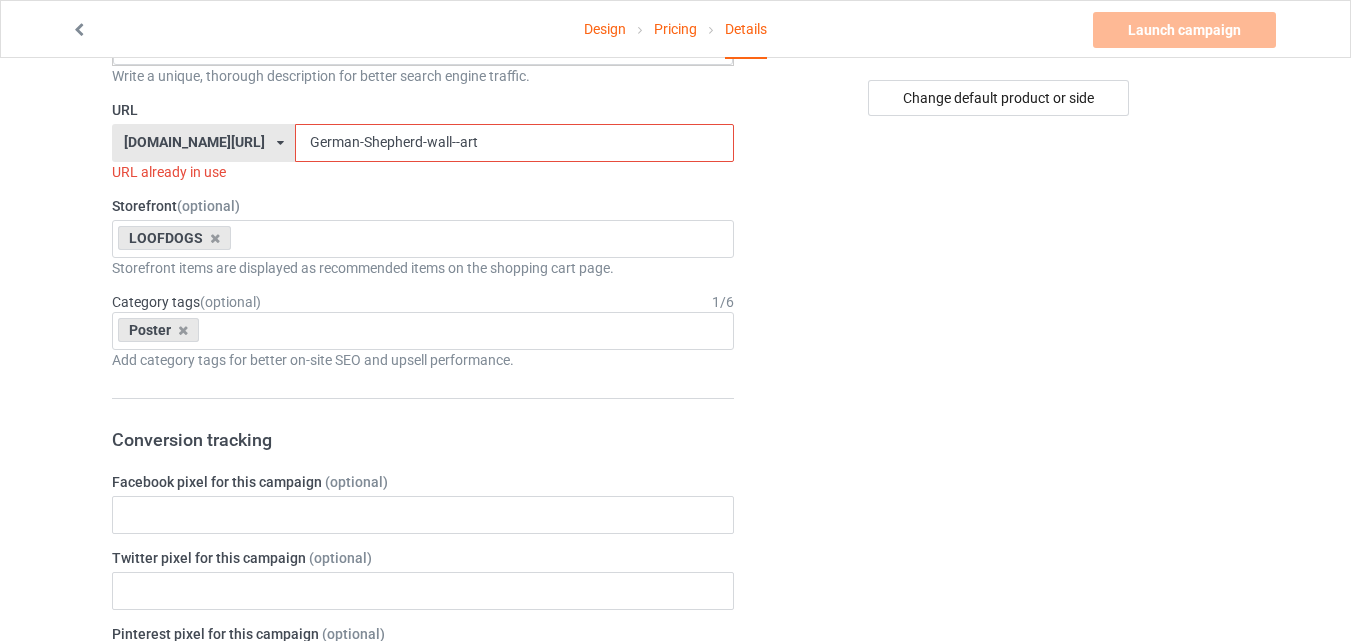 click on "German-Shepherd-wall--art" at bounding box center (514, 143) 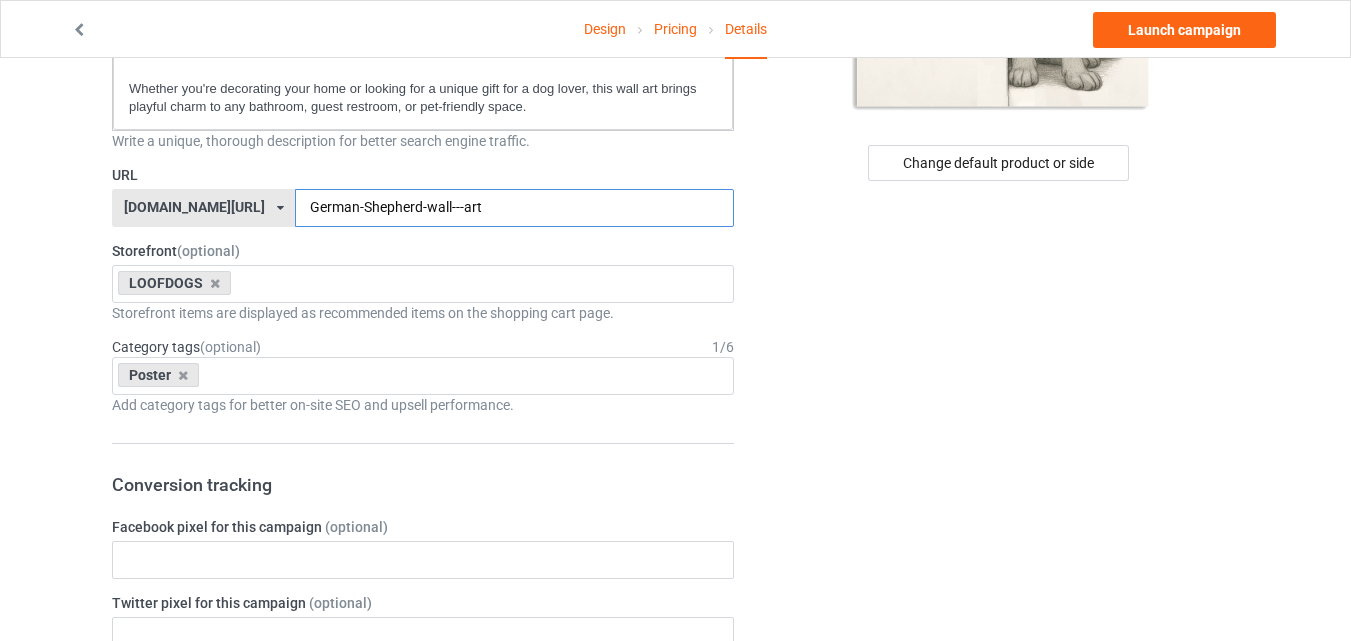 scroll, scrollTop: 400, scrollLeft: 0, axis: vertical 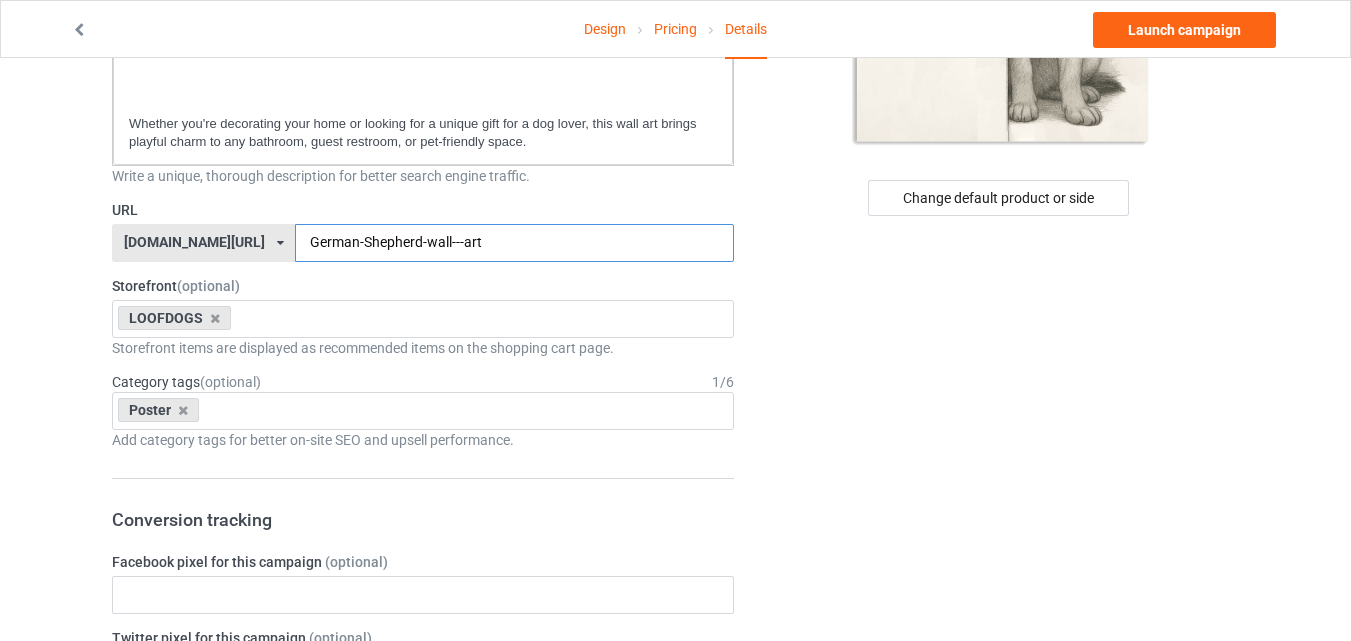 type on "German-Shepherd-wall---art" 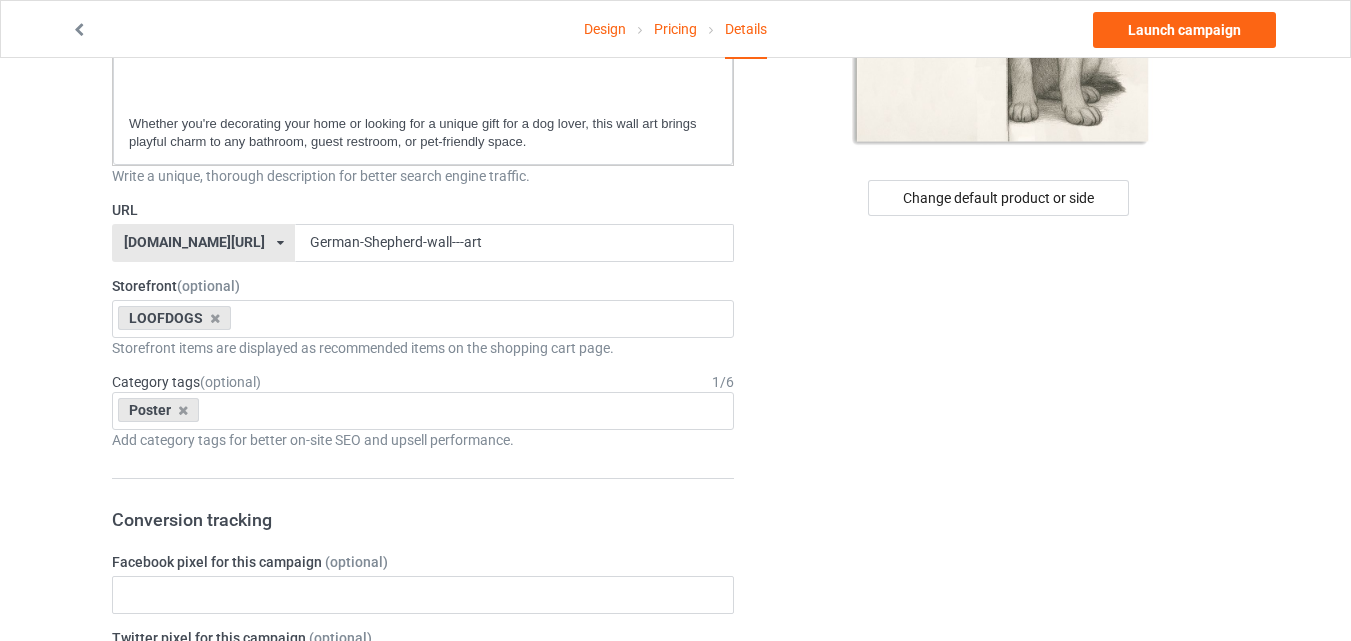 click on "URL" at bounding box center (423, 210) 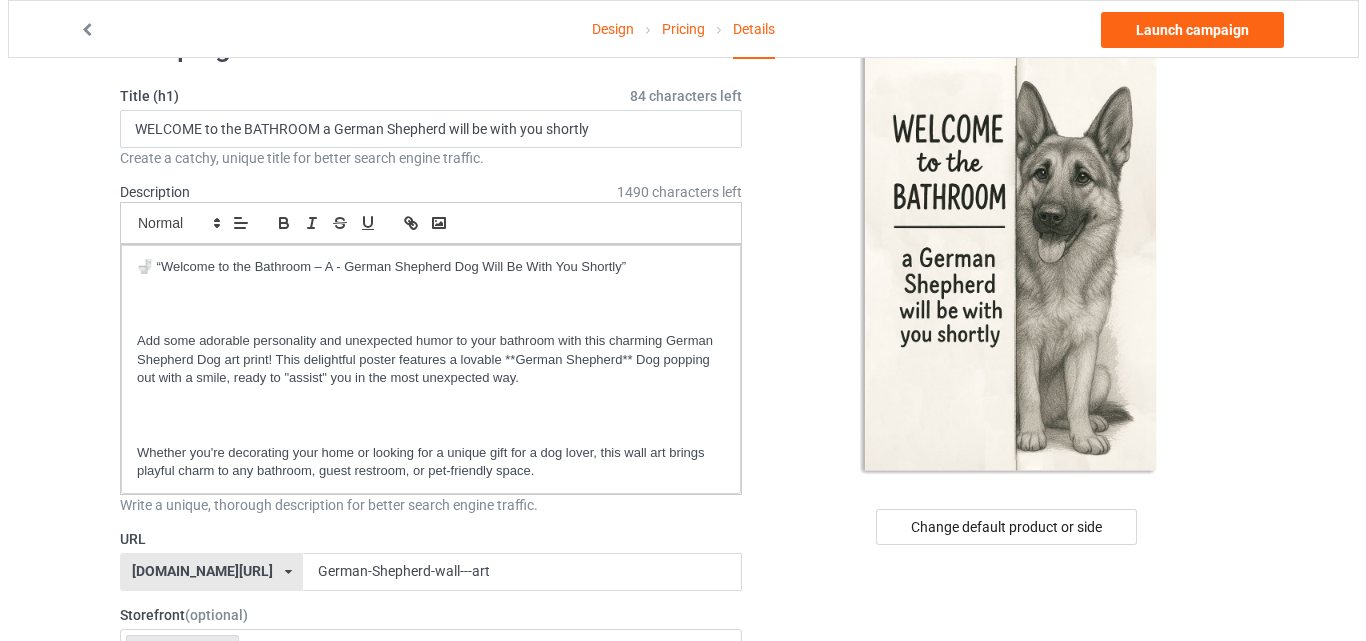 scroll, scrollTop: 0, scrollLeft: 0, axis: both 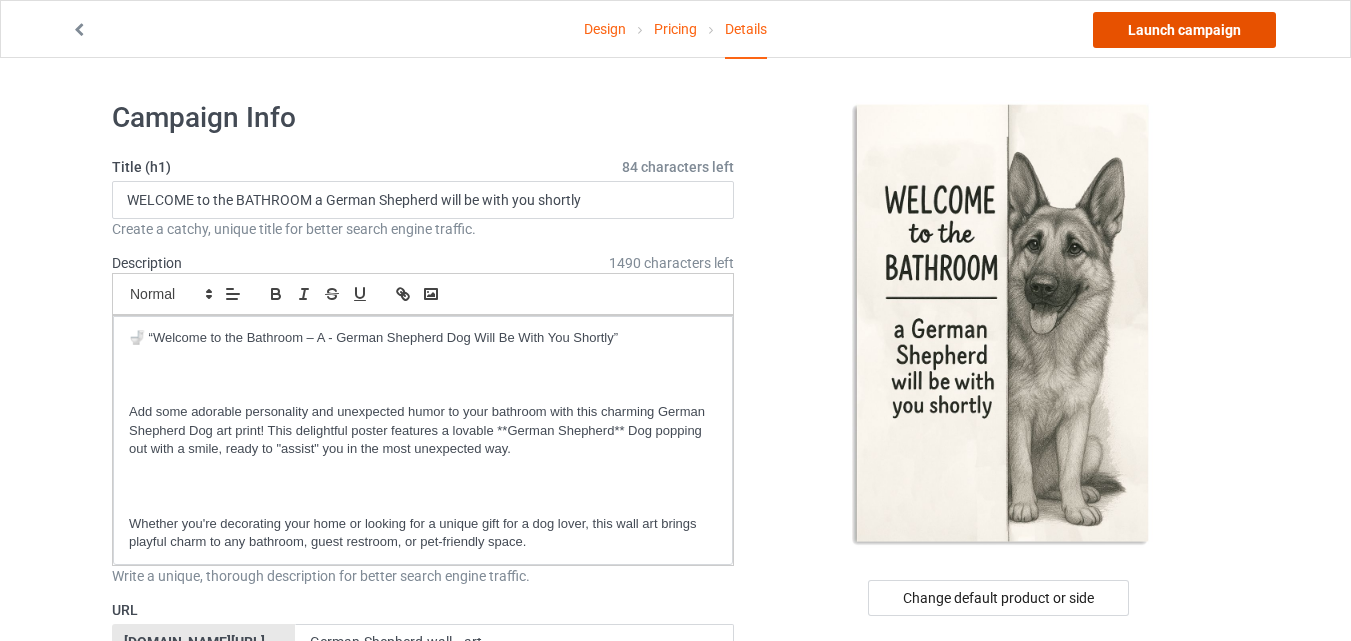 click on "Launch campaign" at bounding box center (1184, 30) 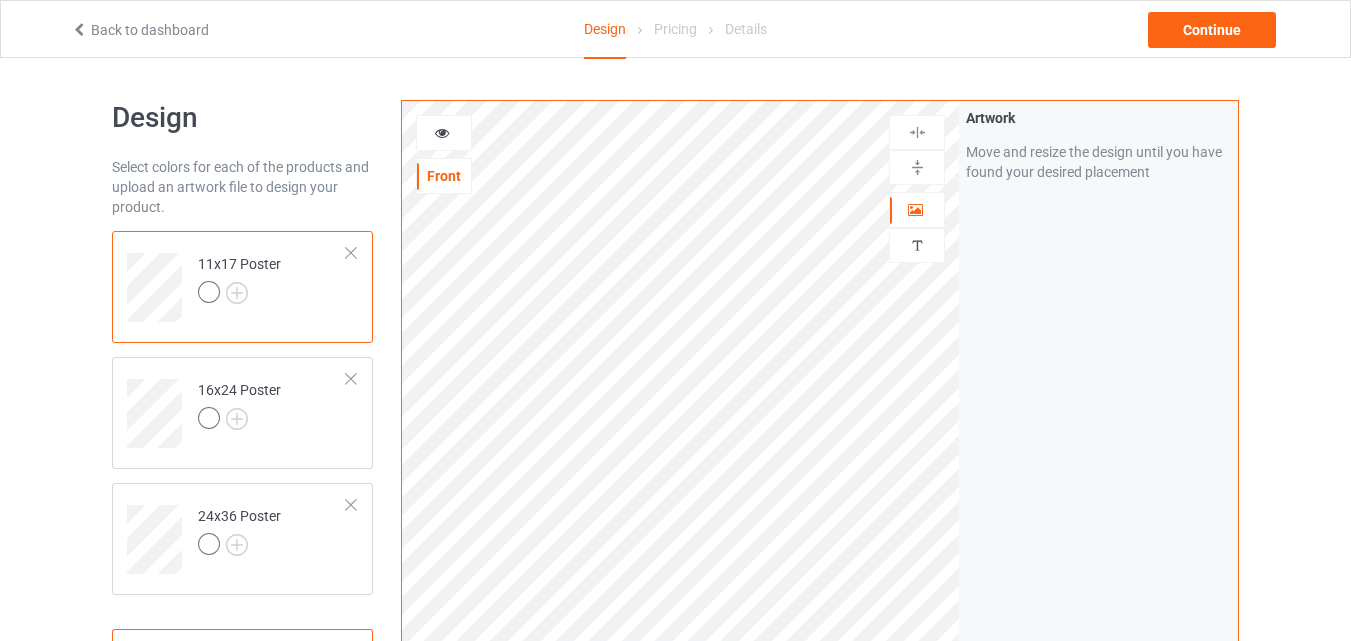 scroll, scrollTop: 0, scrollLeft: 0, axis: both 